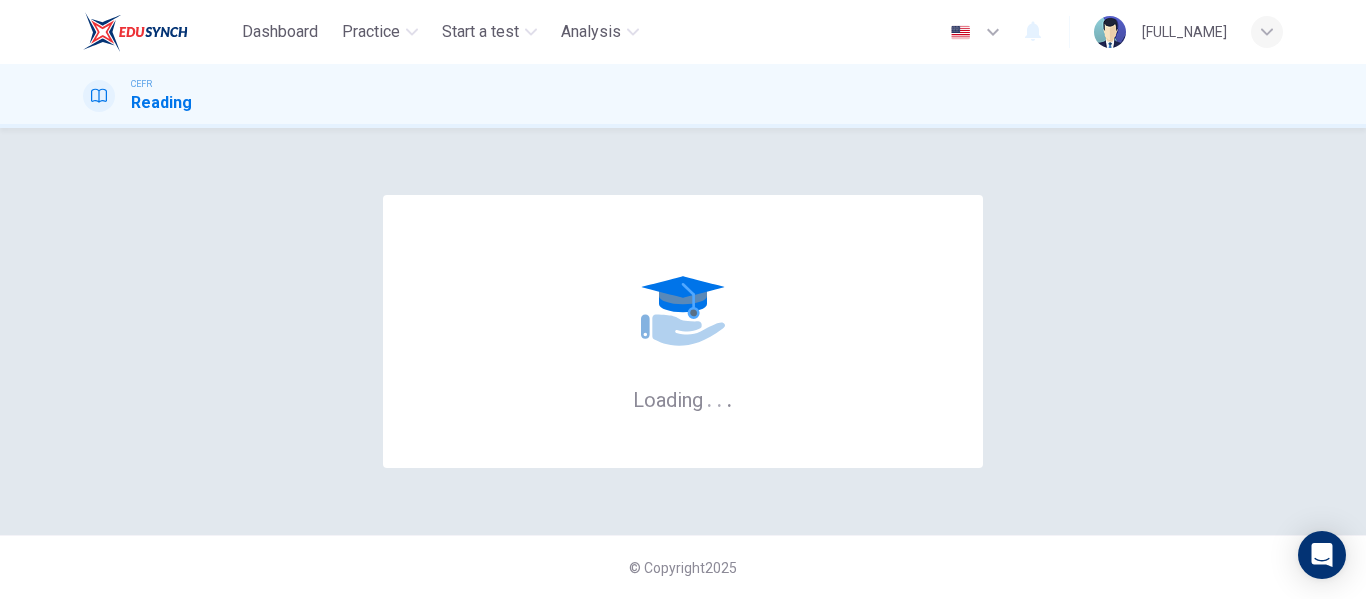 scroll, scrollTop: 0, scrollLeft: 0, axis: both 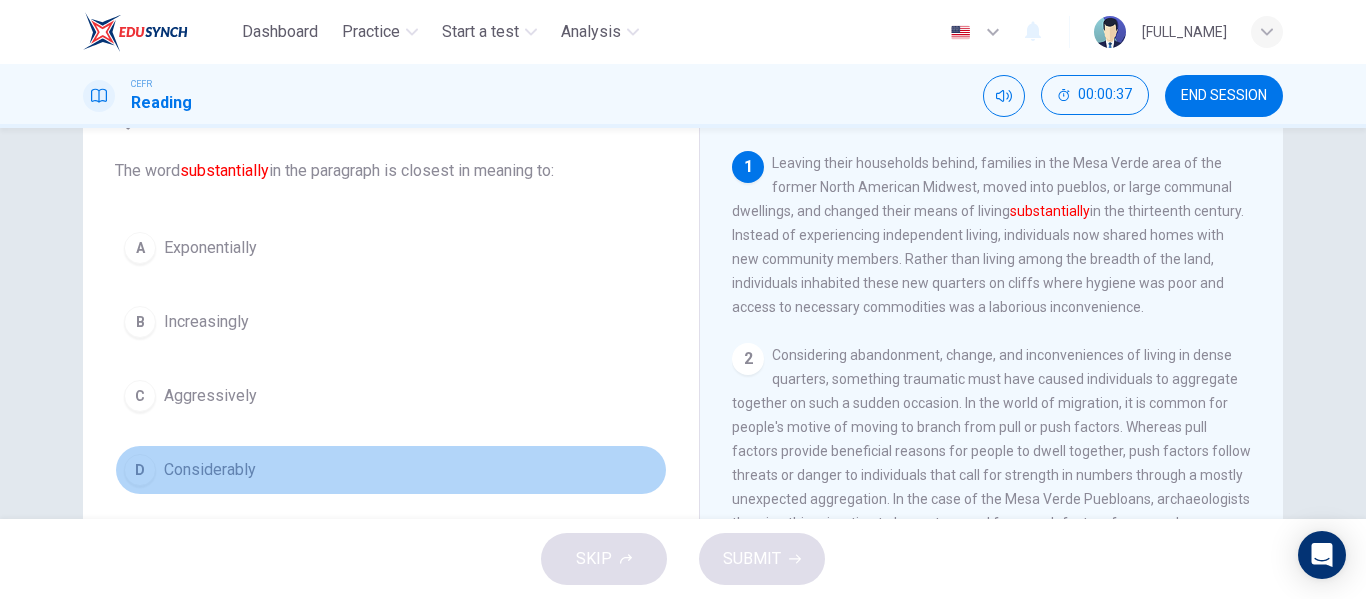 click on "D Considerably" at bounding box center [391, 470] 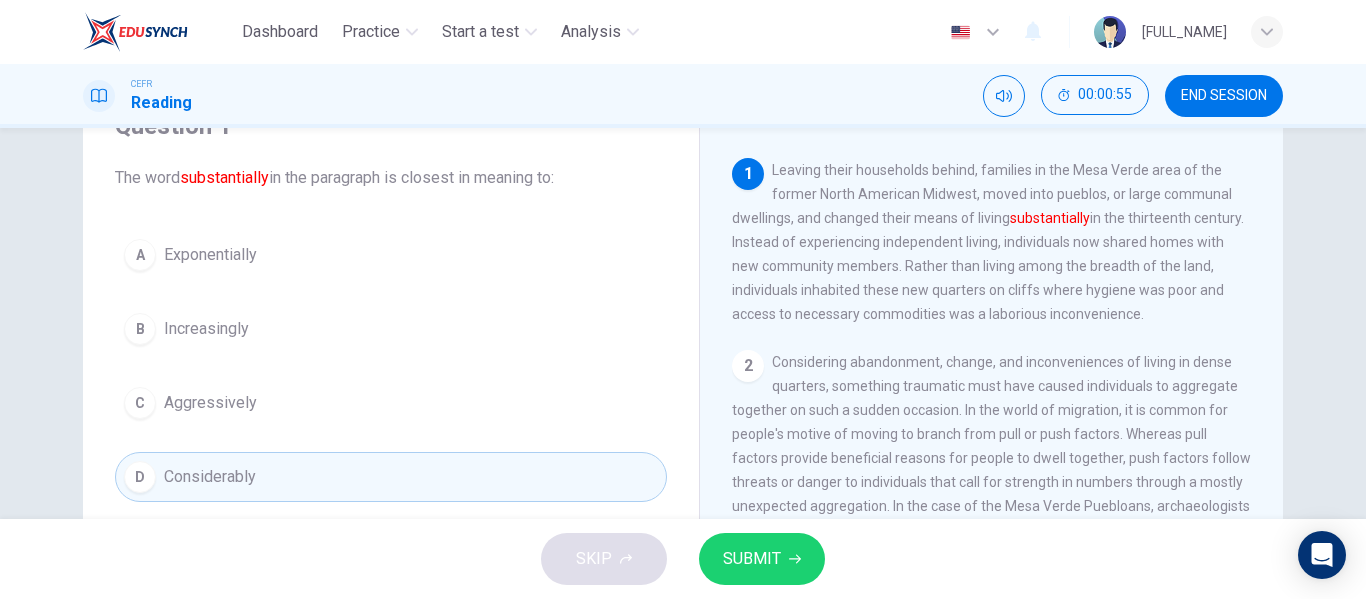 scroll, scrollTop: 125, scrollLeft: 0, axis: vertical 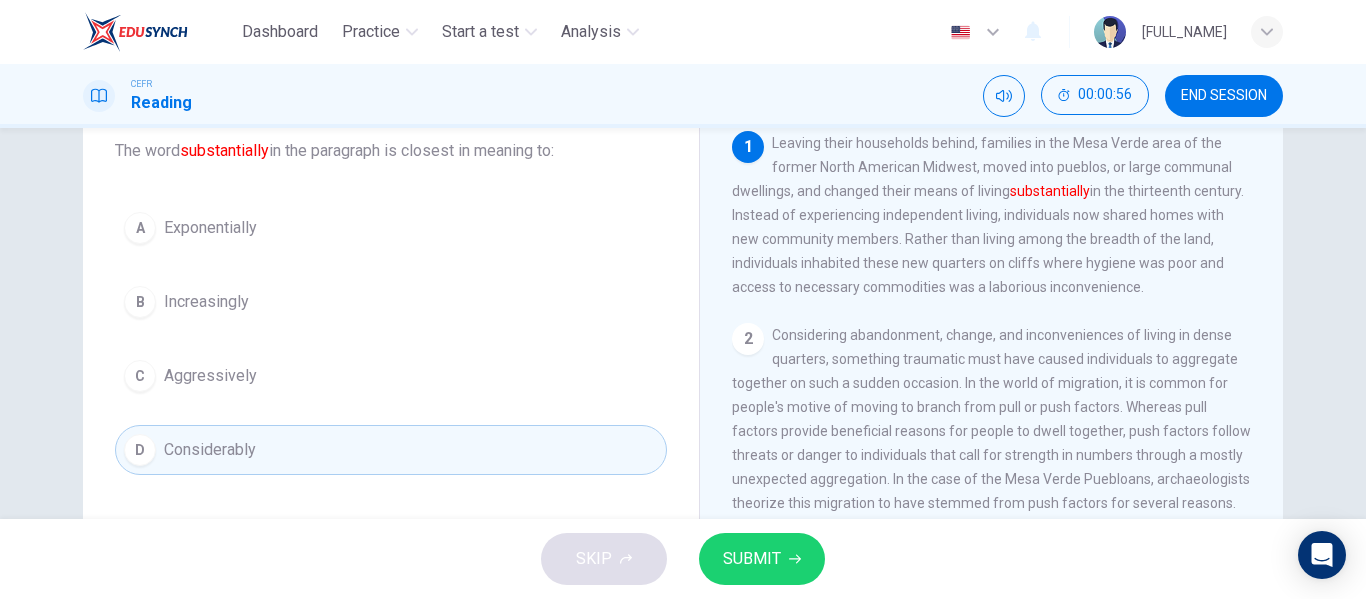 click on "SUBMIT" at bounding box center (752, 559) 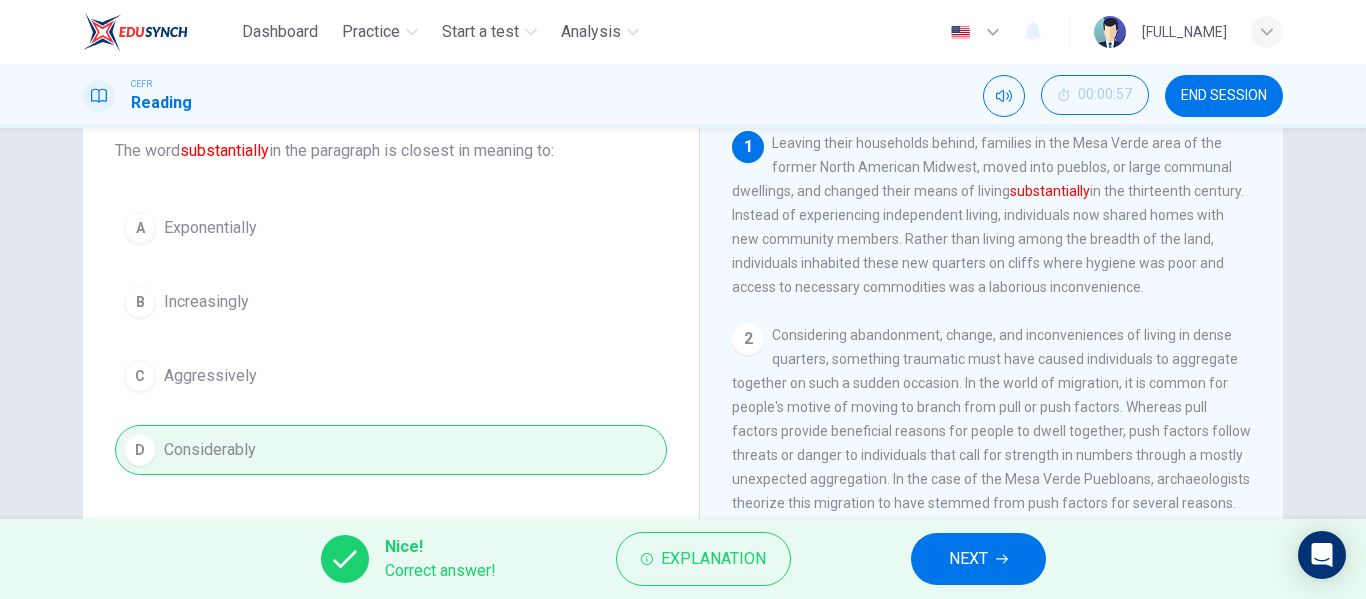 click on "NEXT" at bounding box center (968, 559) 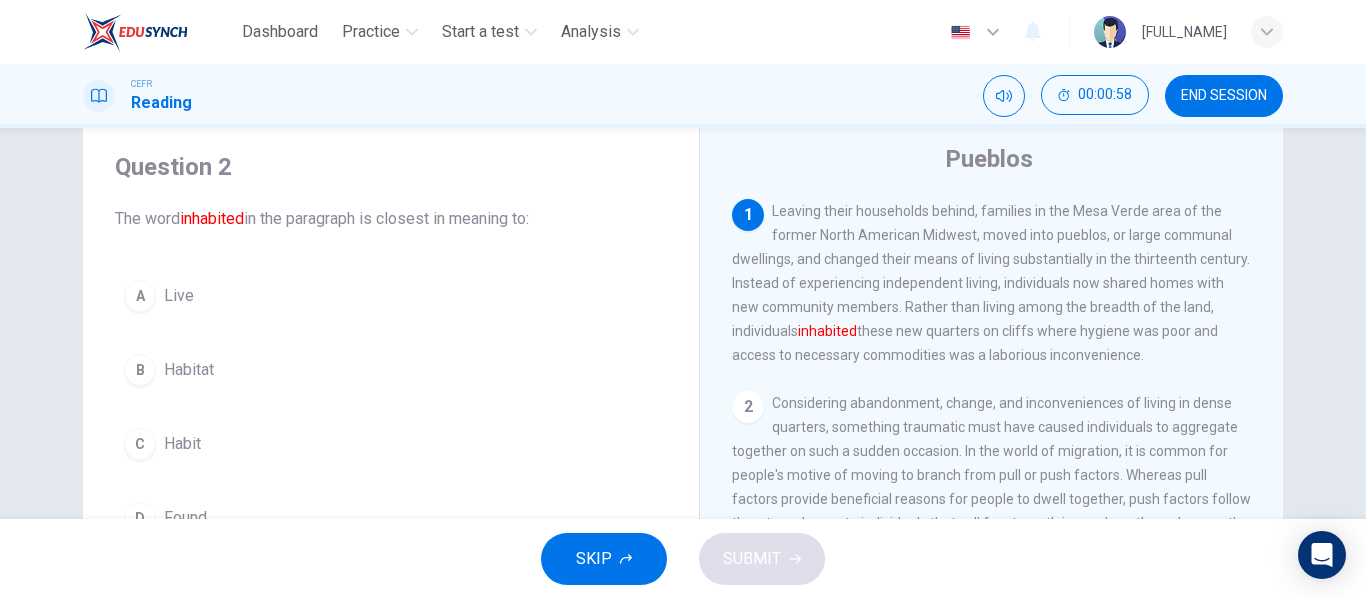 scroll, scrollTop: 56, scrollLeft: 0, axis: vertical 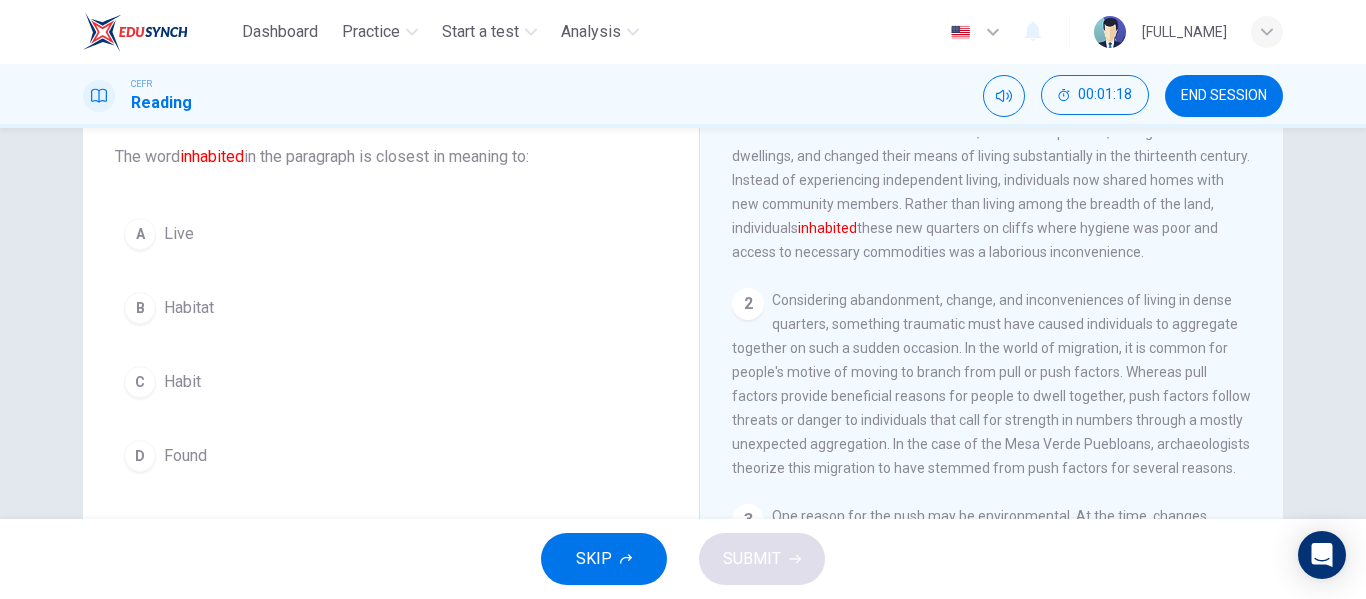 click on "Live" at bounding box center (179, 234) 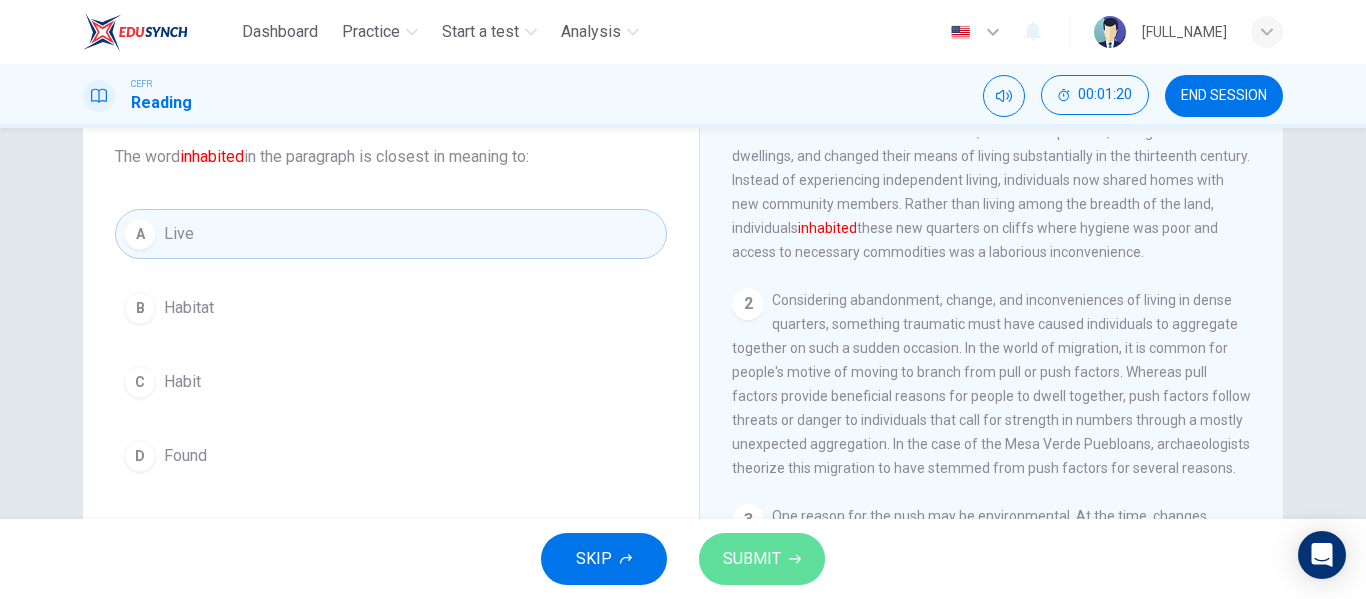 click on "SUBMIT" at bounding box center (752, 559) 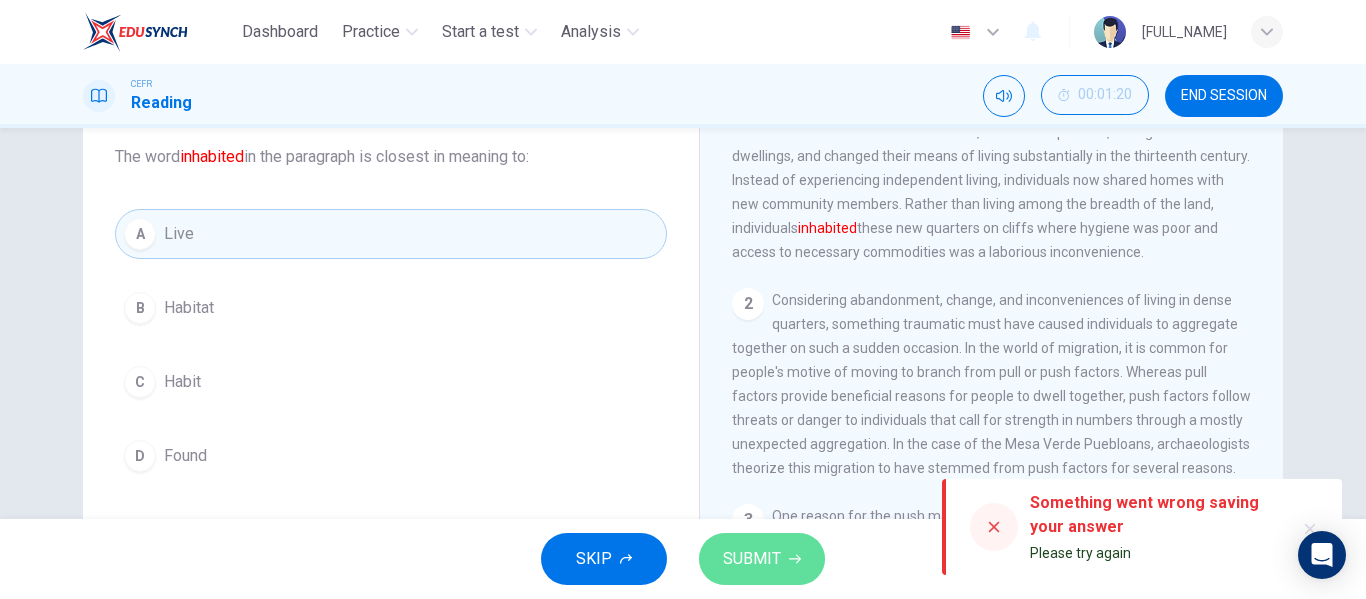 click on "SUBMIT" at bounding box center [752, 559] 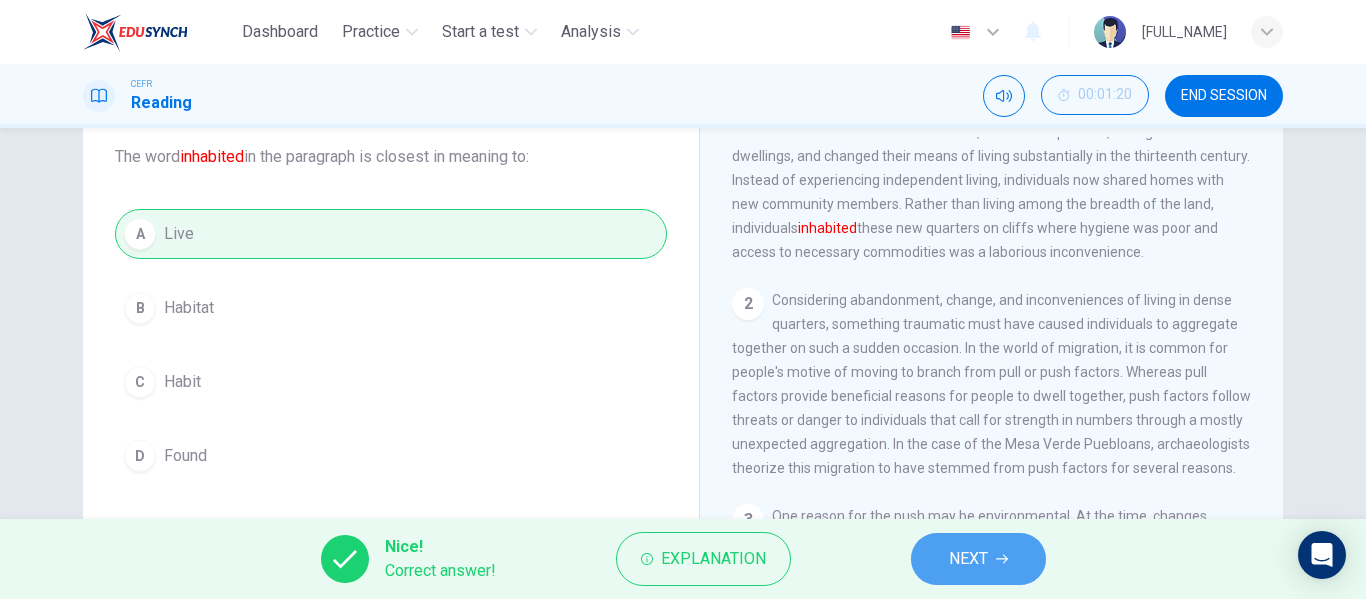 click on "NEXT" at bounding box center (968, 559) 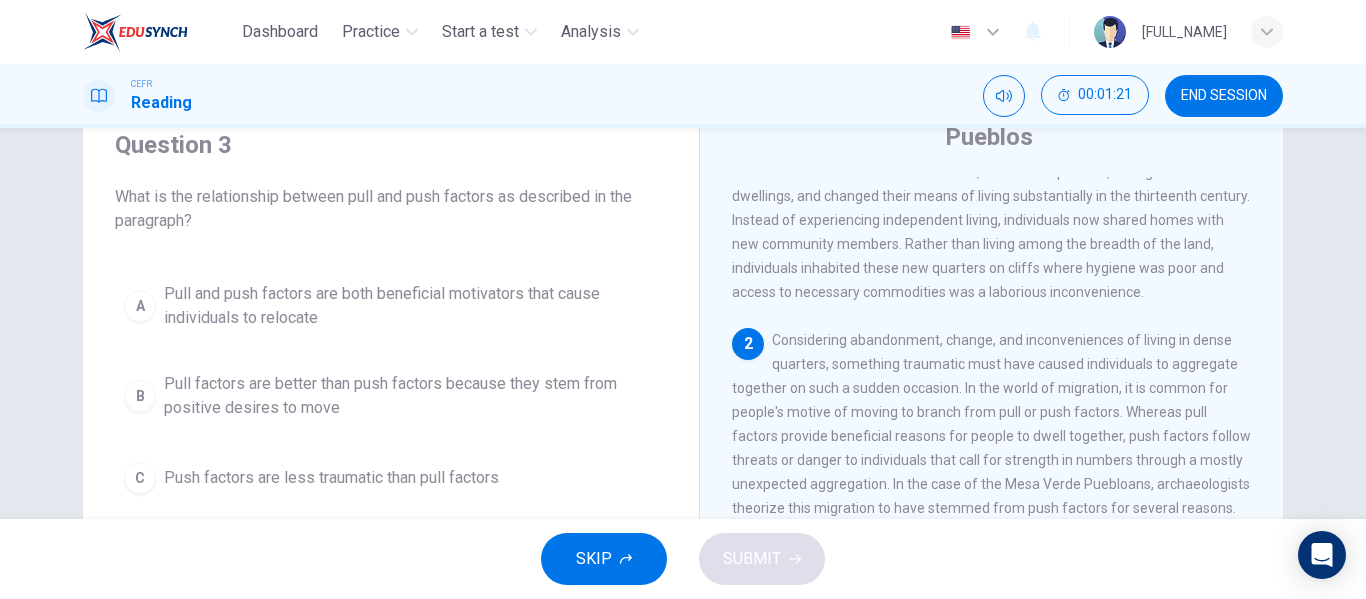 scroll, scrollTop: 77, scrollLeft: 0, axis: vertical 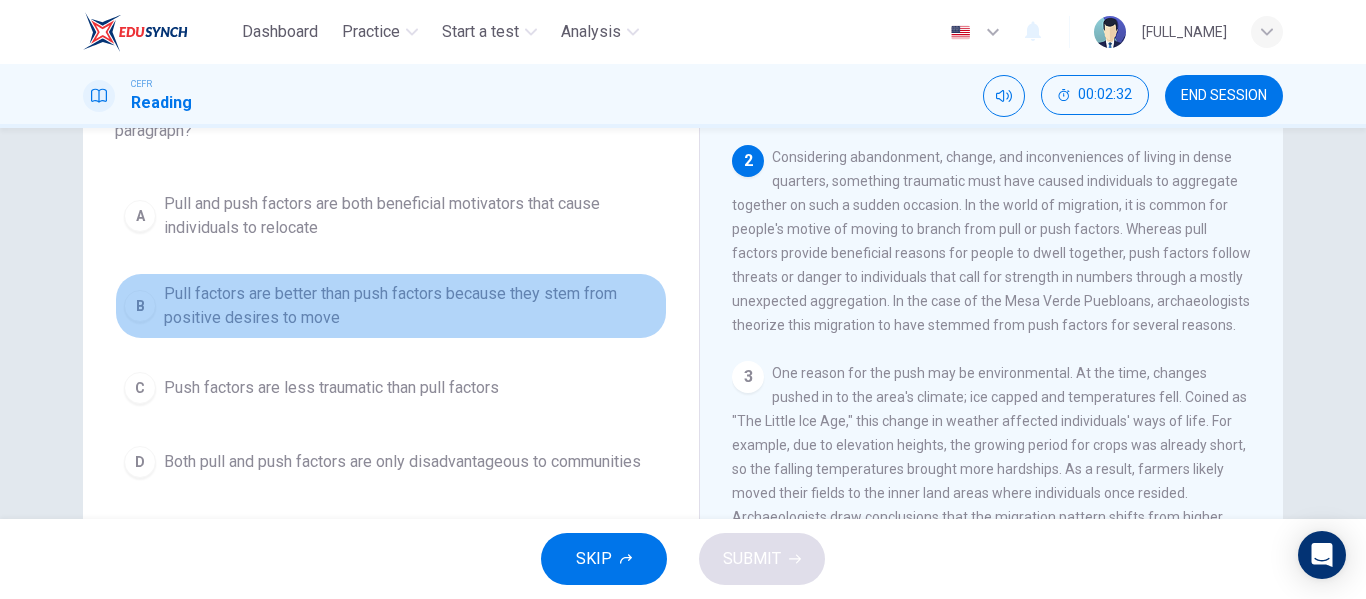 click on "Pull factors are better than push factors because they stem from positive desires to move" at bounding box center [411, 216] 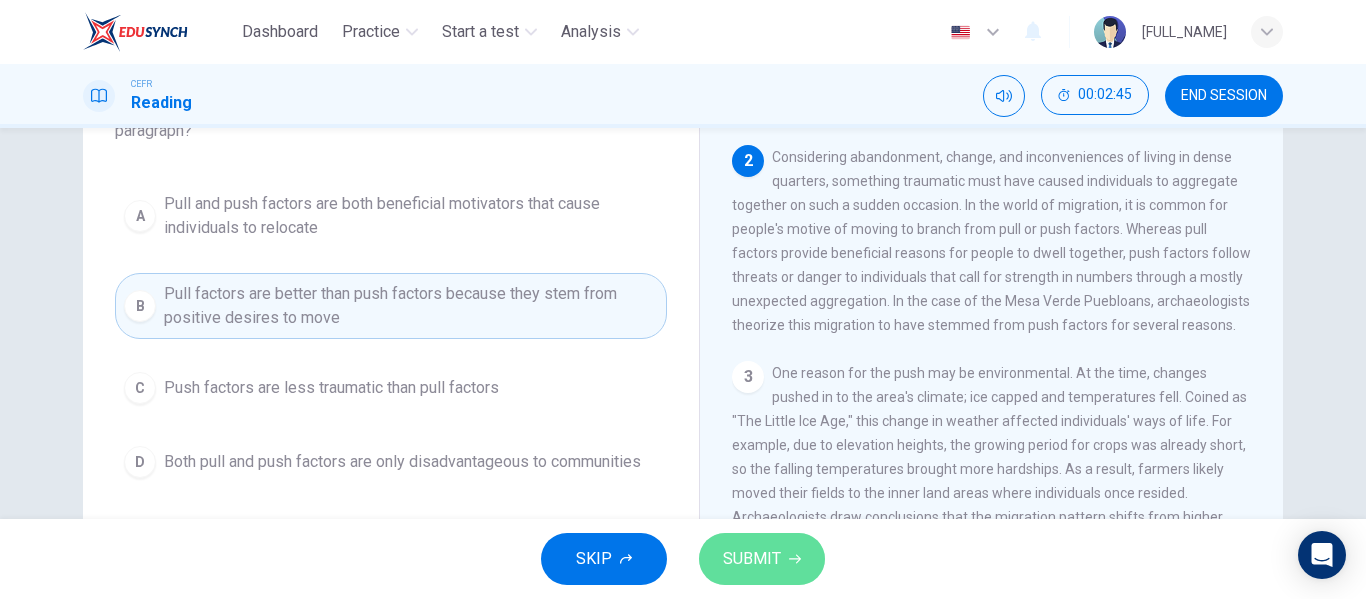 click on "SUBMIT" at bounding box center (752, 559) 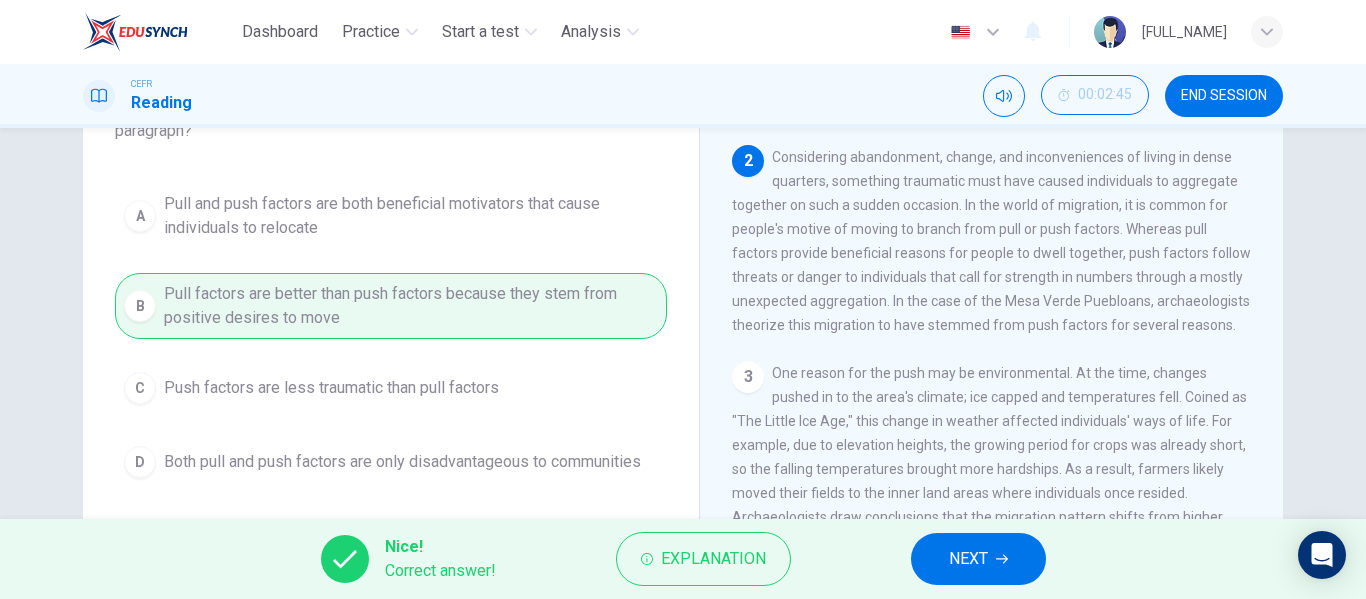 click at bounding box center (1002, 559) 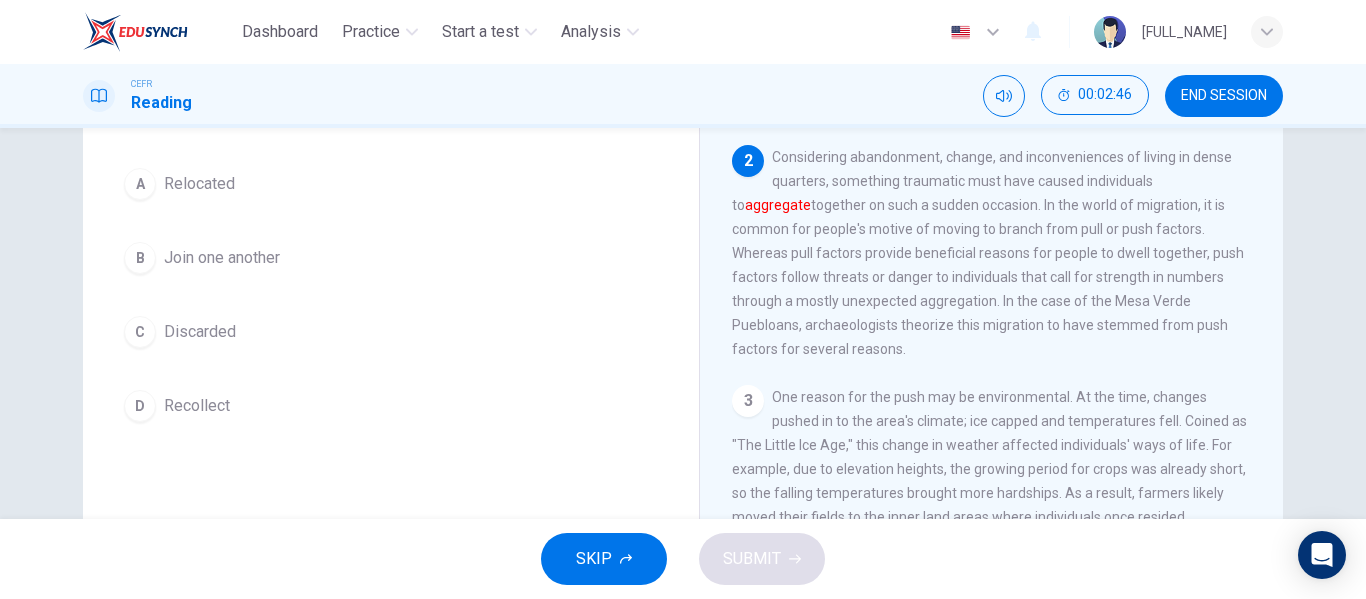 scroll, scrollTop: 0, scrollLeft: 0, axis: both 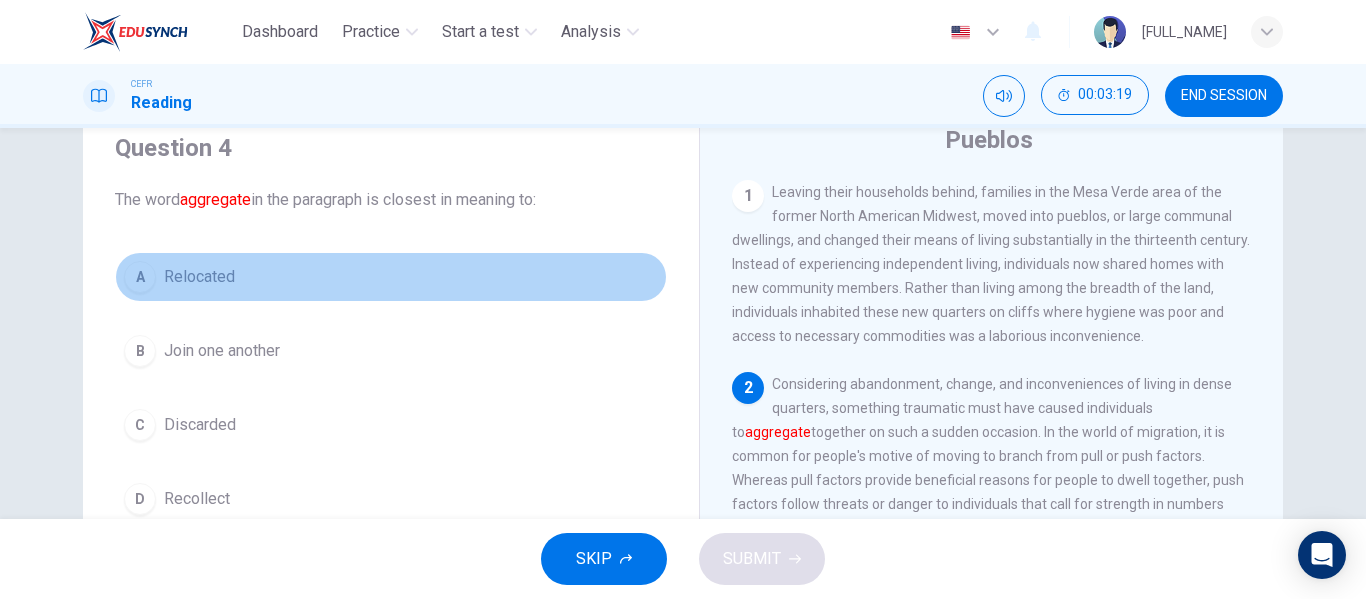 click on "Relocated" at bounding box center [199, 277] 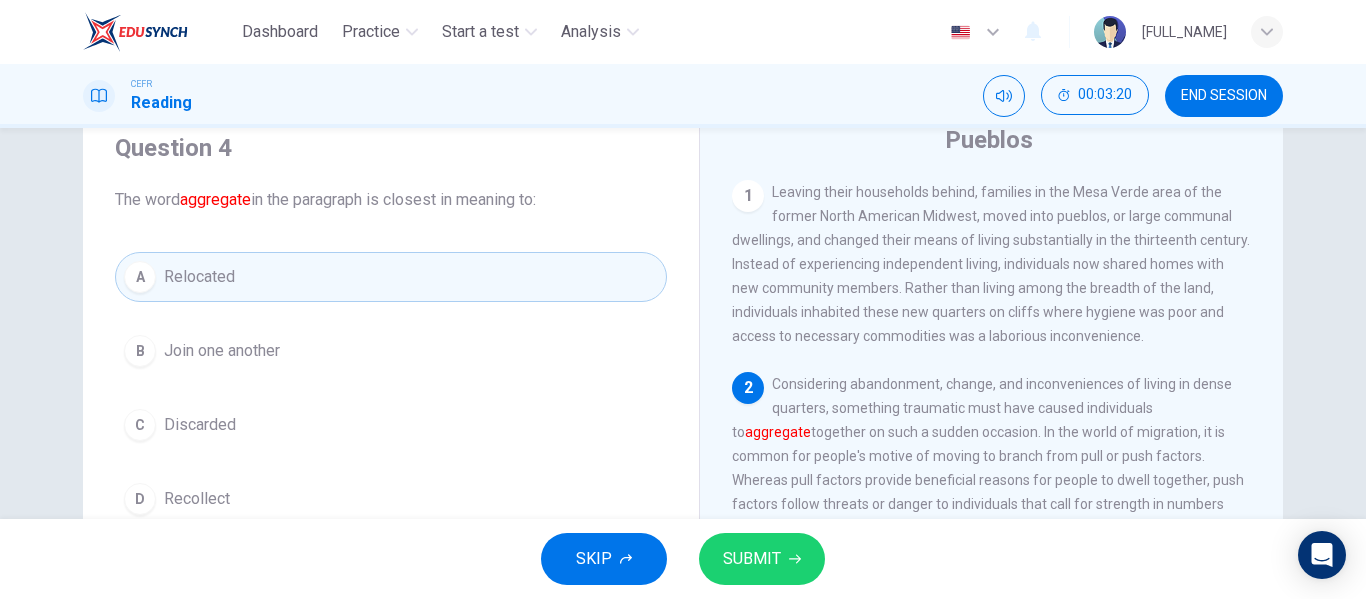 click on "SUBMIT" at bounding box center (752, 559) 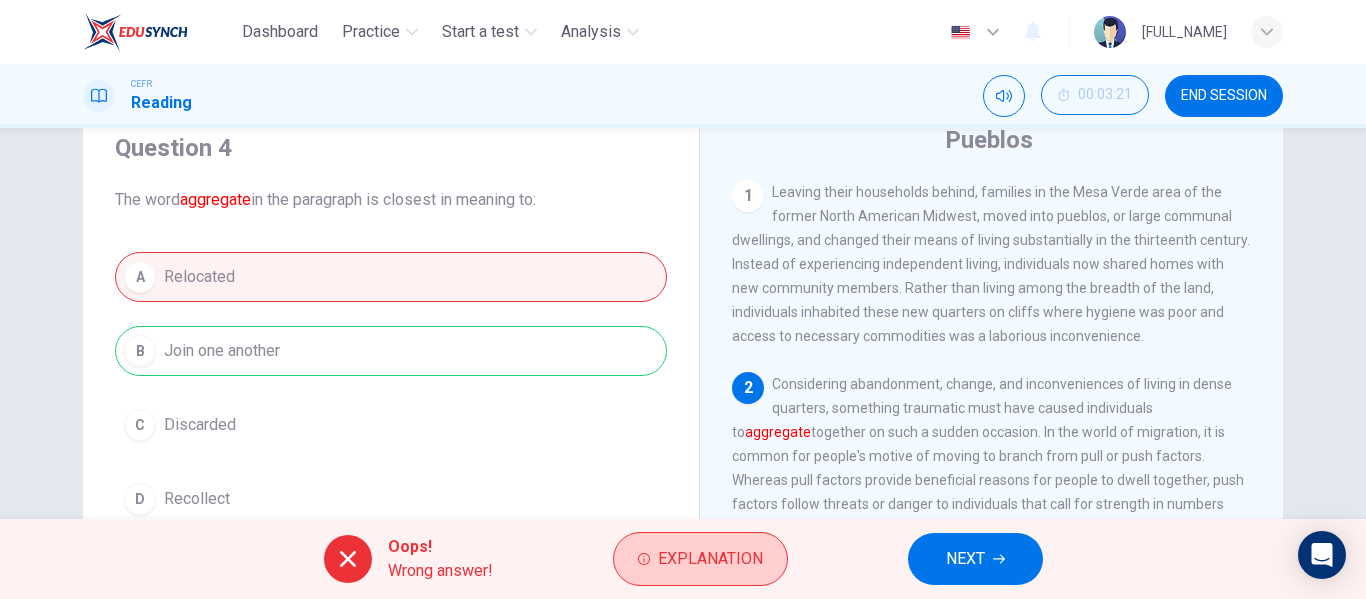 click on "Explanation" at bounding box center [710, 559] 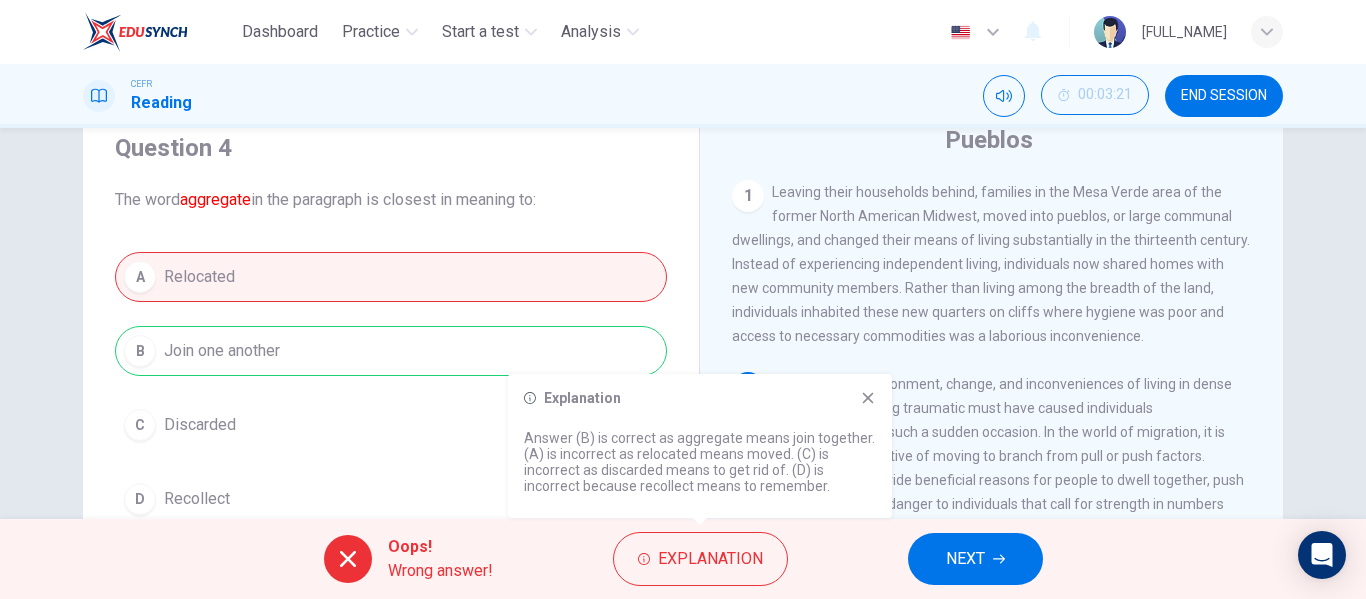 click on "NEXT" at bounding box center [975, 559] 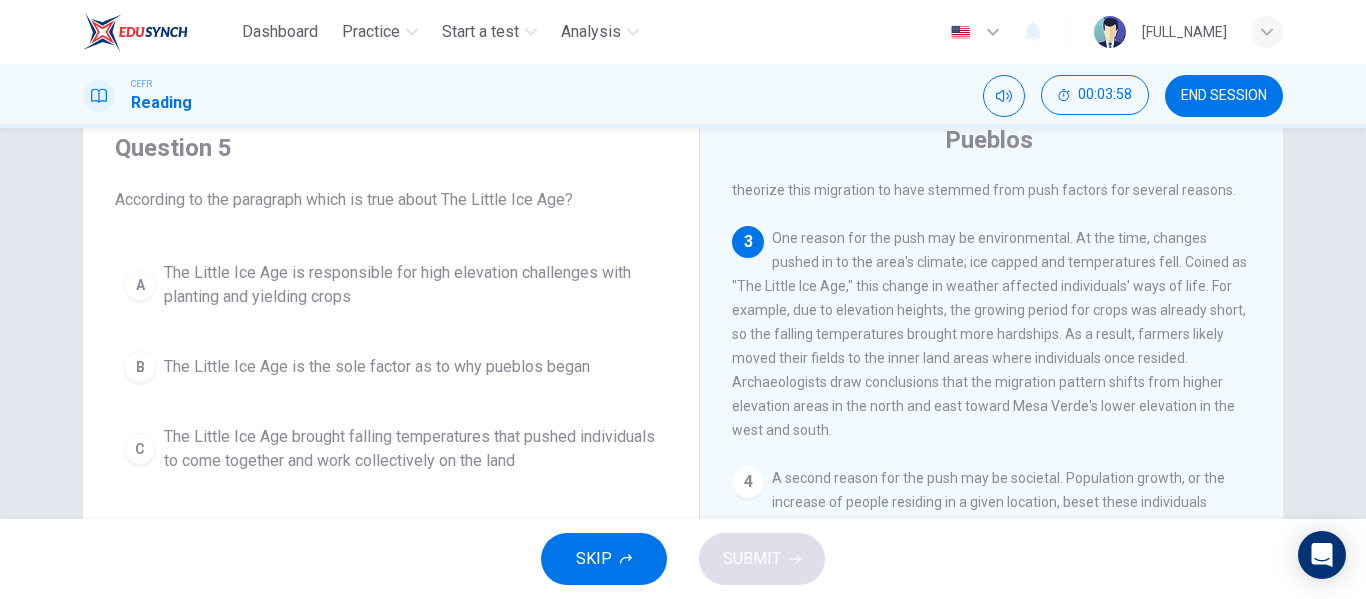 scroll, scrollTop: 364, scrollLeft: 0, axis: vertical 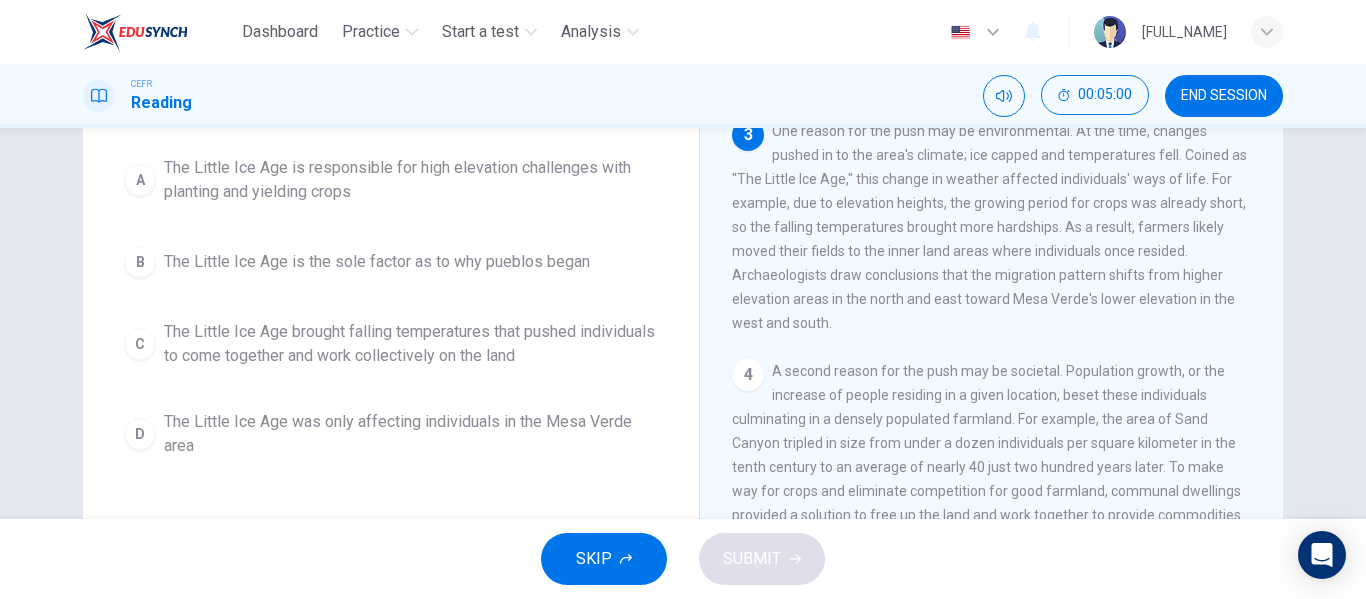 click on "The Little Ice Age is the sole factor as to why pueblos began" at bounding box center [411, 180] 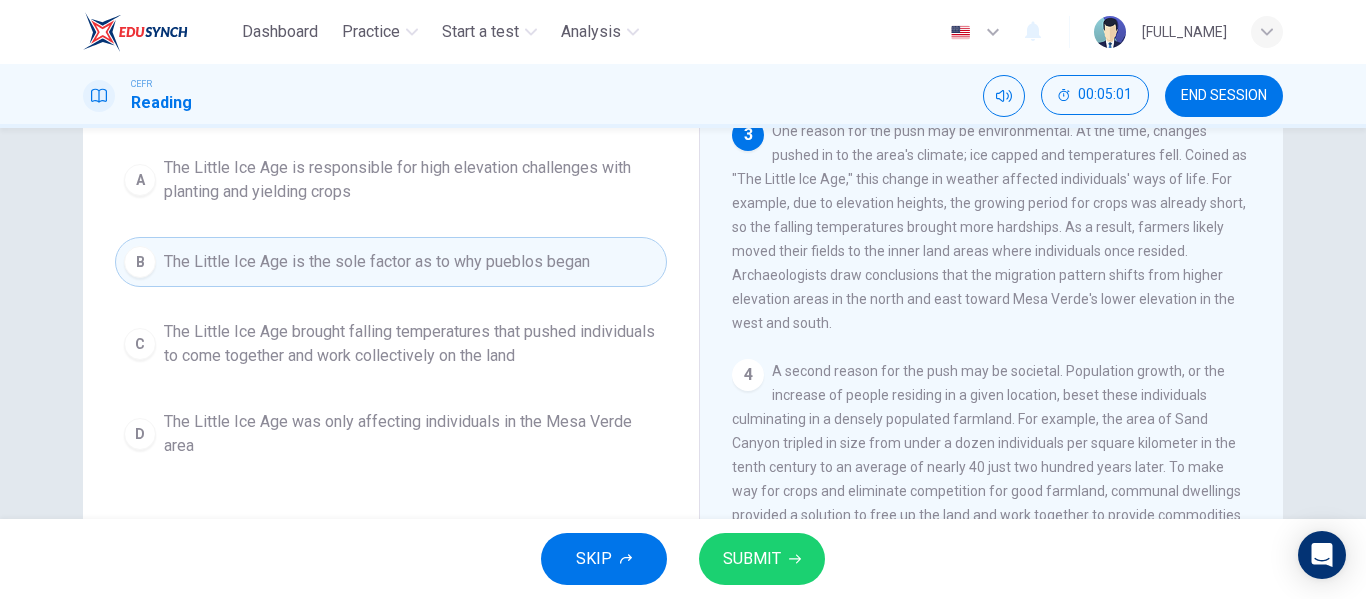 click on "A The Little Ice Age is responsible for high elevation challenges with planting and yielding crops" at bounding box center (391, 180) 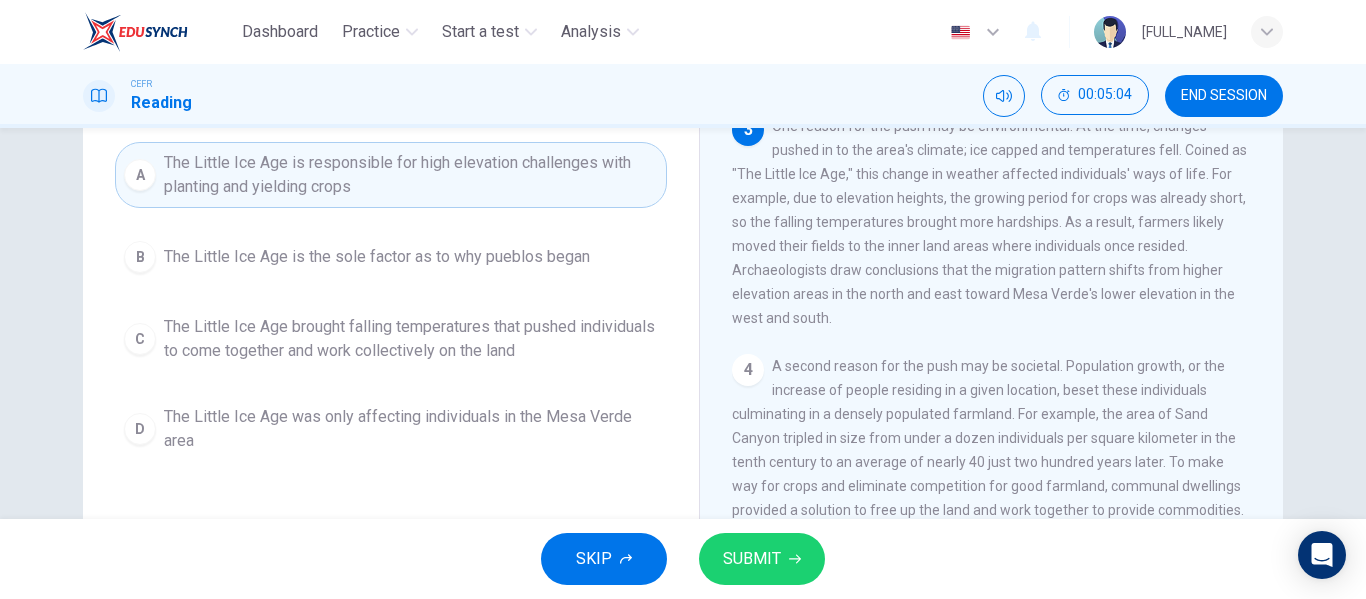 scroll, scrollTop: 186, scrollLeft: 0, axis: vertical 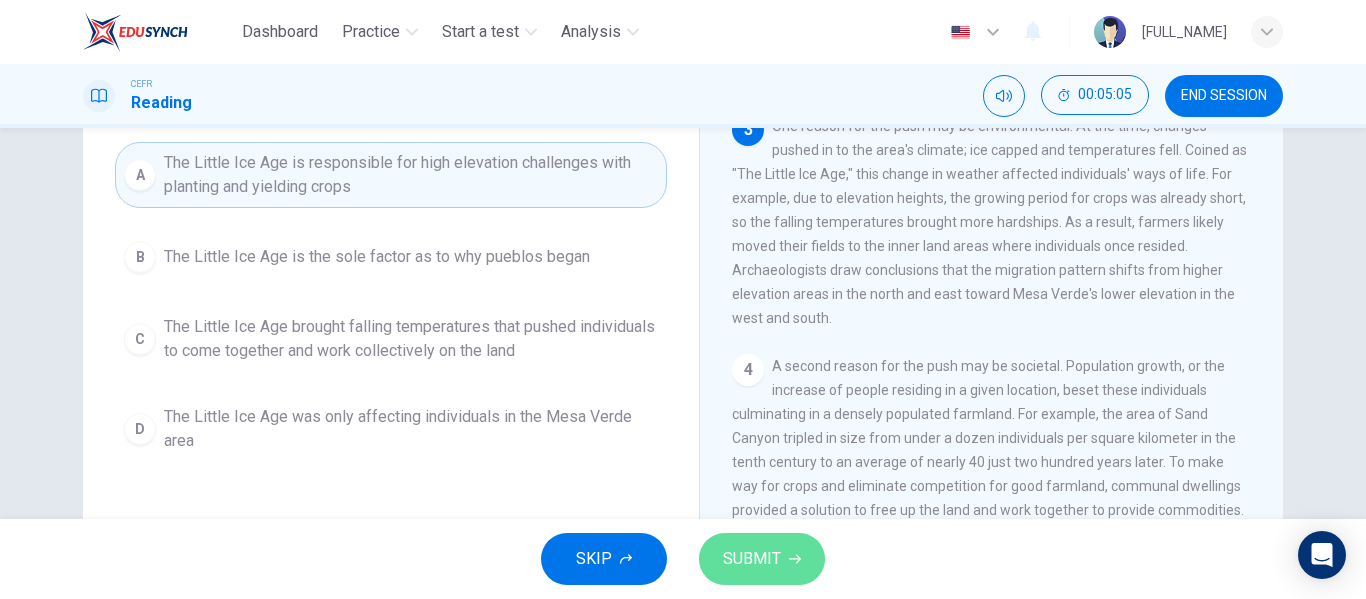 click on "SUBMIT" at bounding box center [752, 559] 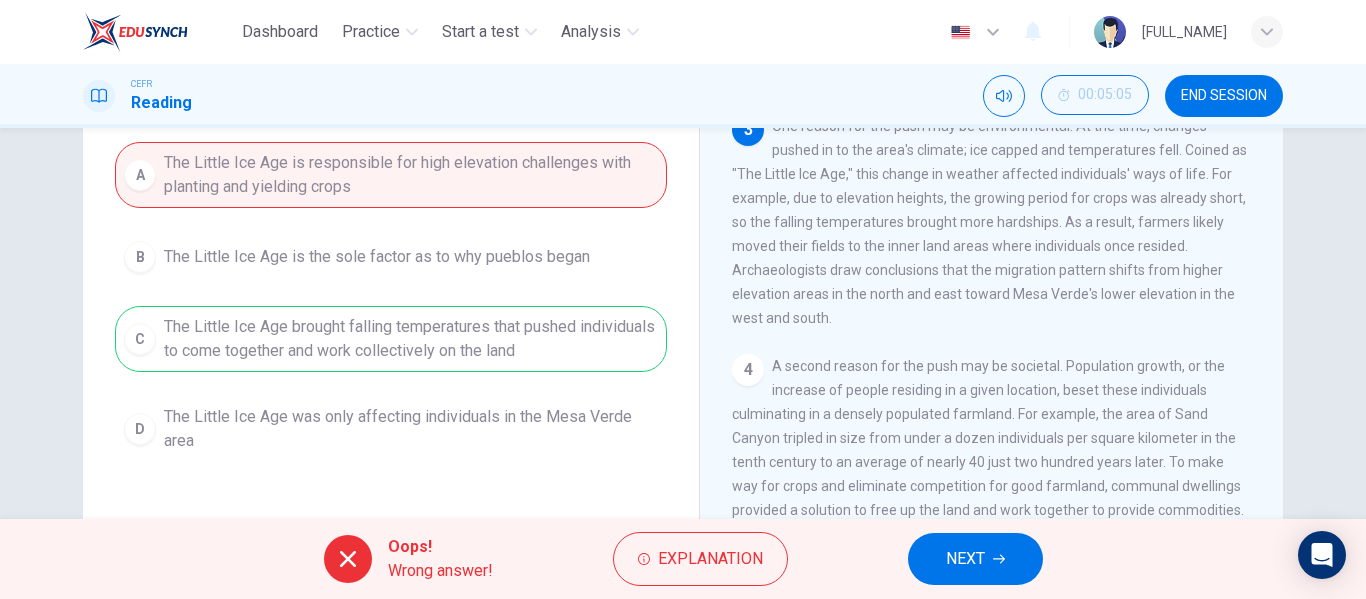 click on "NEXT" at bounding box center [965, 559] 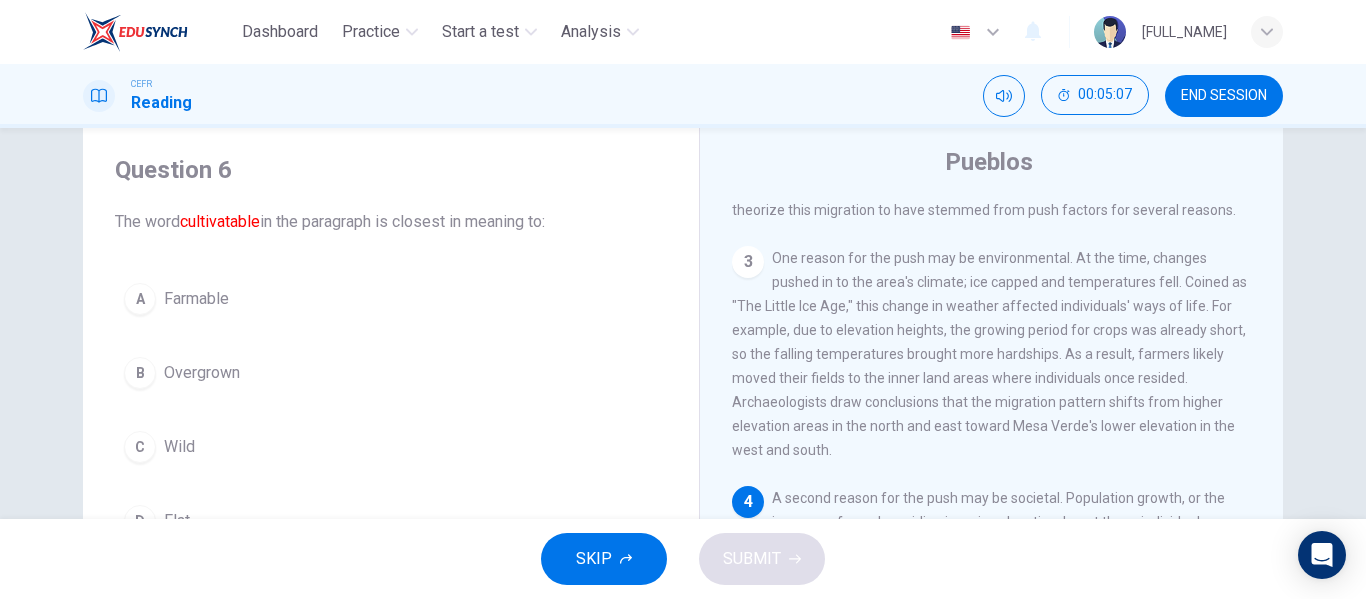 scroll, scrollTop: 53, scrollLeft: 0, axis: vertical 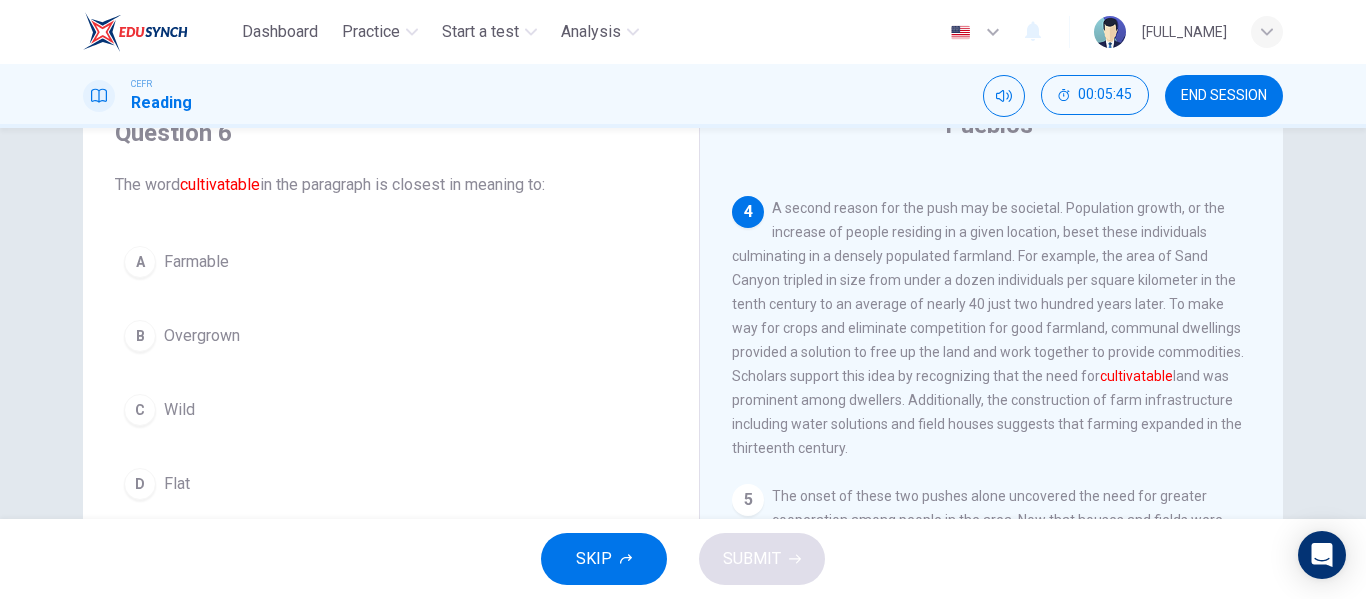 click on "A Farmable" at bounding box center [391, 262] 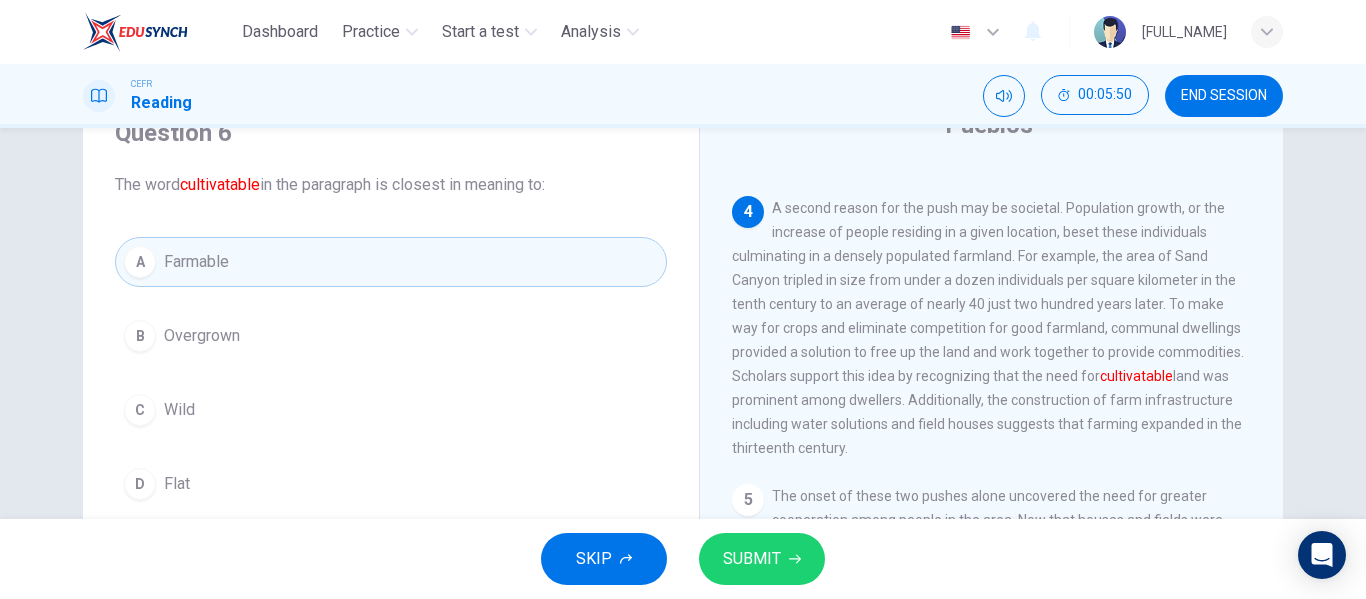 click on "SUBMIT" at bounding box center [752, 559] 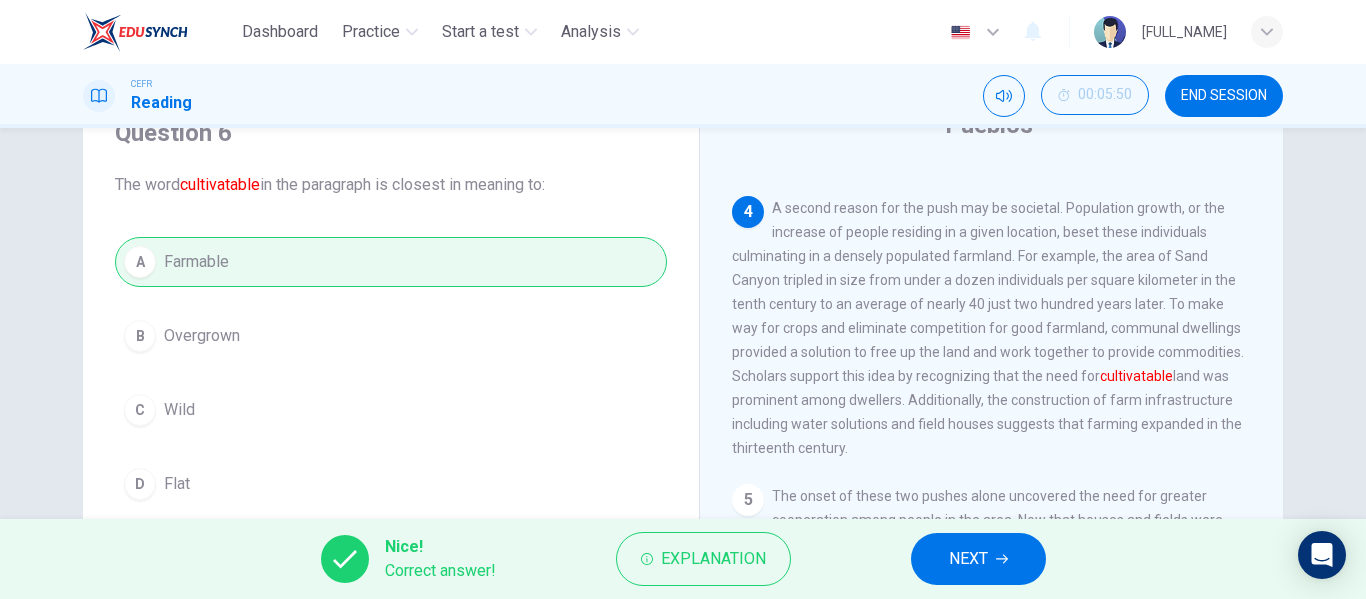 click on "NEXT" at bounding box center (968, 559) 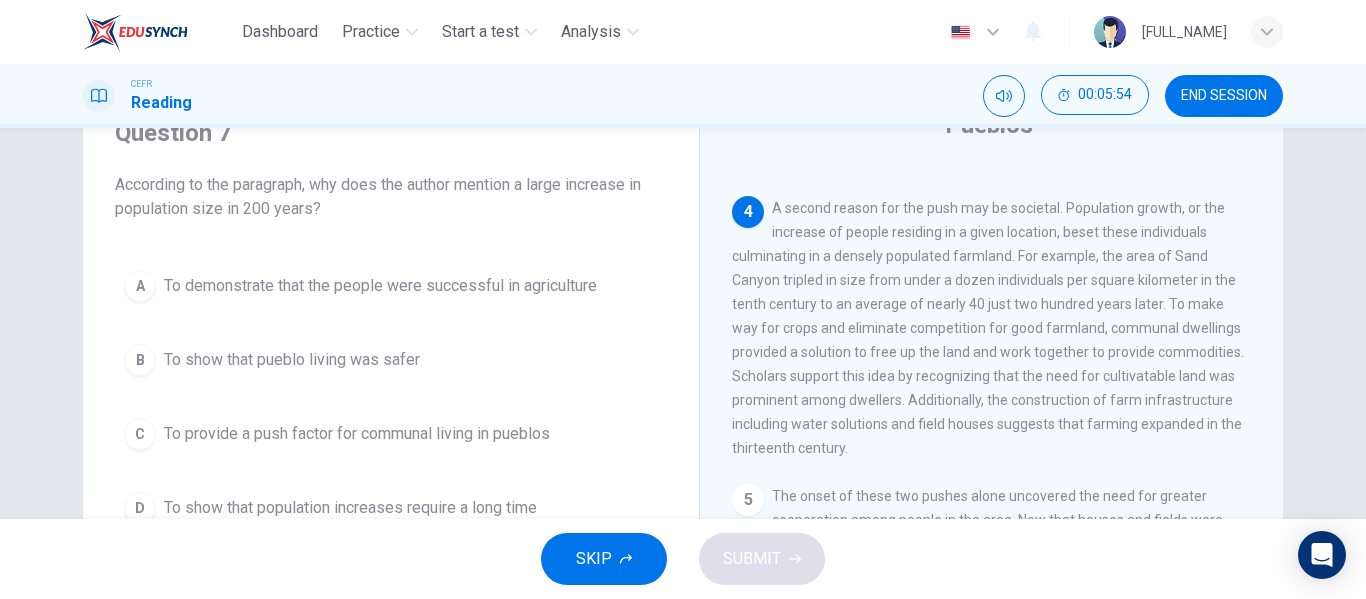 scroll, scrollTop: 637, scrollLeft: 0, axis: vertical 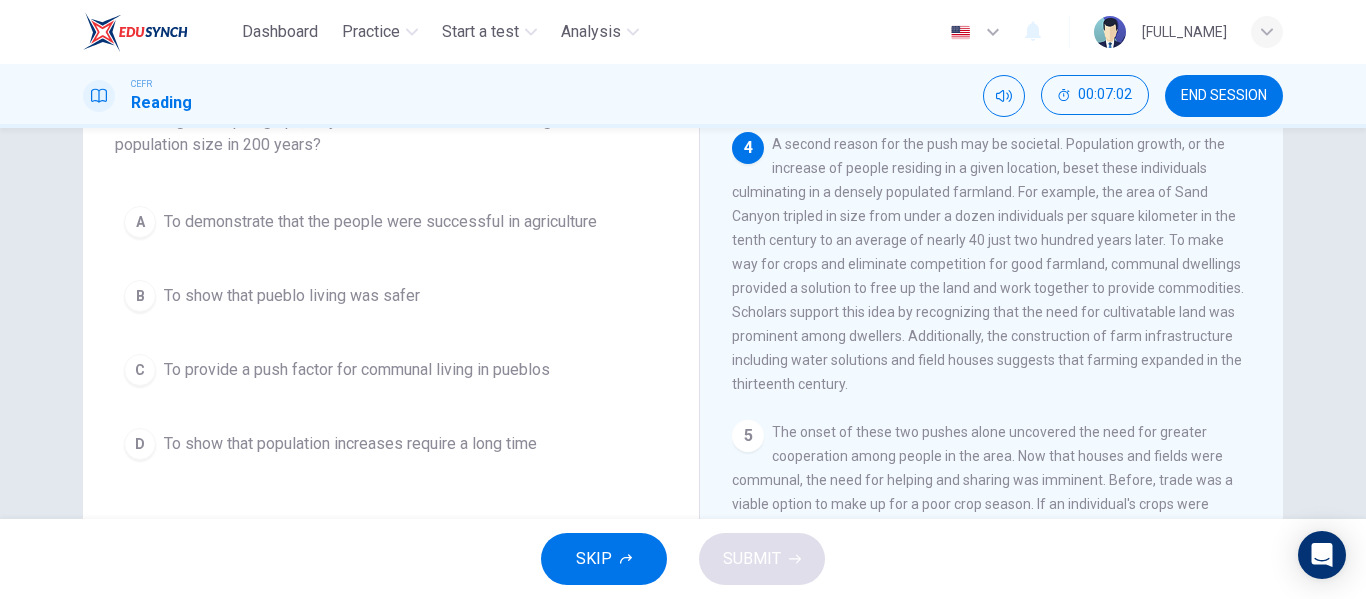 click on "To provide a push factor for communal living in pueblos" at bounding box center [380, 222] 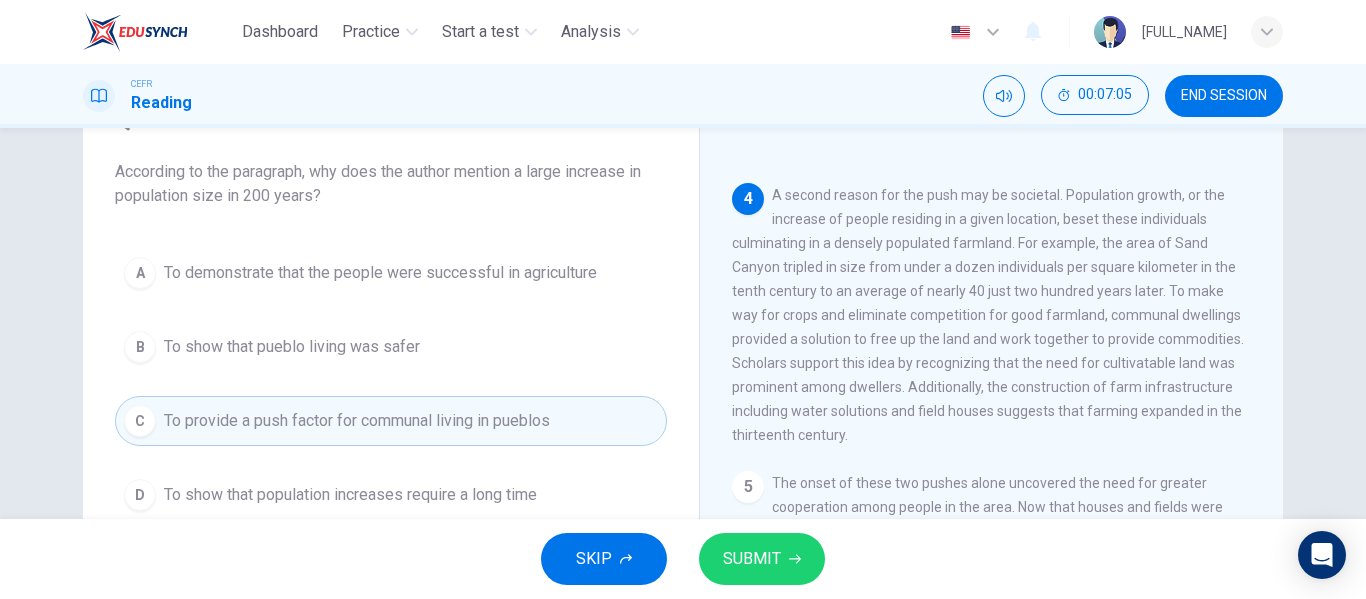 scroll, scrollTop: 102, scrollLeft: 0, axis: vertical 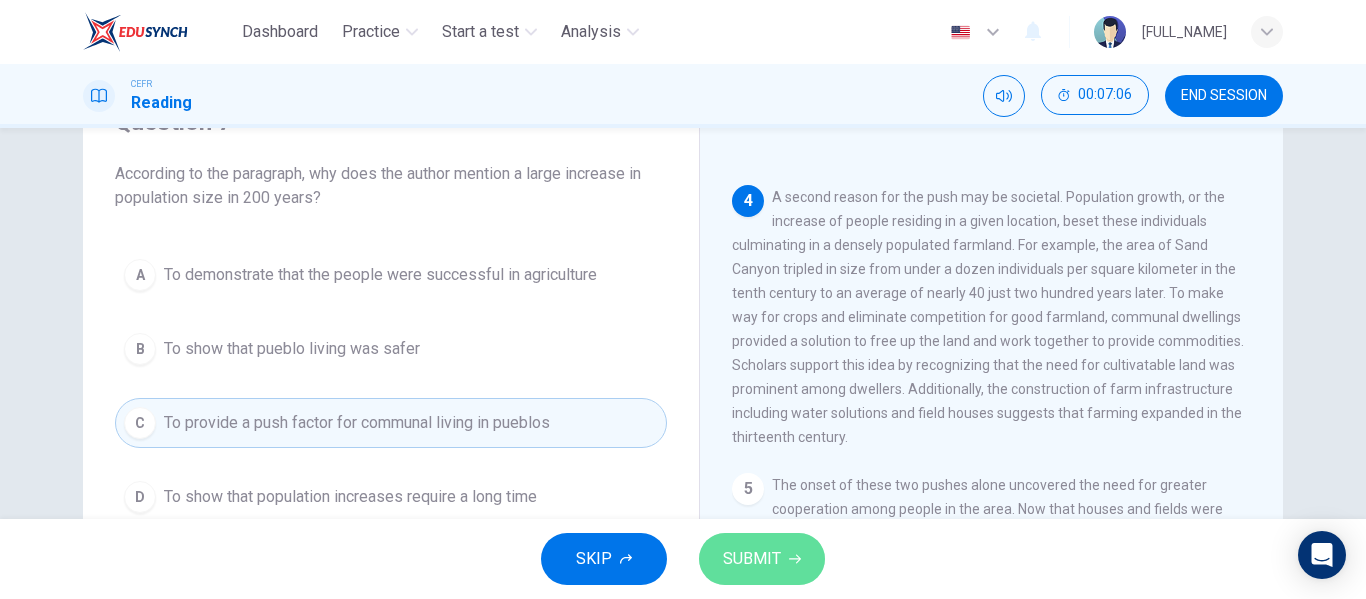 click on "SUBMIT" at bounding box center (762, 559) 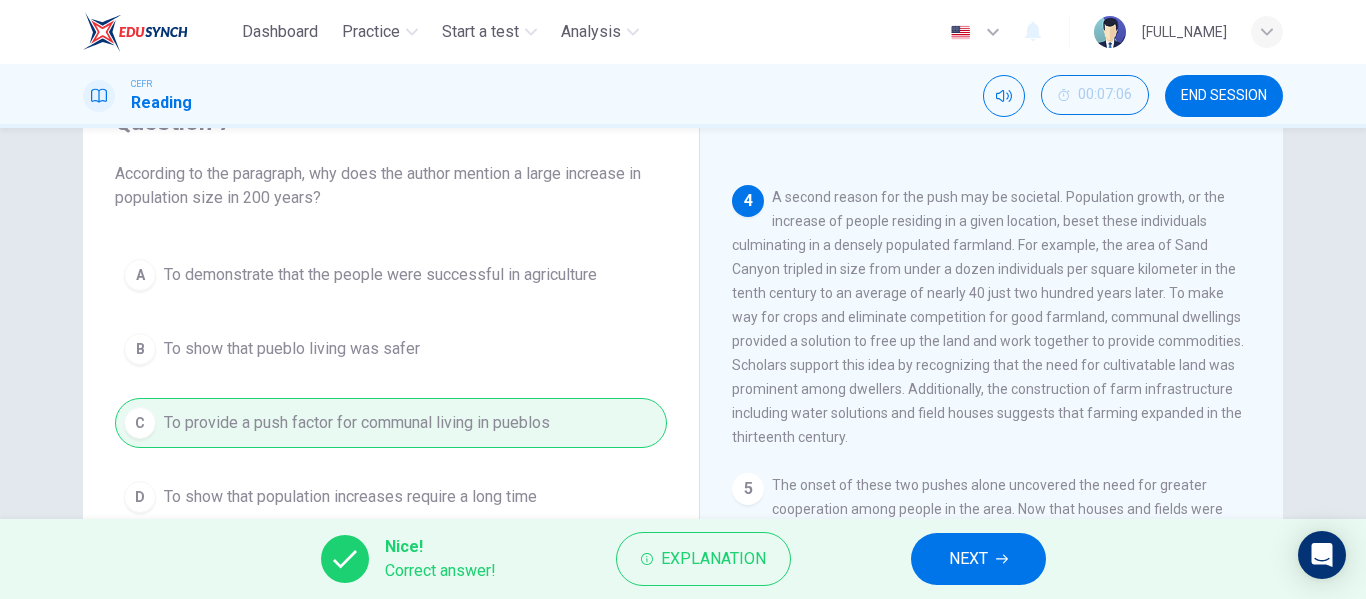 click on "NEXT" at bounding box center (978, 559) 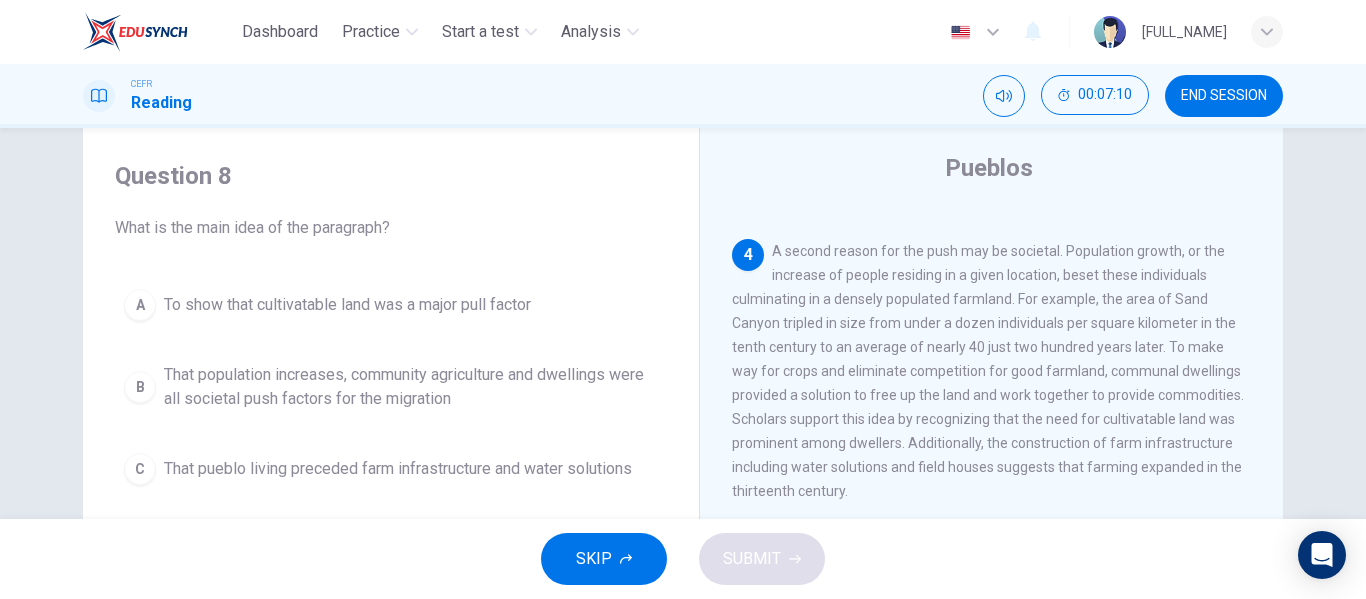 scroll, scrollTop: 47, scrollLeft: 0, axis: vertical 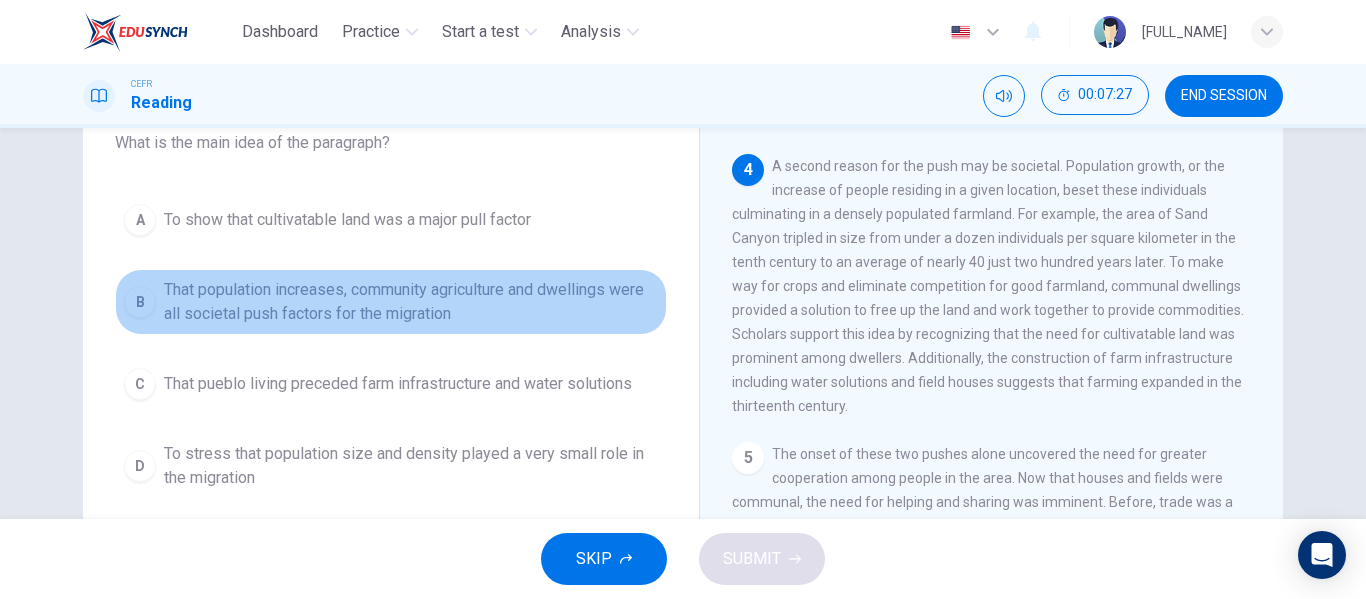 click on "B That population increases, community agriculture and dwellings were all societal push factors for the migration" at bounding box center (391, 302) 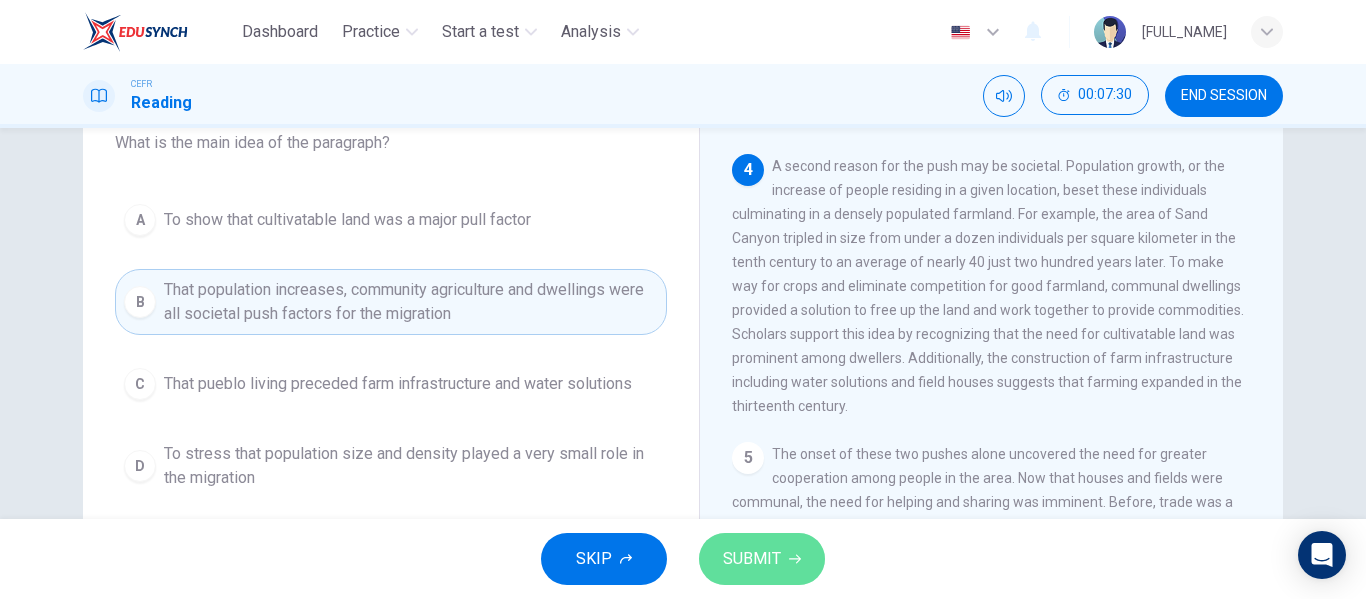 click on "SUBMIT" at bounding box center (762, 559) 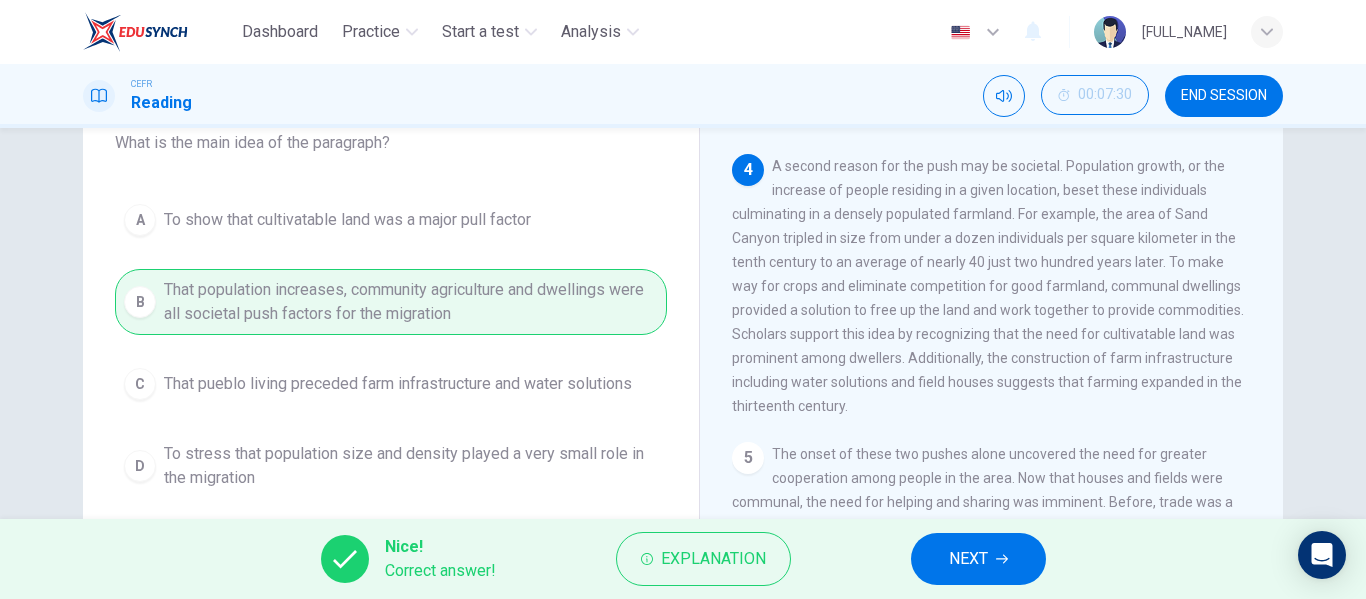 click on "NEXT" at bounding box center (978, 559) 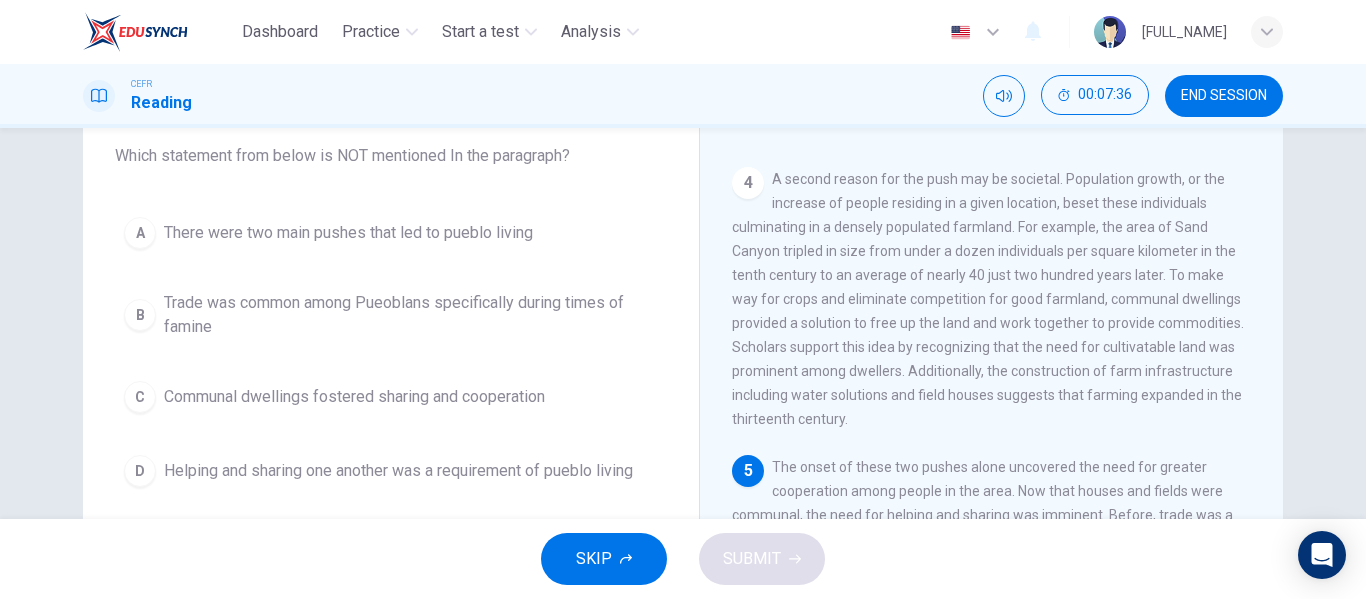 scroll, scrollTop: 122, scrollLeft: 0, axis: vertical 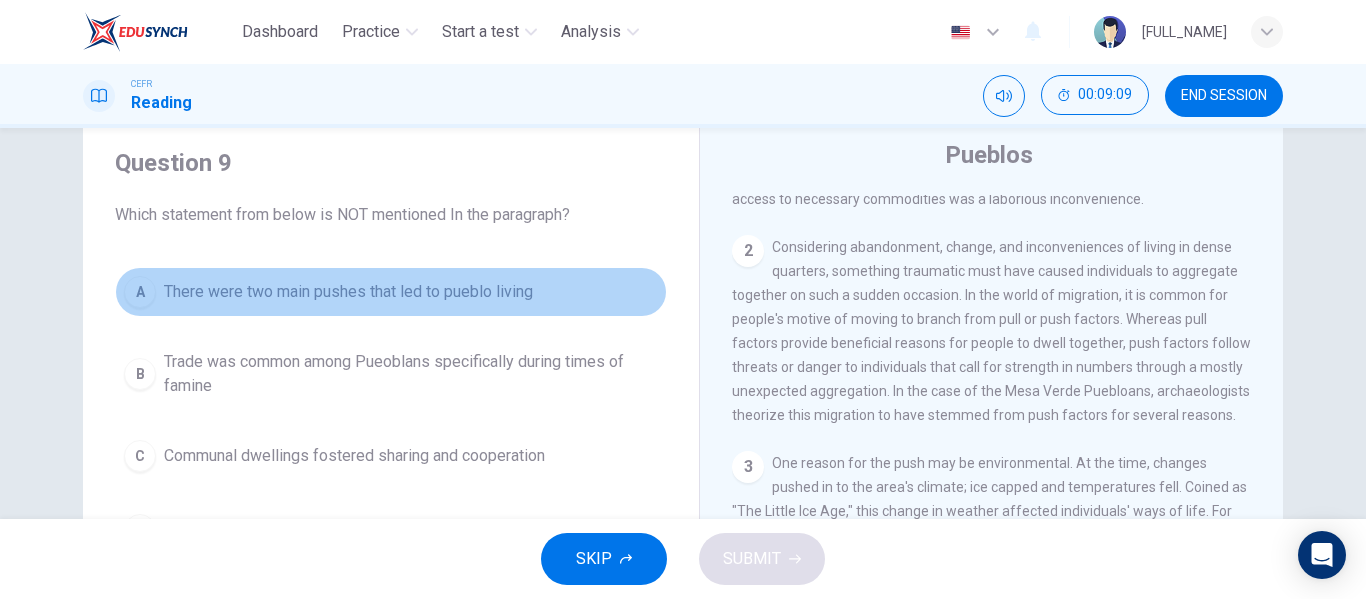 click on "There were two main pushes that led to pueblo living" at bounding box center (348, 292) 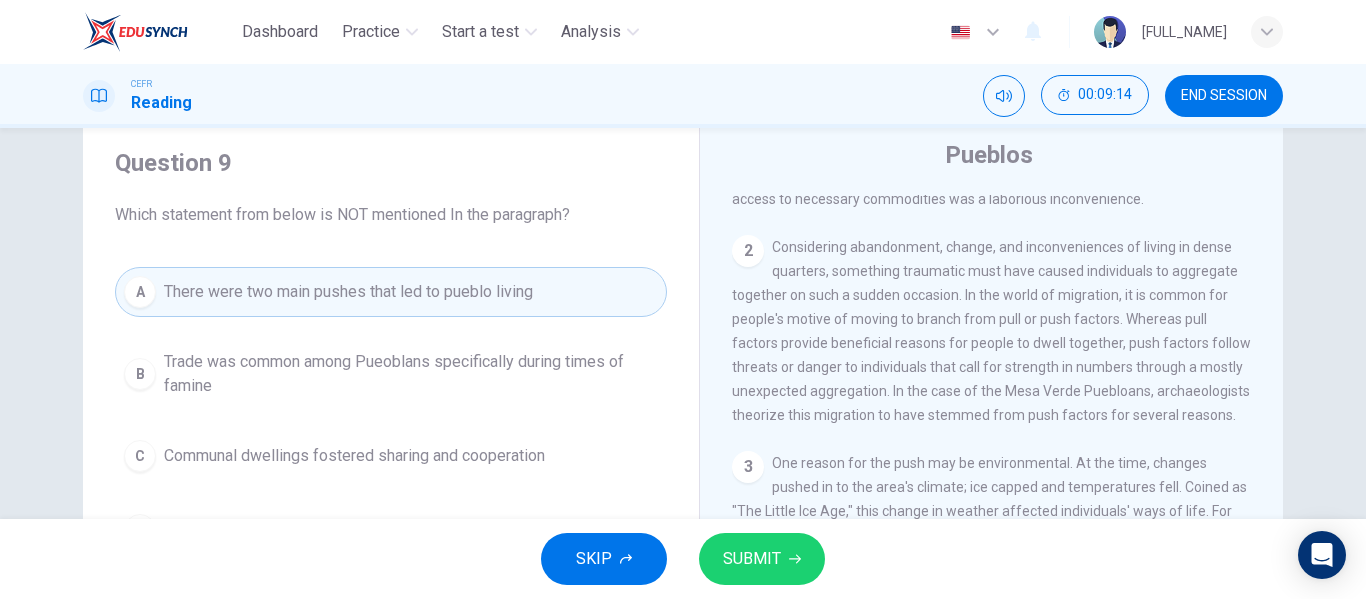 click on "SUBMIT" at bounding box center [752, 559] 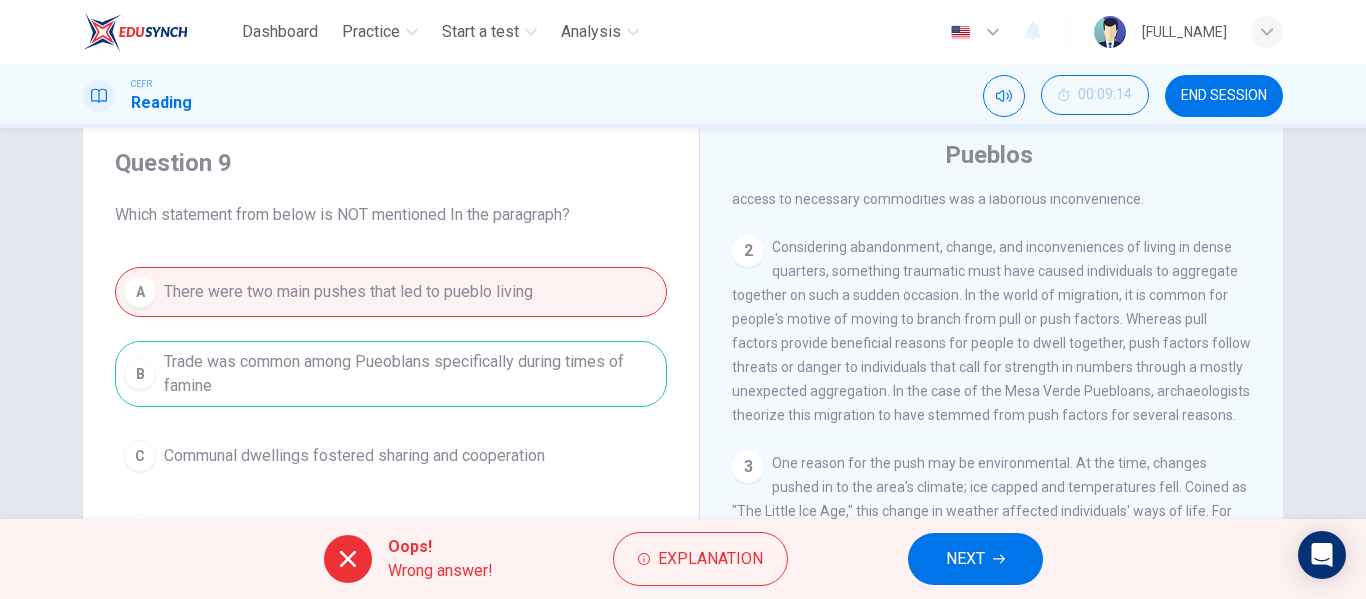 scroll, scrollTop: 197, scrollLeft: 0, axis: vertical 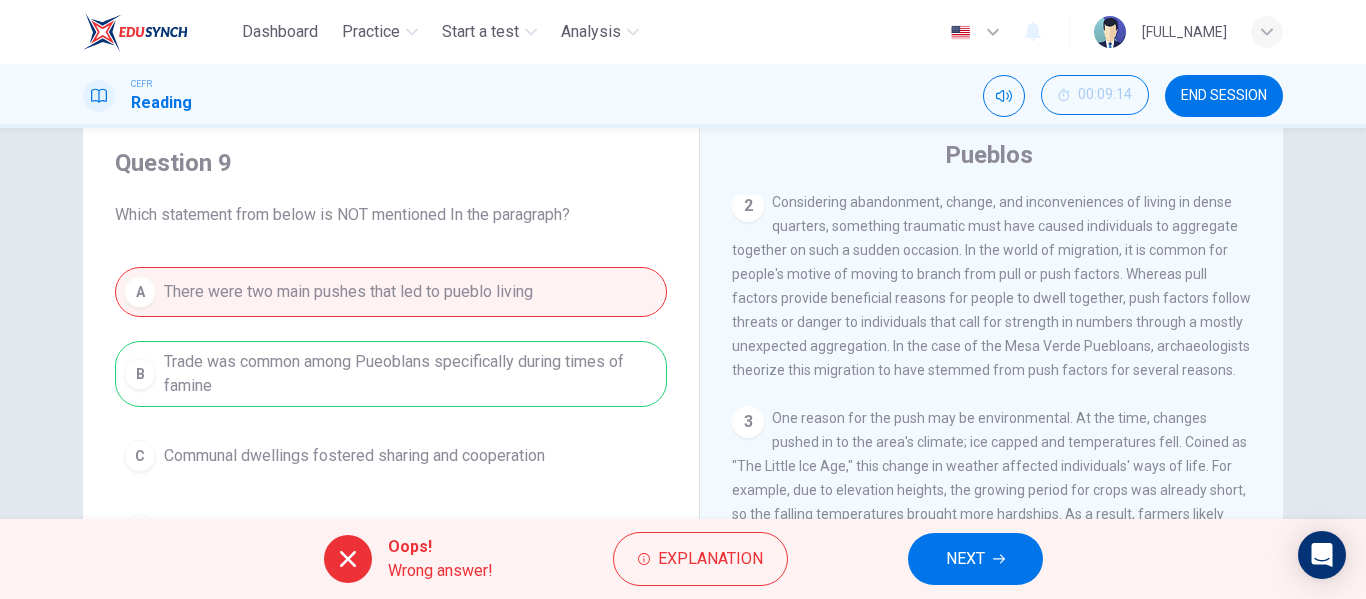 click on "NEXT" at bounding box center (965, 559) 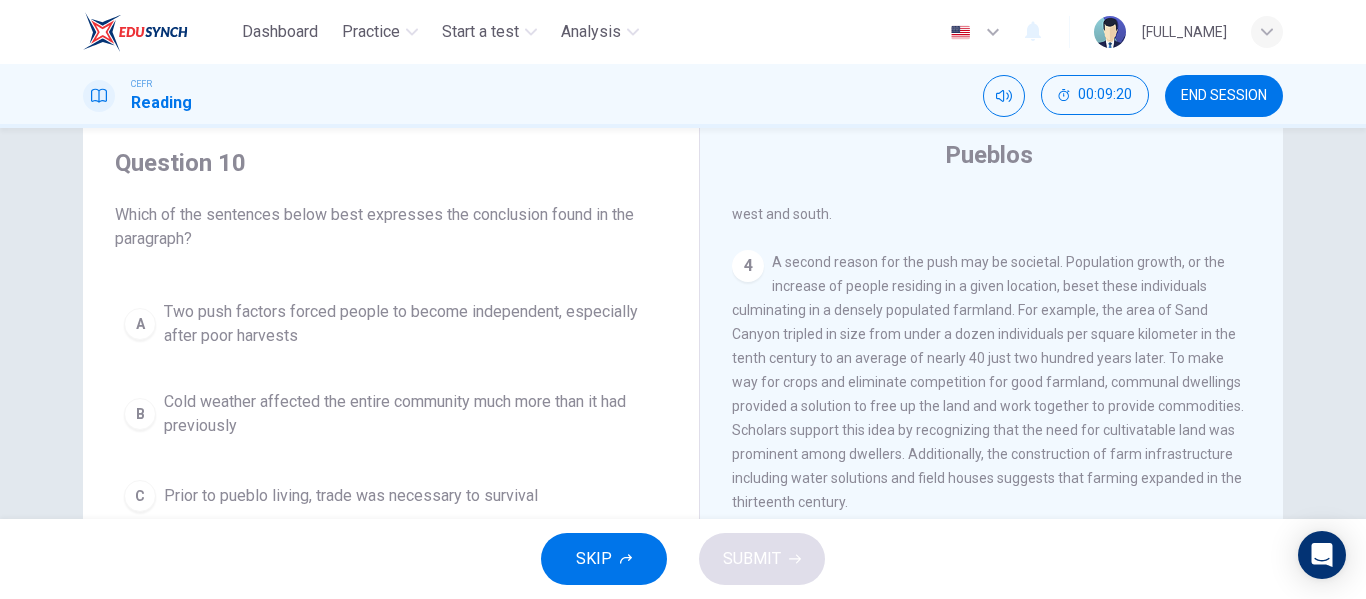 scroll, scrollTop: 688, scrollLeft: 0, axis: vertical 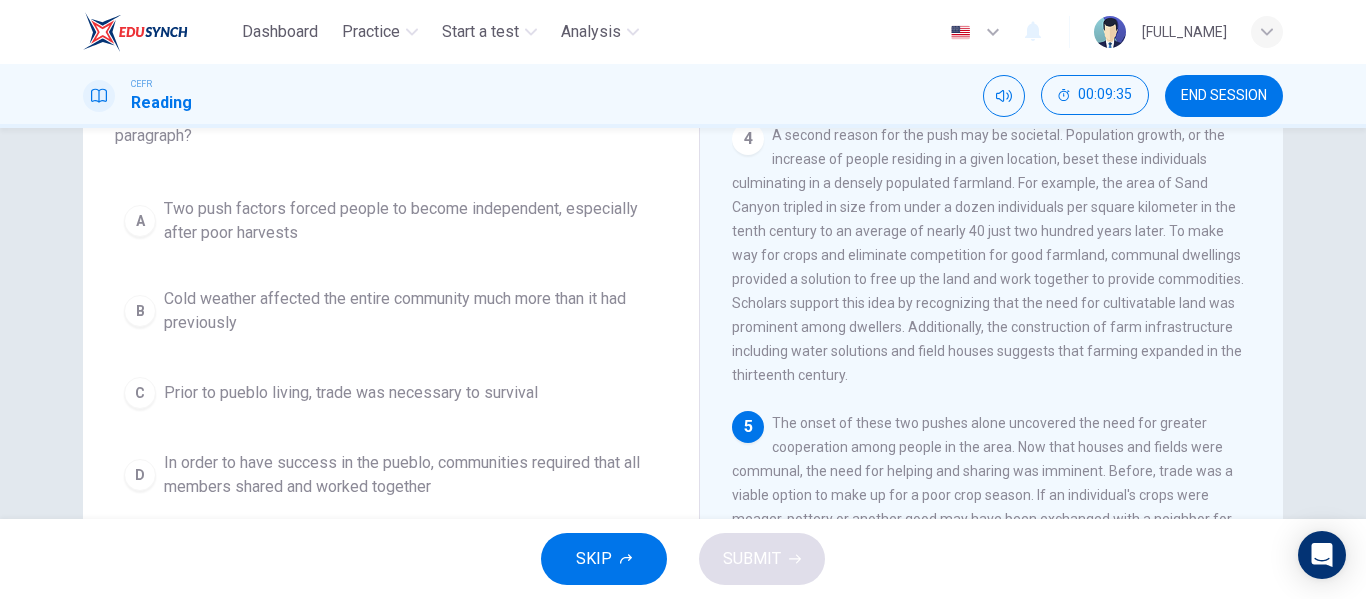 click on "Two push factors forced people to become independent, especially after poor harvests" at bounding box center [411, 221] 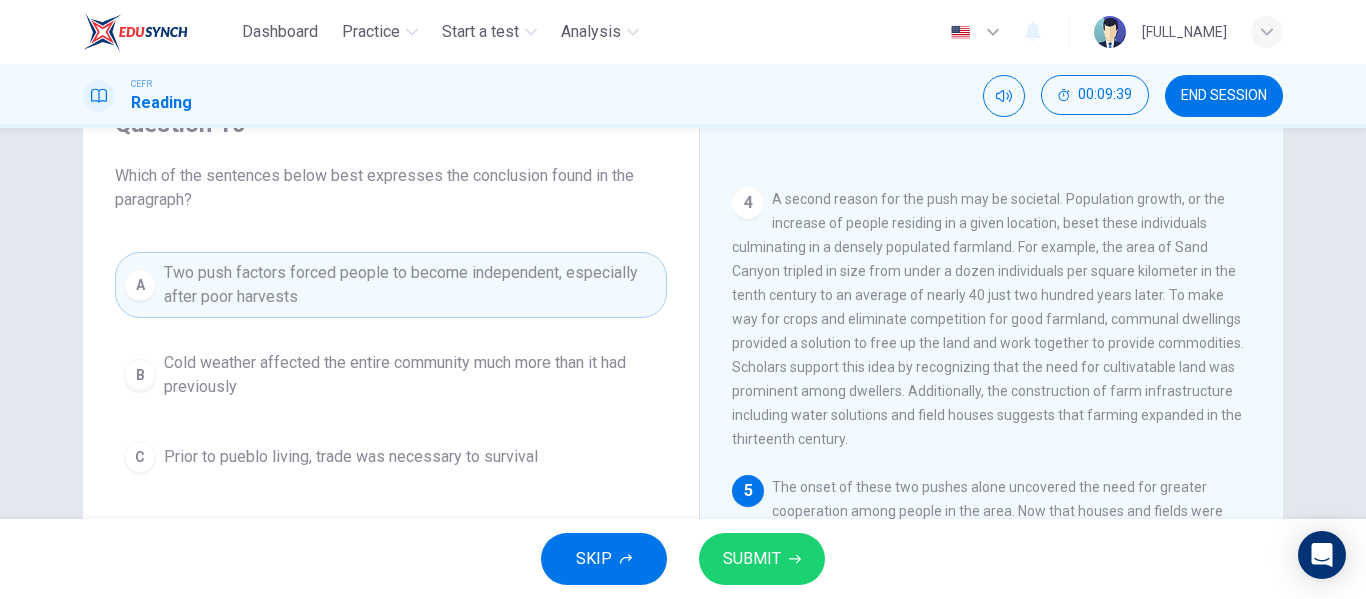 scroll, scrollTop: 86, scrollLeft: 0, axis: vertical 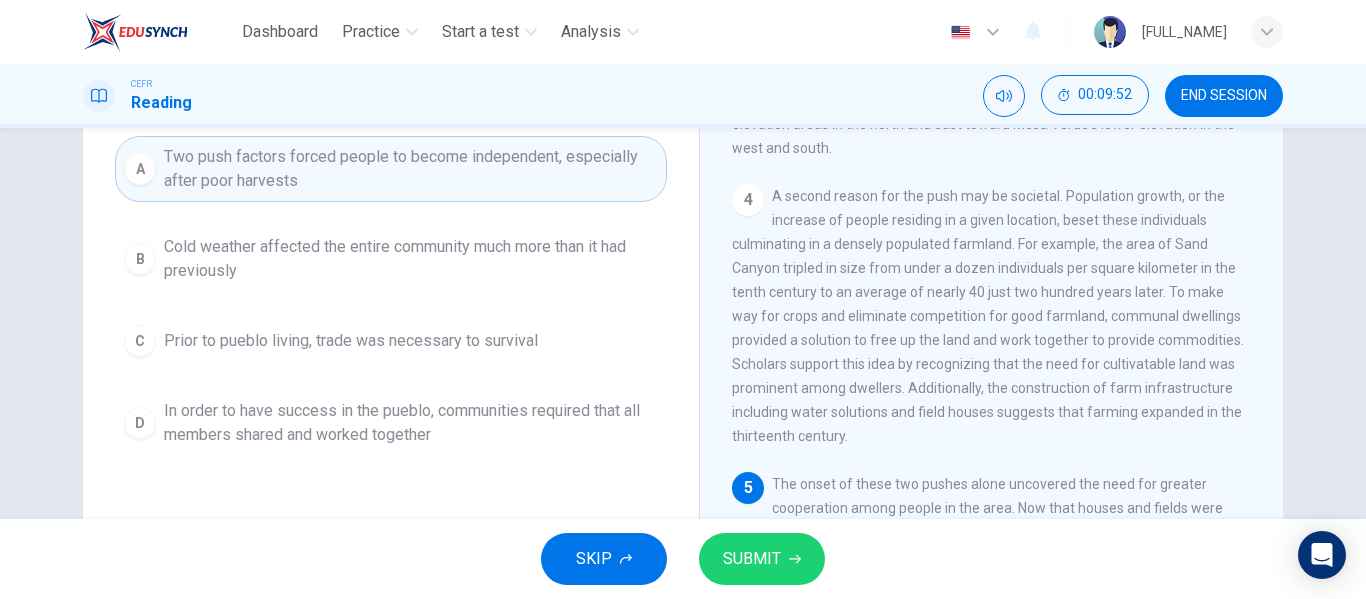 click on "A Two push factors forced people to become independent, especially after poor harvests B Cold weather affected the entire community much more than it had previously C Prior to pueblo living, trade was necessary to survival D In order to have success in the pueblo, communities required that all members shared and worked together" at bounding box center (391, 296) 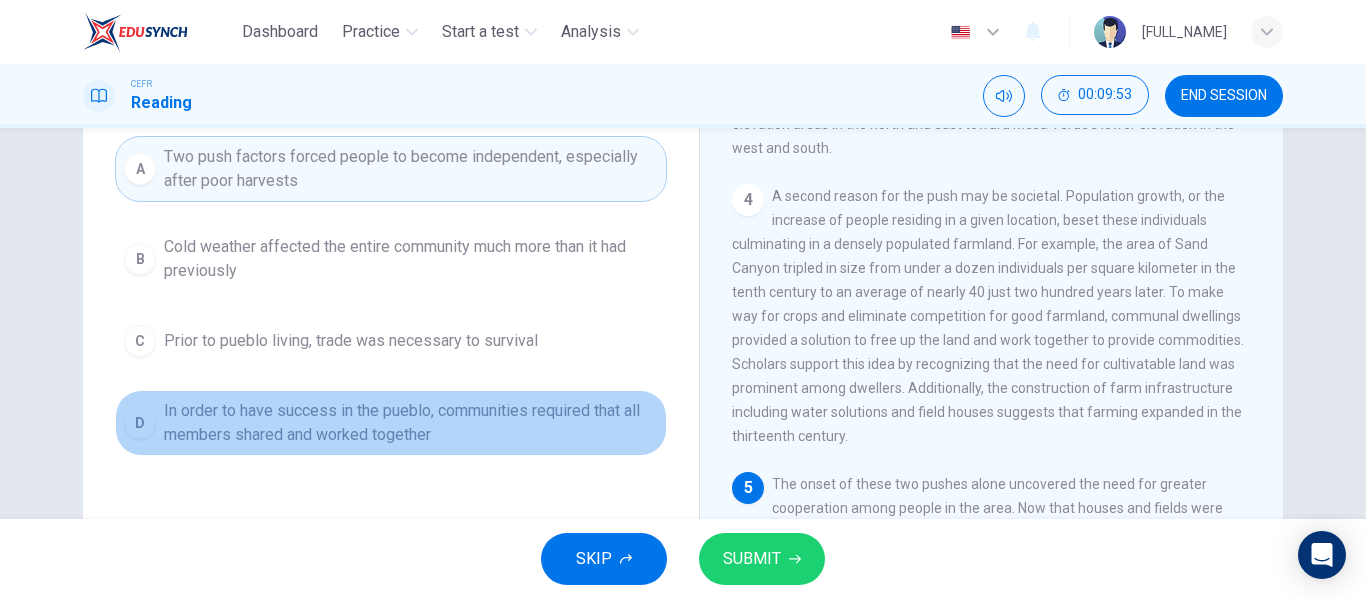 click on "In order to have success in the pueblo, communities required that all members shared and worked together" at bounding box center (411, 259) 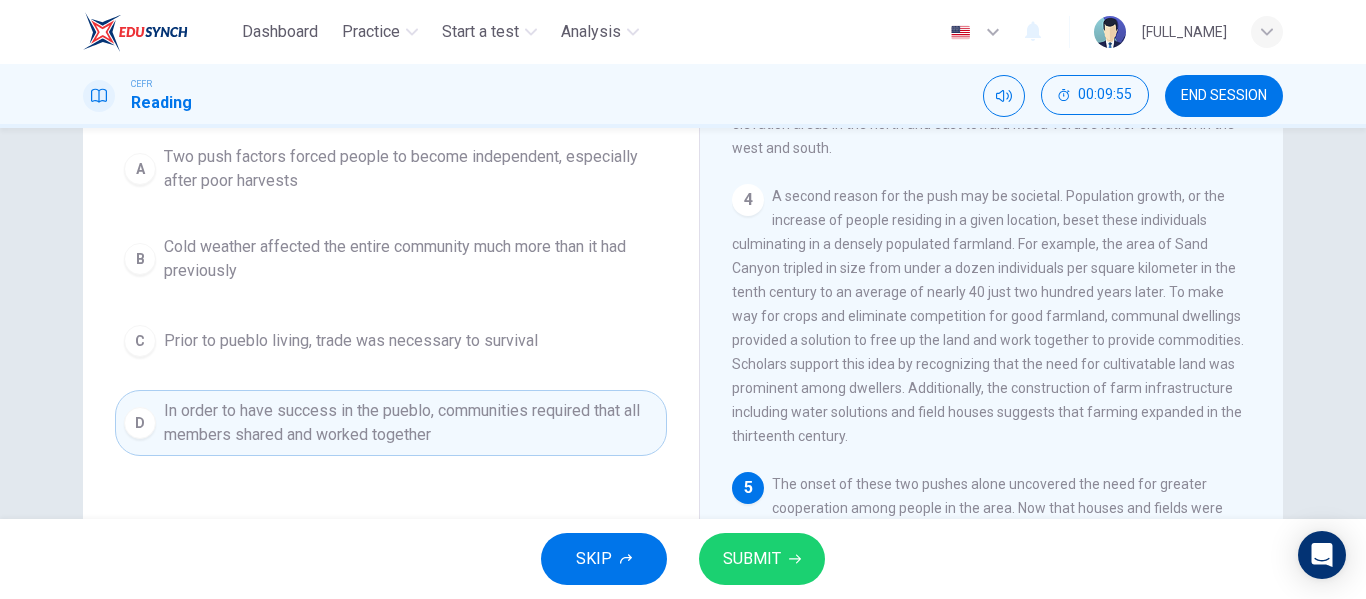 click on "SUBMIT" at bounding box center [752, 559] 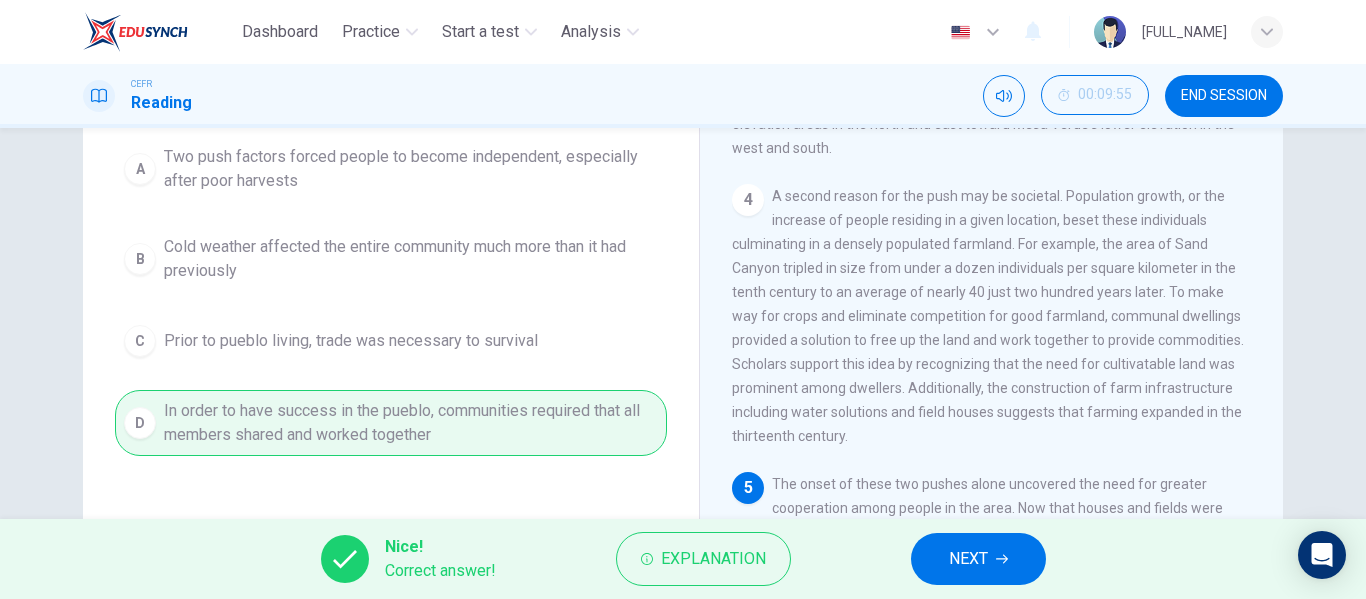 click on "NEXT" at bounding box center [968, 559] 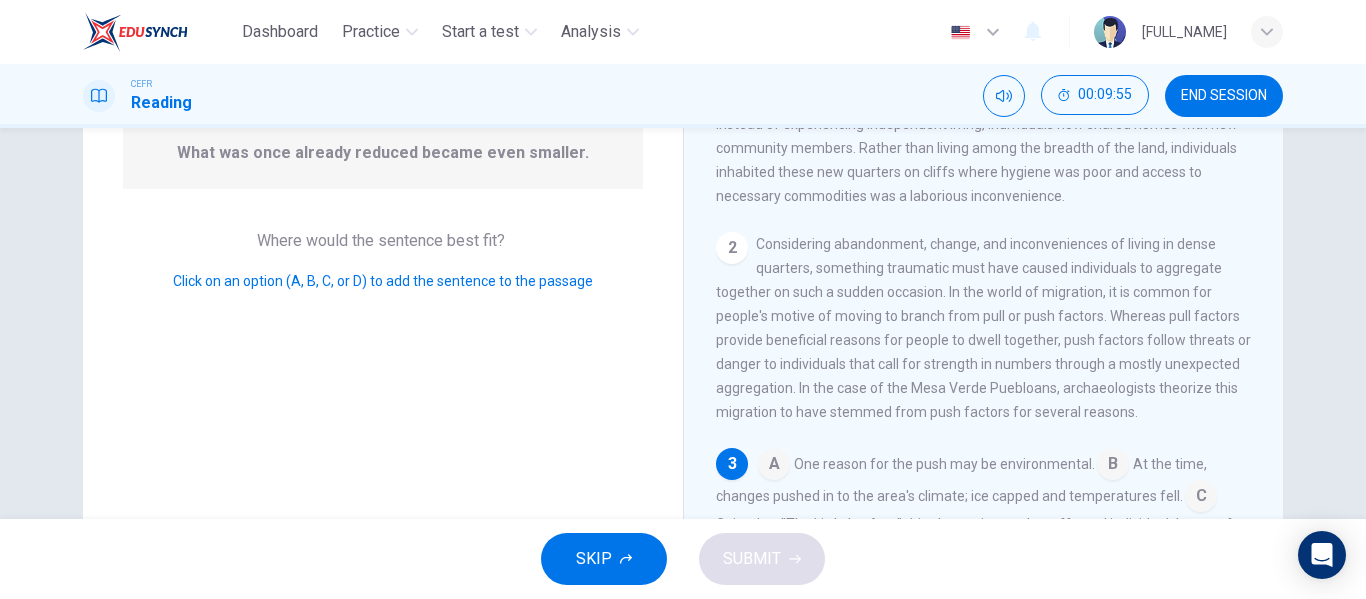 scroll, scrollTop: 264, scrollLeft: 0, axis: vertical 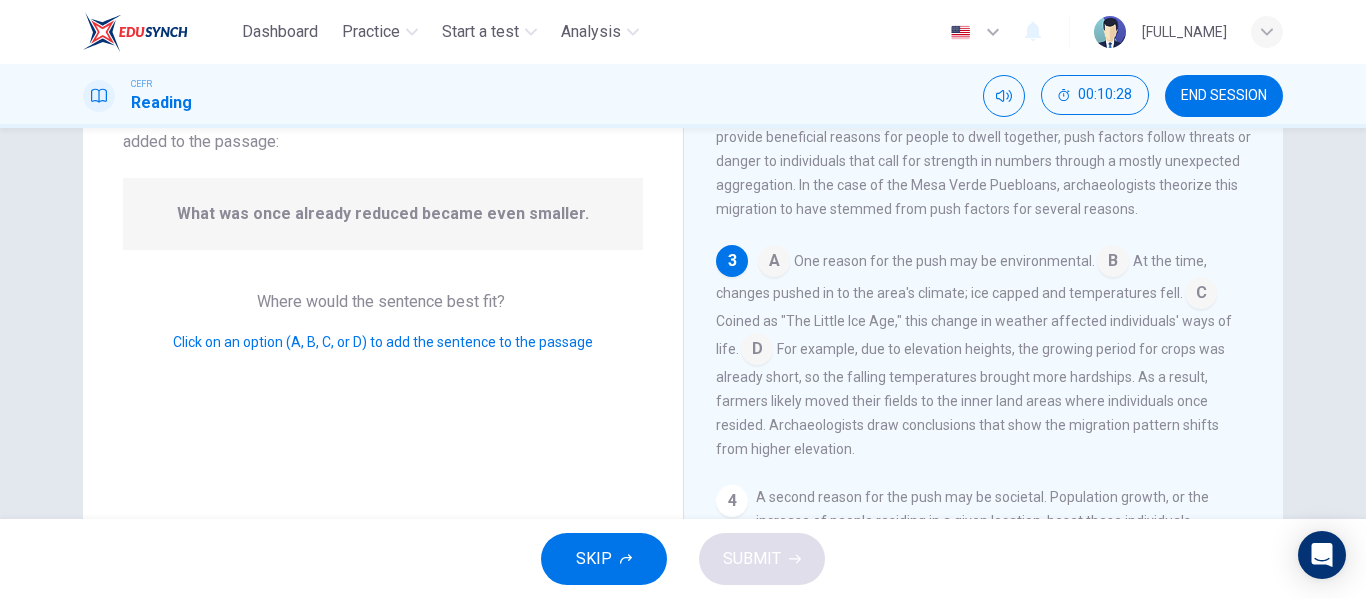 click at bounding box center [774, 263] 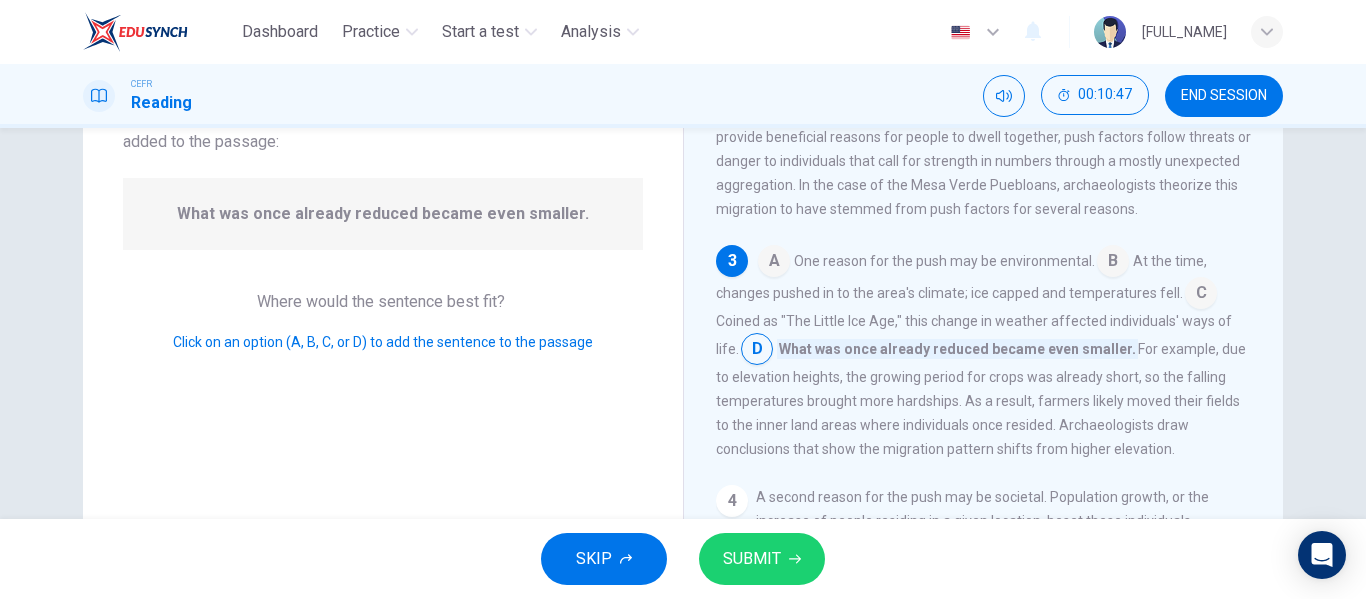 click at bounding box center (774, 263) 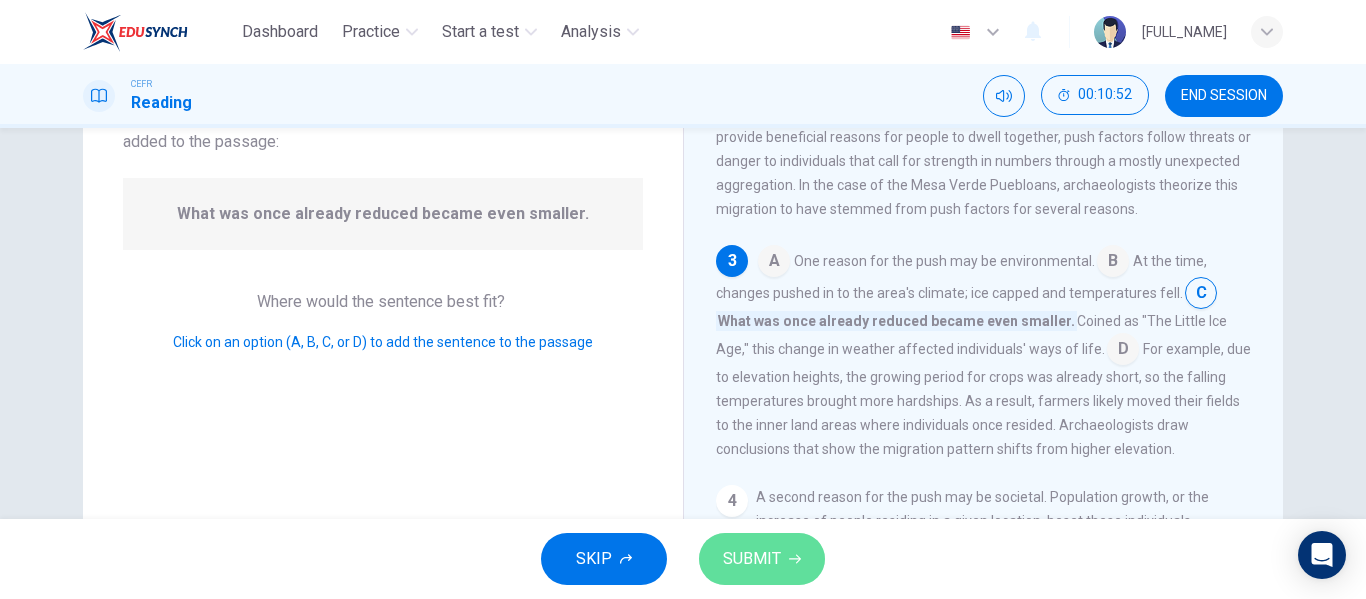 click on "SUBMIT" at bounding box center [762, 559] 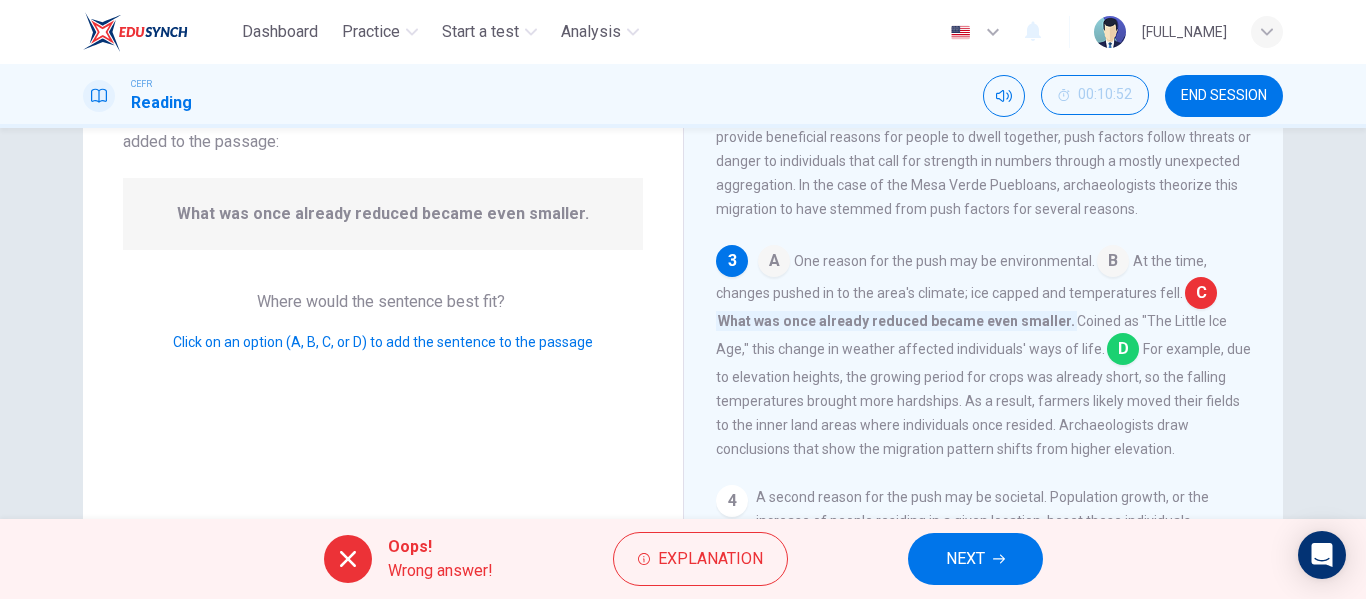 click on "NEXT" at bounding box center [965, 559] 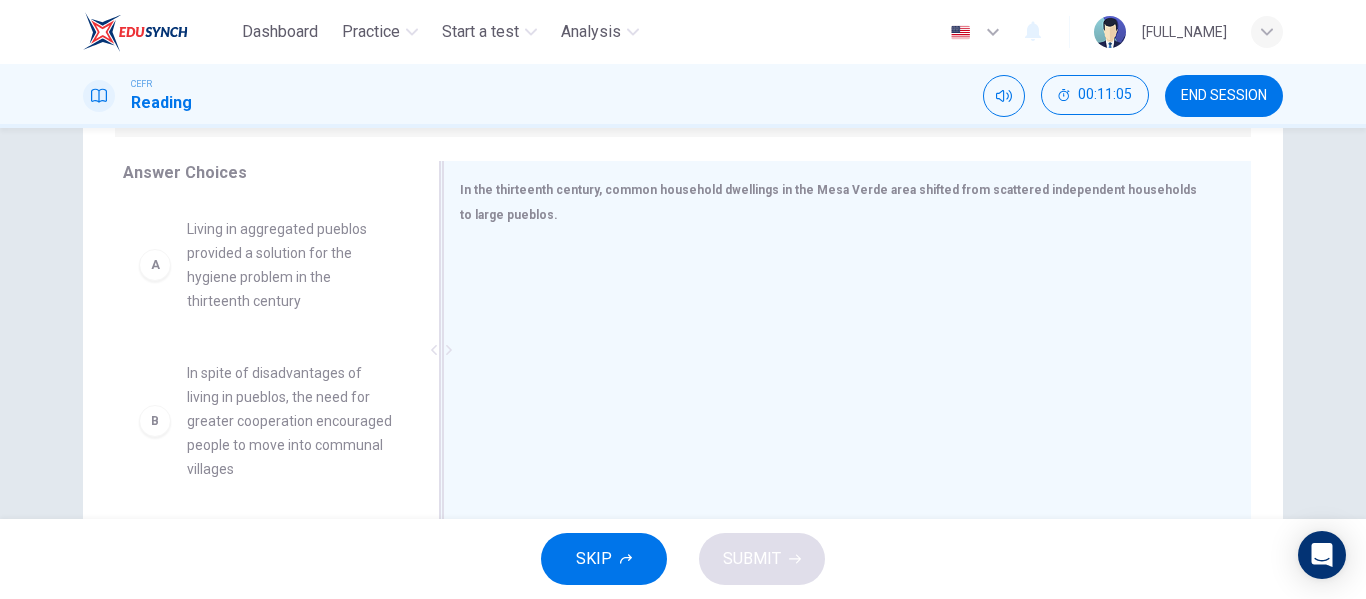 scroll, scrollTop: 313, scrollLeft: 0, axis: vertical 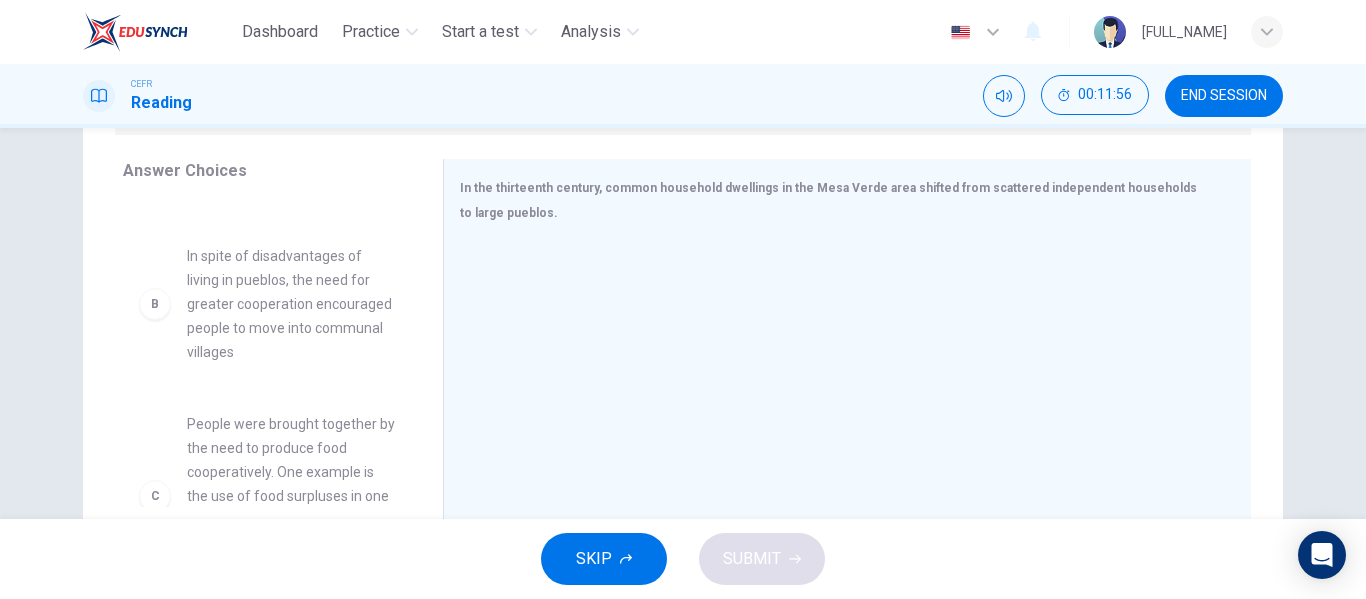 click on "In spite of disadvantages of living in pueblos, the need for greater cooperation encouraged people to move into communal villages" at bounding box center [291, 148] 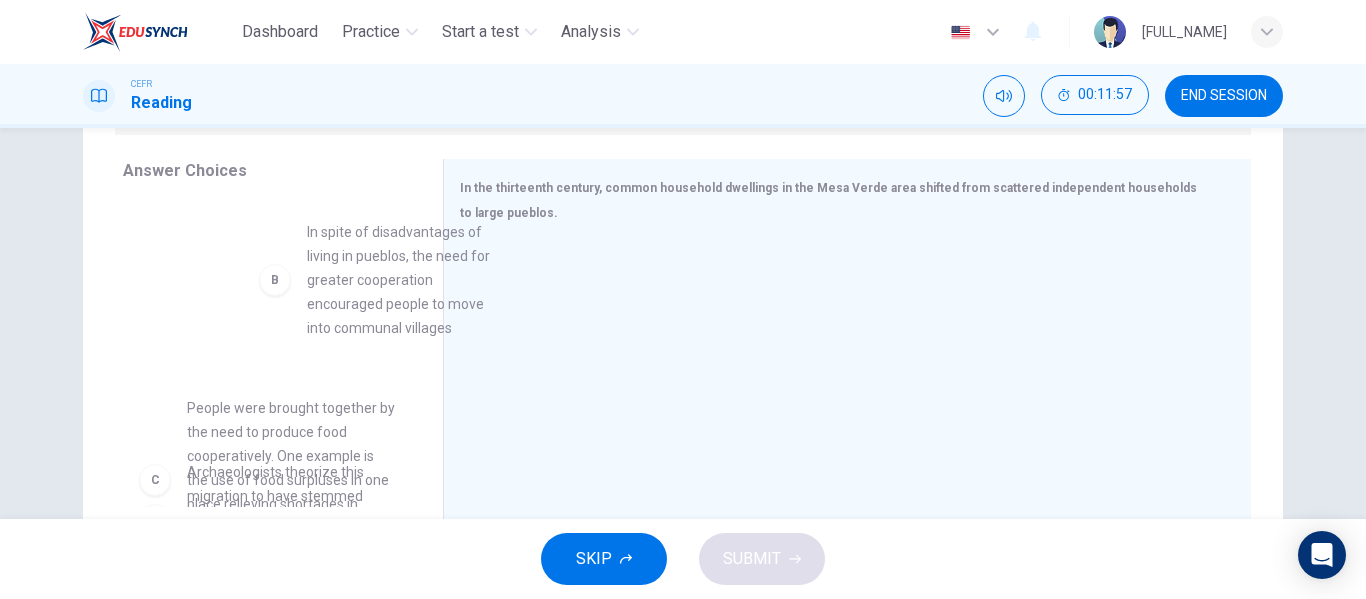 drag, startPoint x: 132, startPoint y: 324, endPoint x: 362, endPoint y: 278, distance: 234.5549 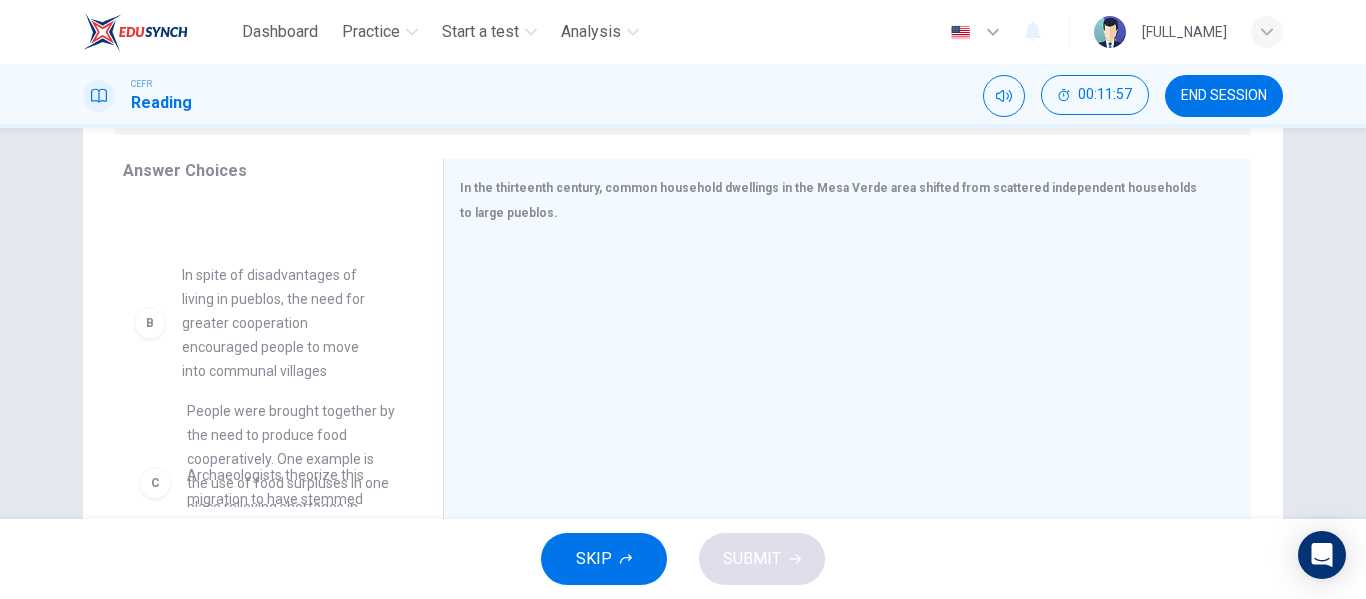 click on "A Living in aggregated pueblos provided a solution for the hygiene problem in the thirteenth century C People were brought together by the need to produce food cooperatively. One example is the use of food surpluses in one place relieving shortages in another ended due to a change in climate D Archaeologists theorize this migration to have stemmed from one important pull factor: the imminent need for cooperation E The onset of the Little Ice Age and the increasing population growth were the two primary push factors that force large numbers of people in Mesa Verde area to move into large pueblos F One major advantage of Pueblos was protection. They were only accessible from a ladder able to be lowered only from the inside, thus preventing break-ins and unwanted guests" at bounding box center [267, 241] 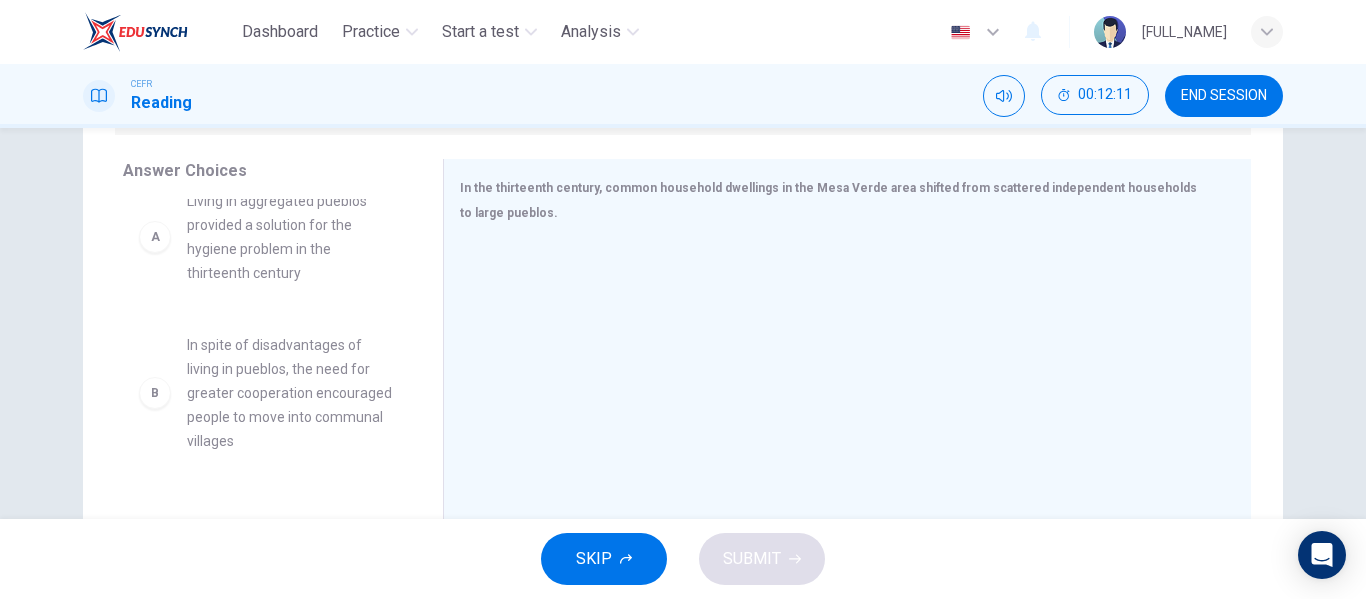 scroll, scrollTop: 0, scrollLeft: 0, axis: both 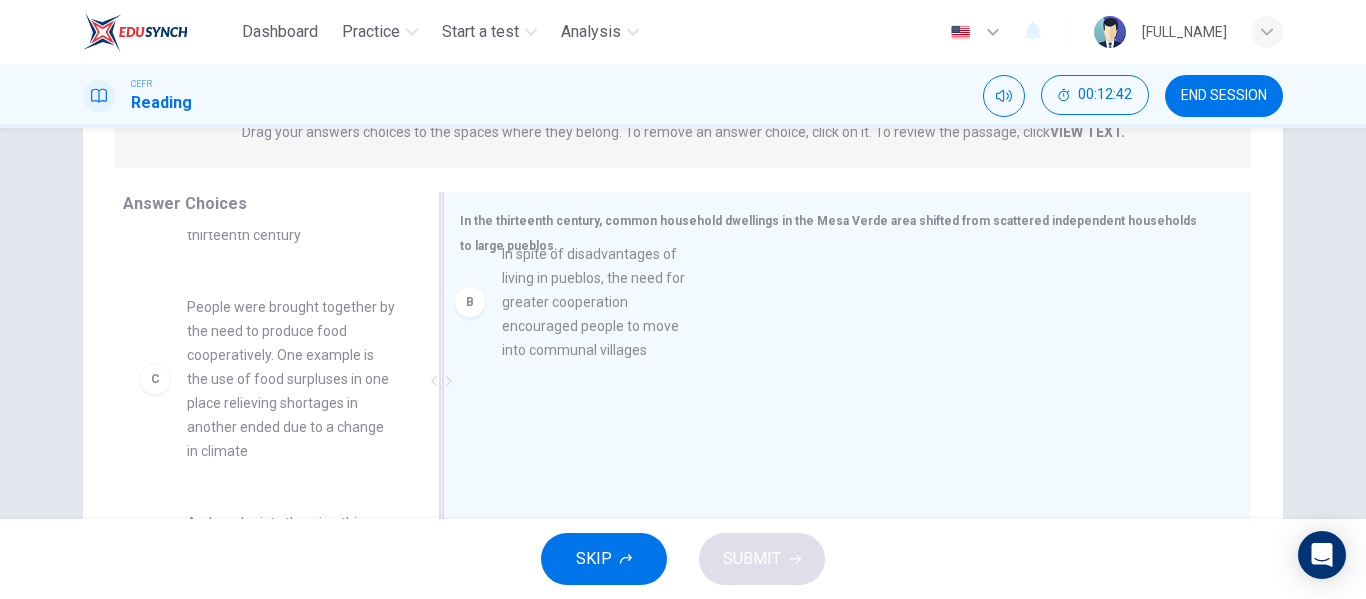 drag, startPoint x: 160, startPoint y: 365, endPoint x: 574, endPoint y: 304, distance: 418.46982 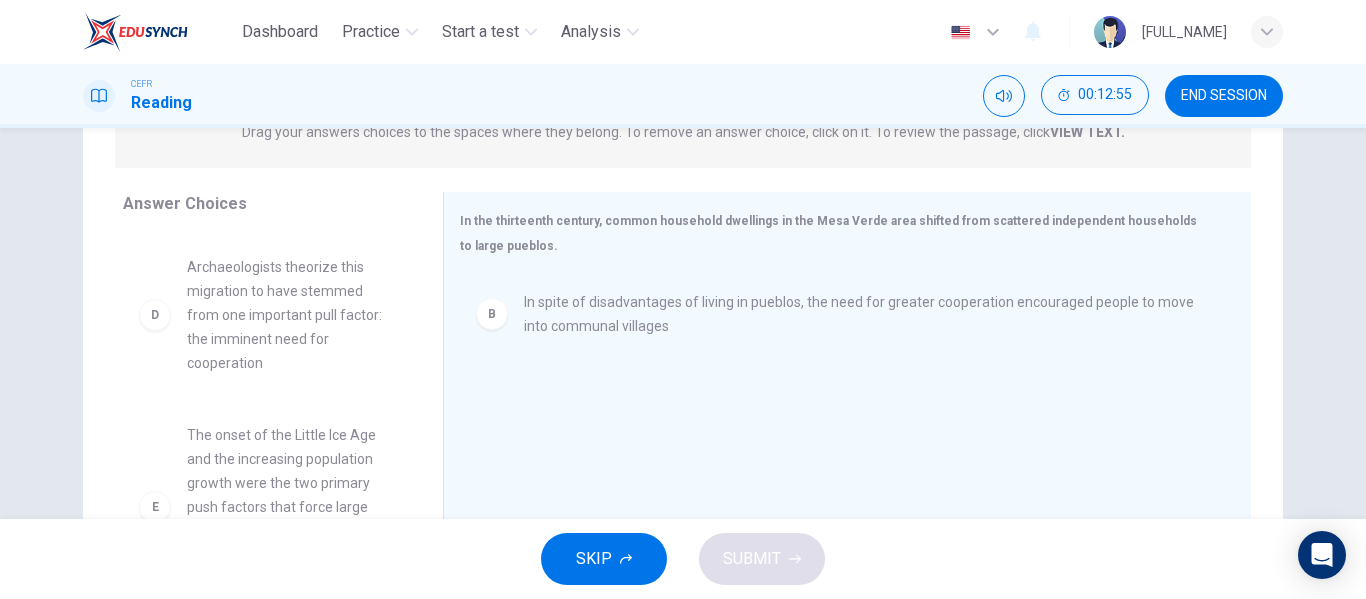 scroll, scrollTop: 354, scrollLeft: 0, axis: vertical 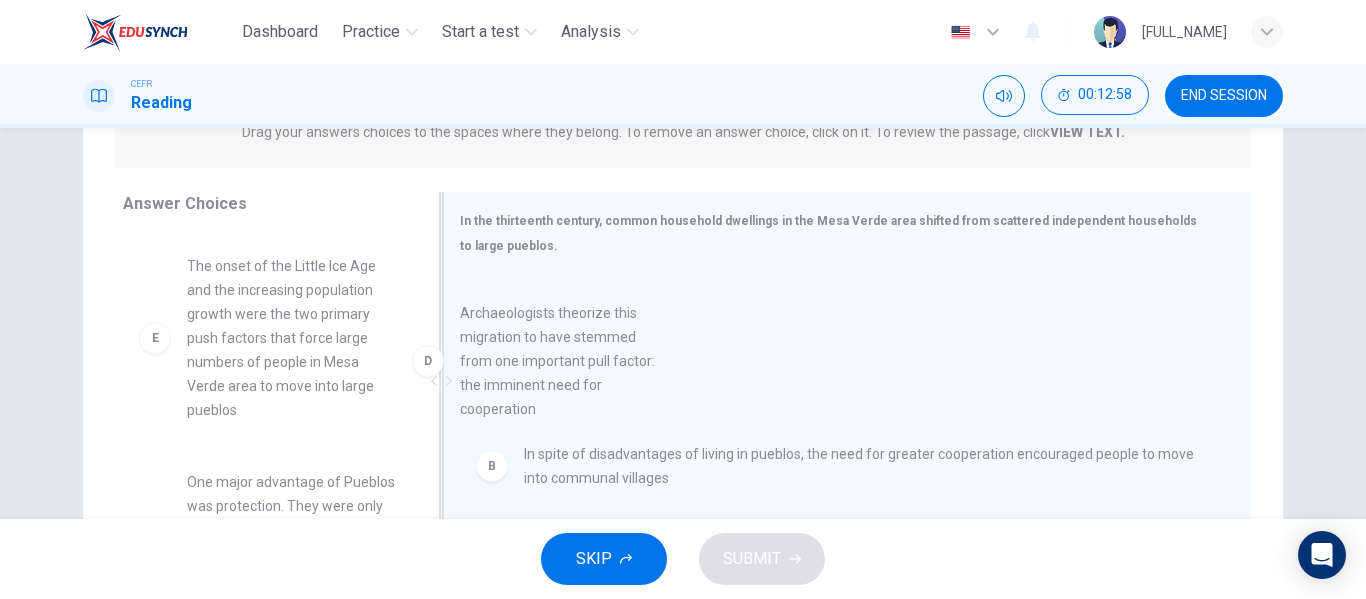 drag, startPoint x: 154, startPoint y: 319, endPoint x: 545, endPoint y: 387, distance: 396.869 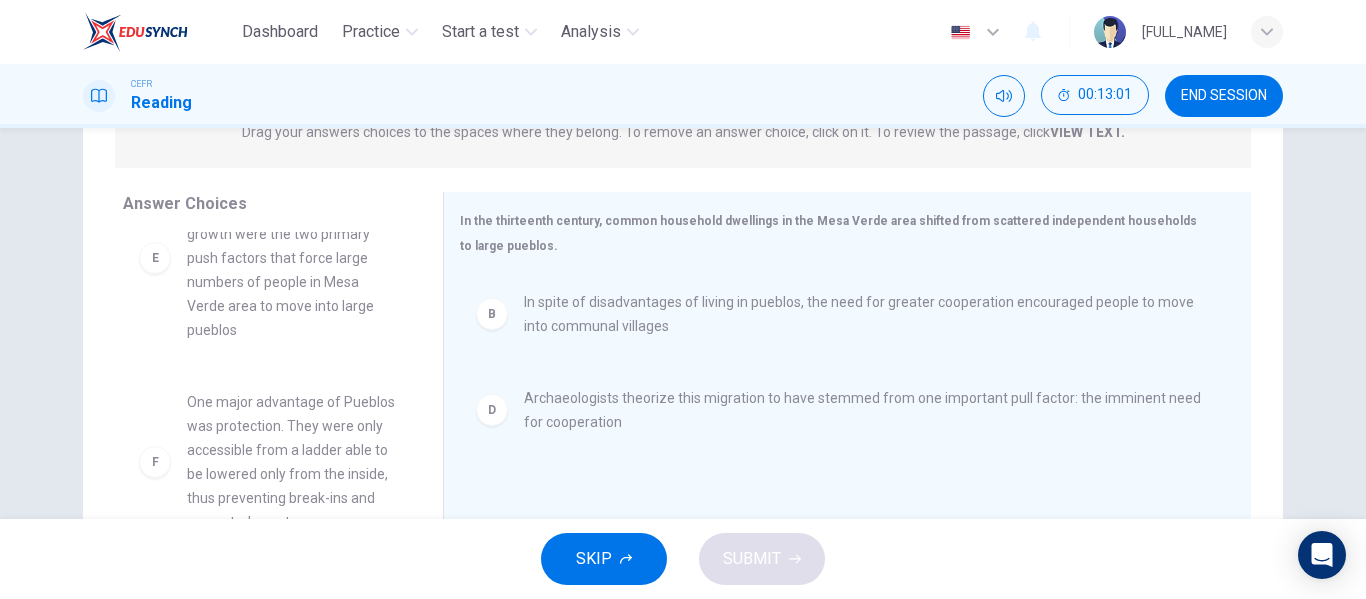 scroll, scrollTop: 444, scrollLeft: 0, axis: vertical 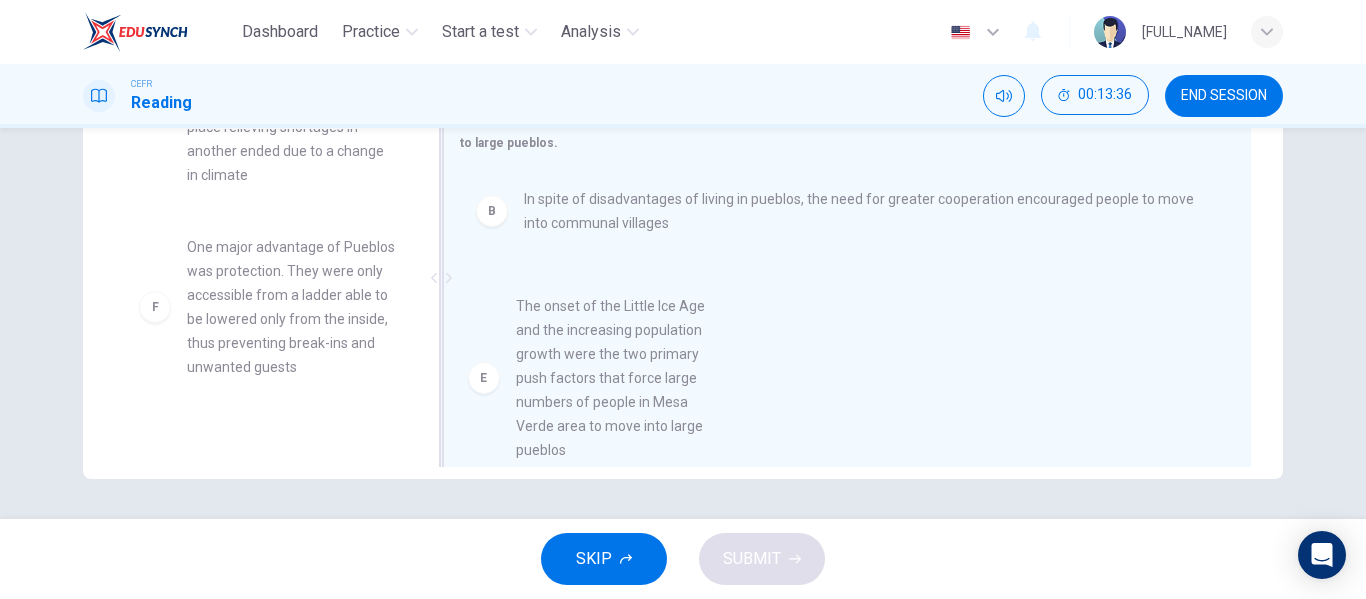 drag, startPoint x: 156, startPoint y: 323, endPoint x: 555, endPoint y: 383, distance: 403.48605 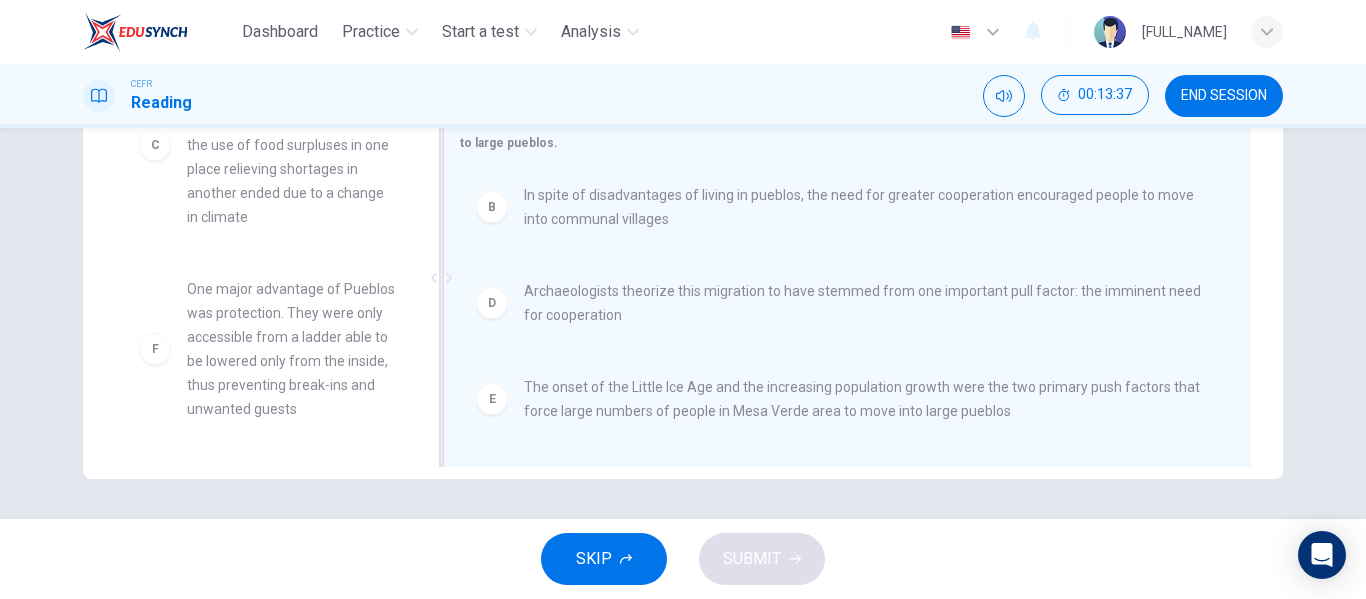 scroll, scrollTop: 4, scrollLeft: 0, axis: vertical 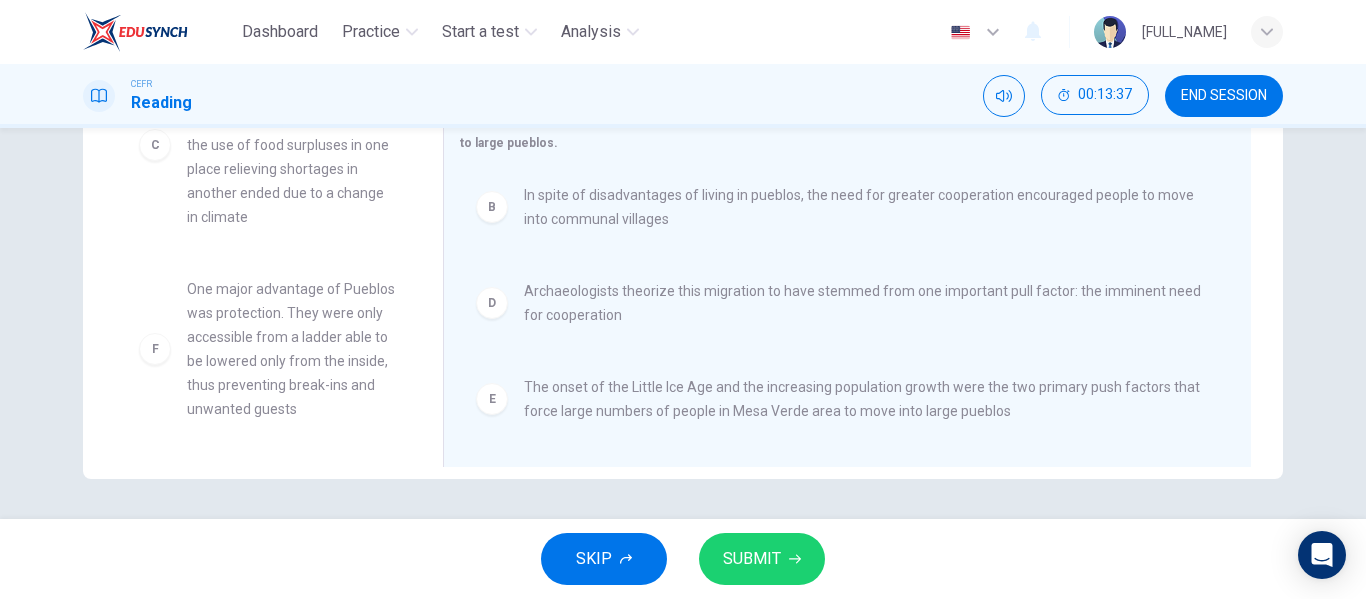 click on "SUBMIT" at bounding box center (752, 559) 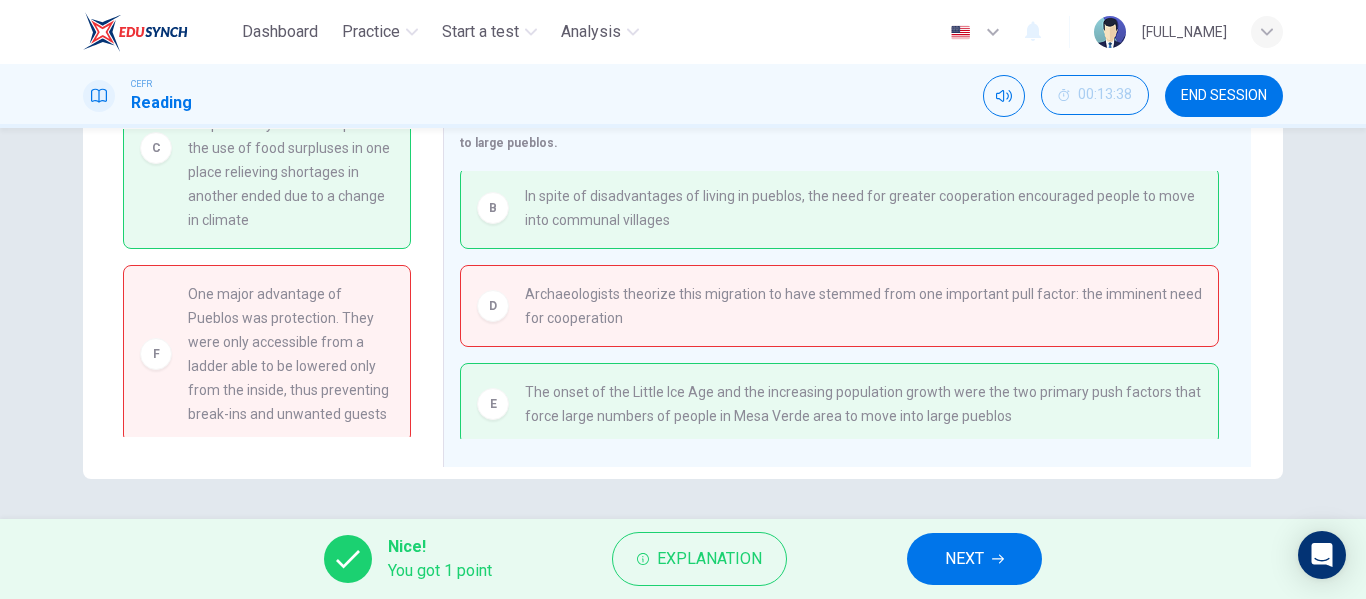 scroll, scrollTop: 0, scrollLeft: 0, axis: both 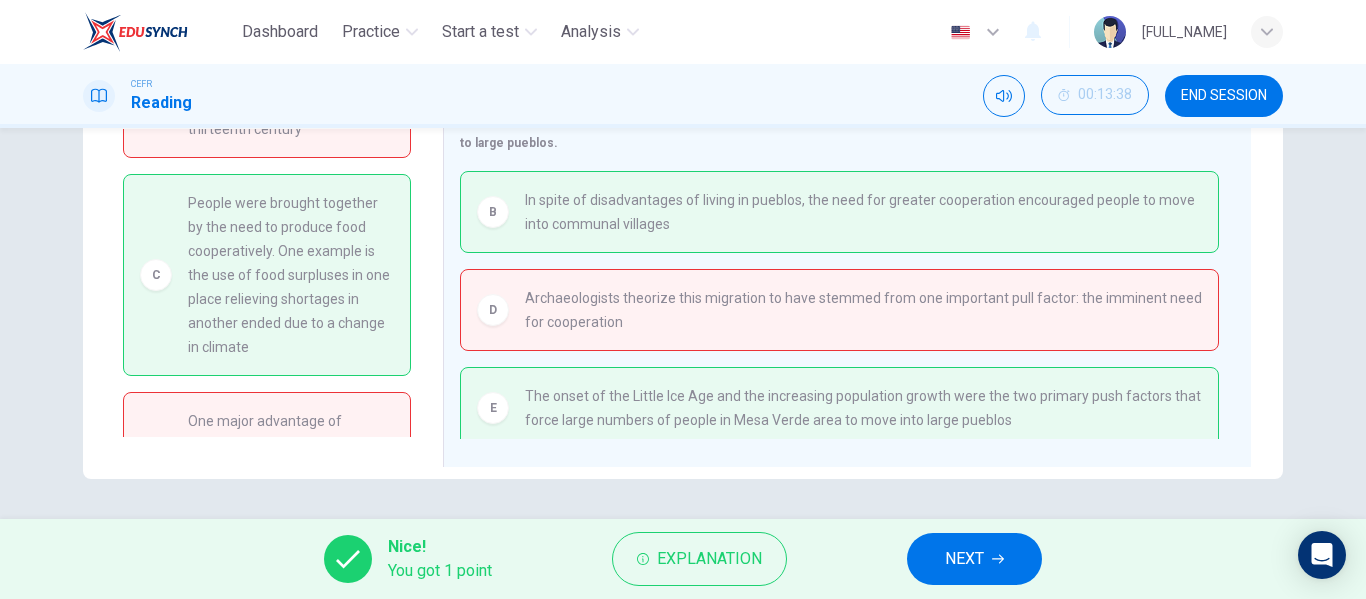 click on "NEXT" at bounding box center (964, 559) 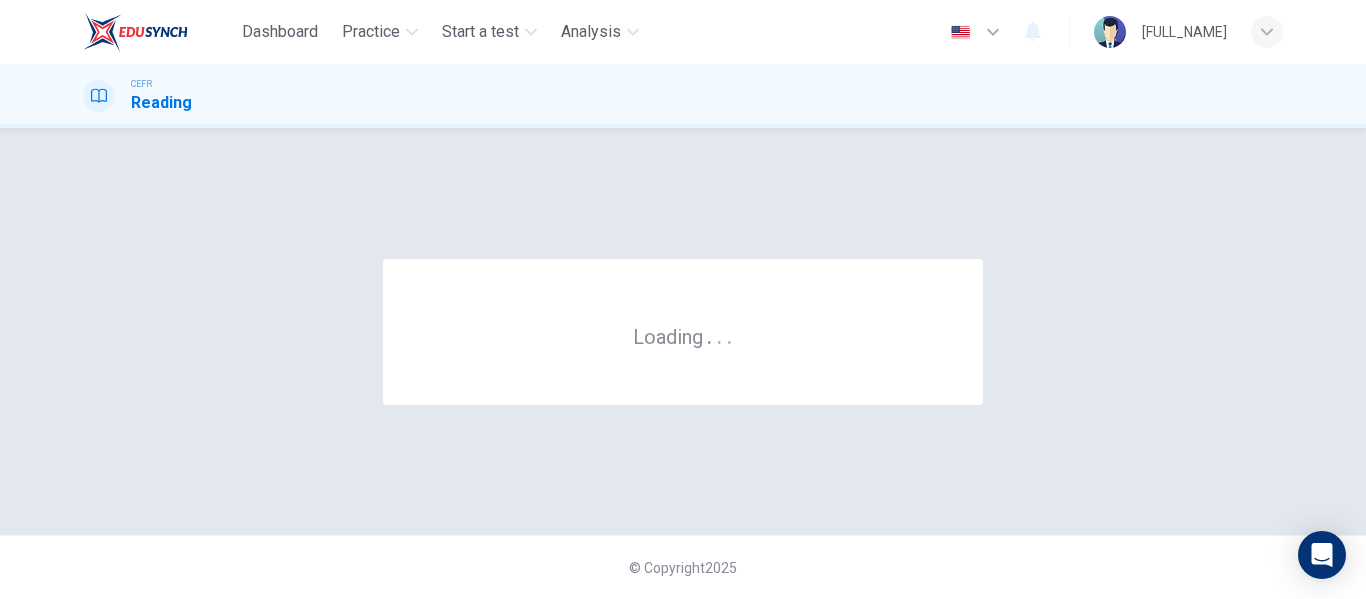 scroll, scrollTop: 0, scrollLeft: 0, axis: both 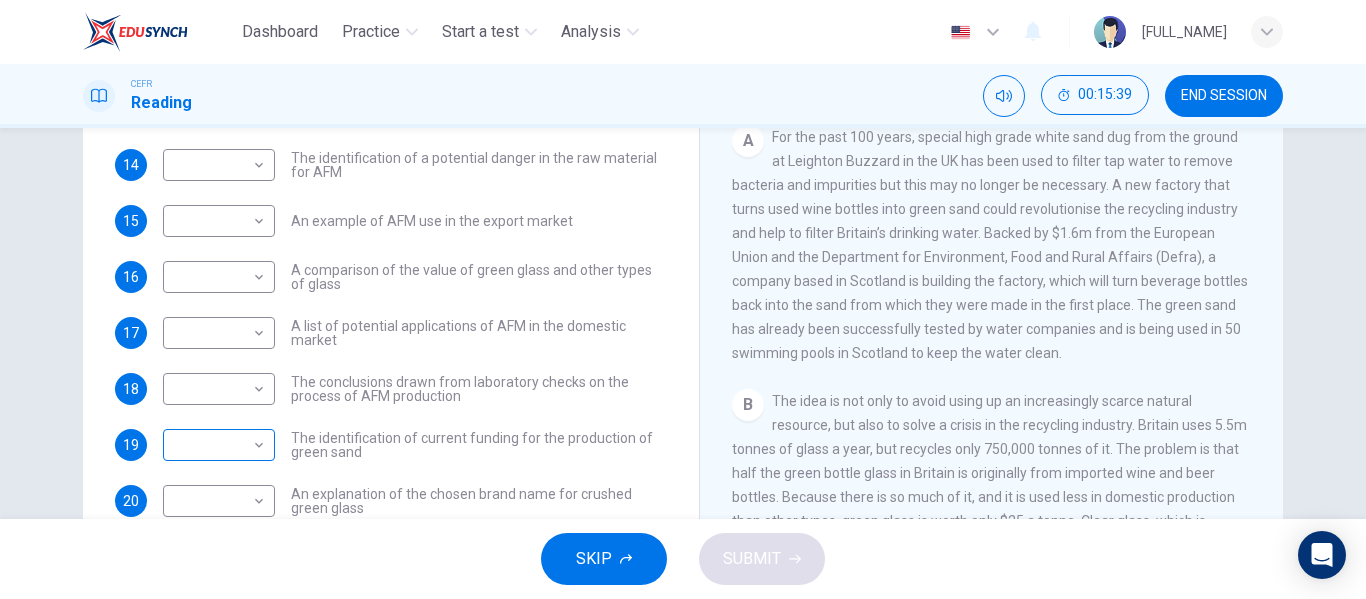 click on "Dashboard Practice Start a test Analysis English en ​ [FULL_NAME] CEFR Reading 00:15:39 END SESSION Questions 13 - 22 The Reading Passage has 8 paragraphs labelled  A-H . Which paragraph contains the following information?
Write the correct letter  A-H  in the boxes below.
NB  You may use any letter  more than once . 13 ​ ​ A description of plans to expand production of AFM 14 ​ ​ The identification of a potential danger in the raw material for AFM 15 ​ ​ An example of AFM use in the export market 16 ​ ​ A comparison of the value of green glass and other types of glass 17 ​ ​ A list of potential applications of AFM in the domestic market 18 ​ ​ The conclusions drawn from laboratory checks on the process of AFM production 19 ​ ​ The identification of current funding for the production of green sand 20 ​ ​ An explanation of the chosen brand name for crushed green glass 21 ​ ​ A description of plans for exporting AFM 22 ​ ​ Green Virtues of Green Sand A B" at bounding box center (683, 299) 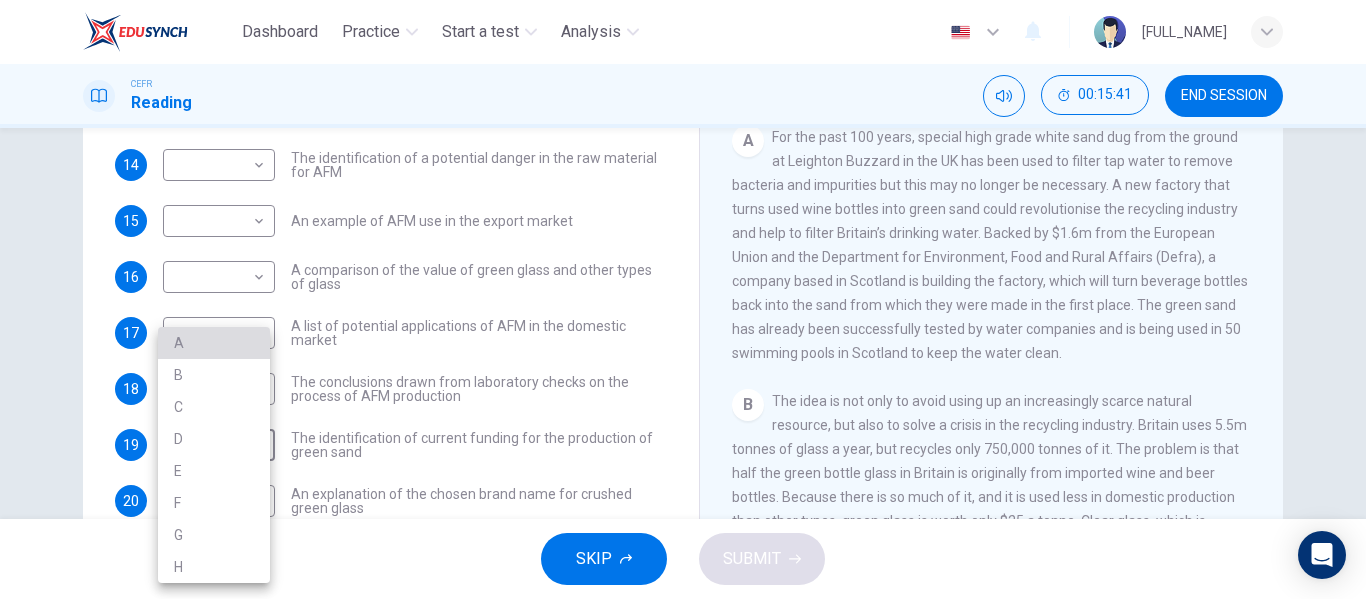 click on "A" at bounding box center (214, 343) 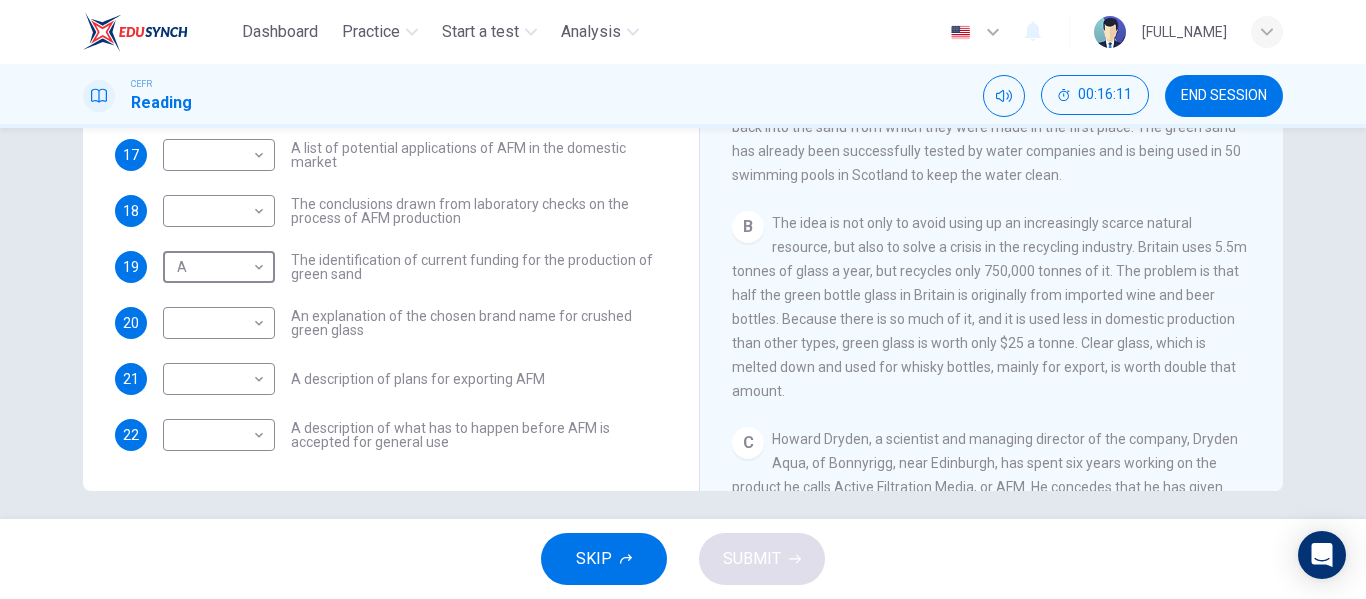 scroll, scrollTop: 373, scrollLeft: 0, axis: vertical 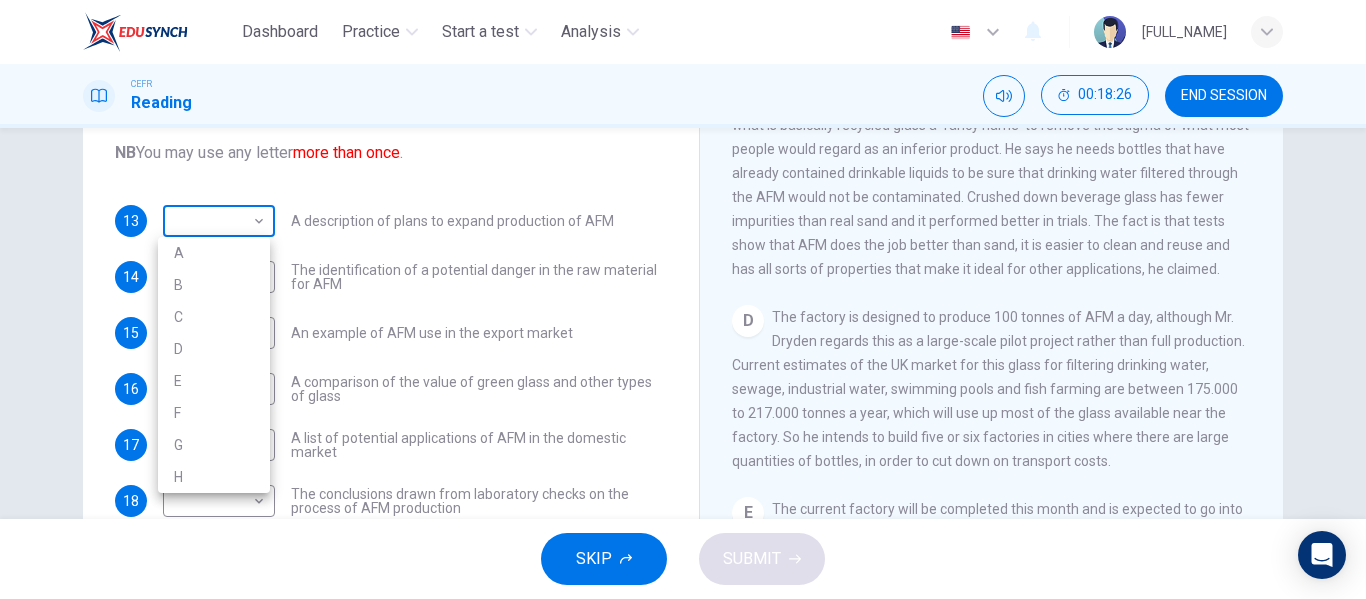 click on "Dashboard Practice Start a test Analysis English en ​ [FULL_NAME] CEFR Reading 00:18:26 END SESSION Questions 13 - 22 The Reading Passage has 8 paragraphs labelled  A-H . Which paragraph contains the following information?
Write the correct letter  A-H  in the boxes below.
NB  You may use any letter  more than once . 13 ​ ​ A description of plans to expand production of AFM 14 ​ ​ The identification of a potential danger in the raw material for AFM 15 ​ ​ An example of AFM use in the export market 16 ​ ​ A comparison of the value of green glass and other types of glass 17 ​ ​ A list of potential applications of AFM in the domestic market 18 ​ ​ The conclusions drawn from laboratory checks on the process of AFM production 19 A A ​ The identification of current funding for the production of green sand 20 ​ ​ An explanation of the chosen brand name for crushed green glass 21 ​ ​ A description of plans for exporting AFM 22 ​ ​ Green Virtues of Green Sand A B" at bounding box center [683, 299] 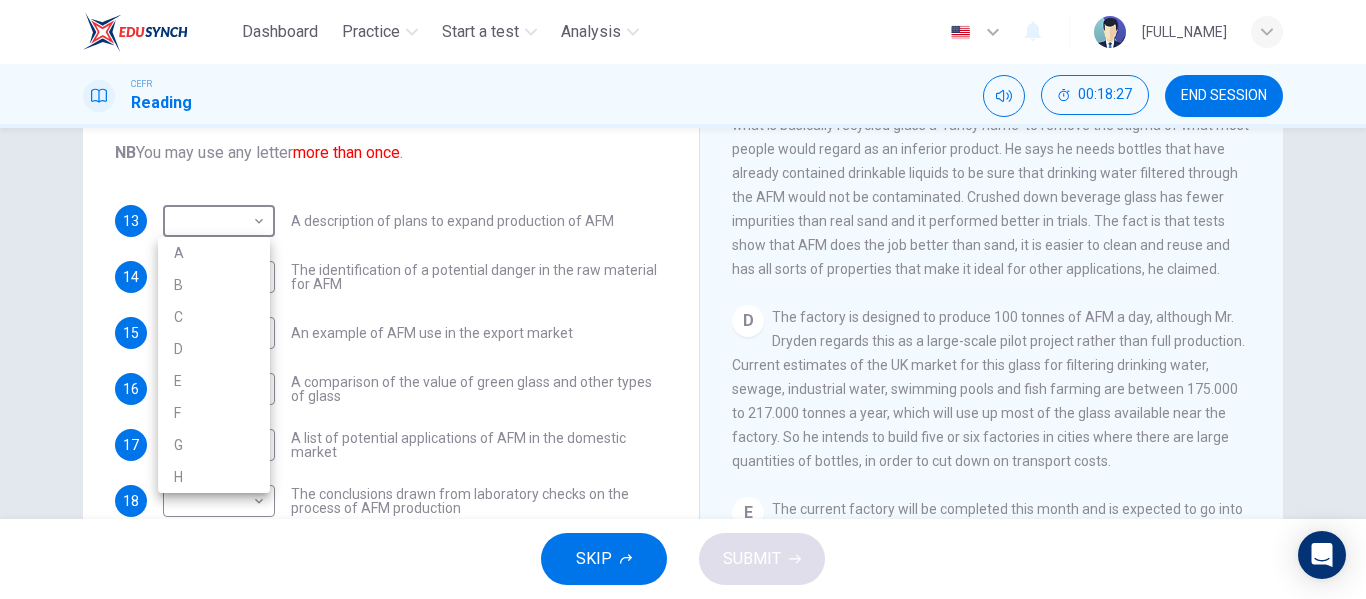 click on "D" at bounding box center (214, 349) 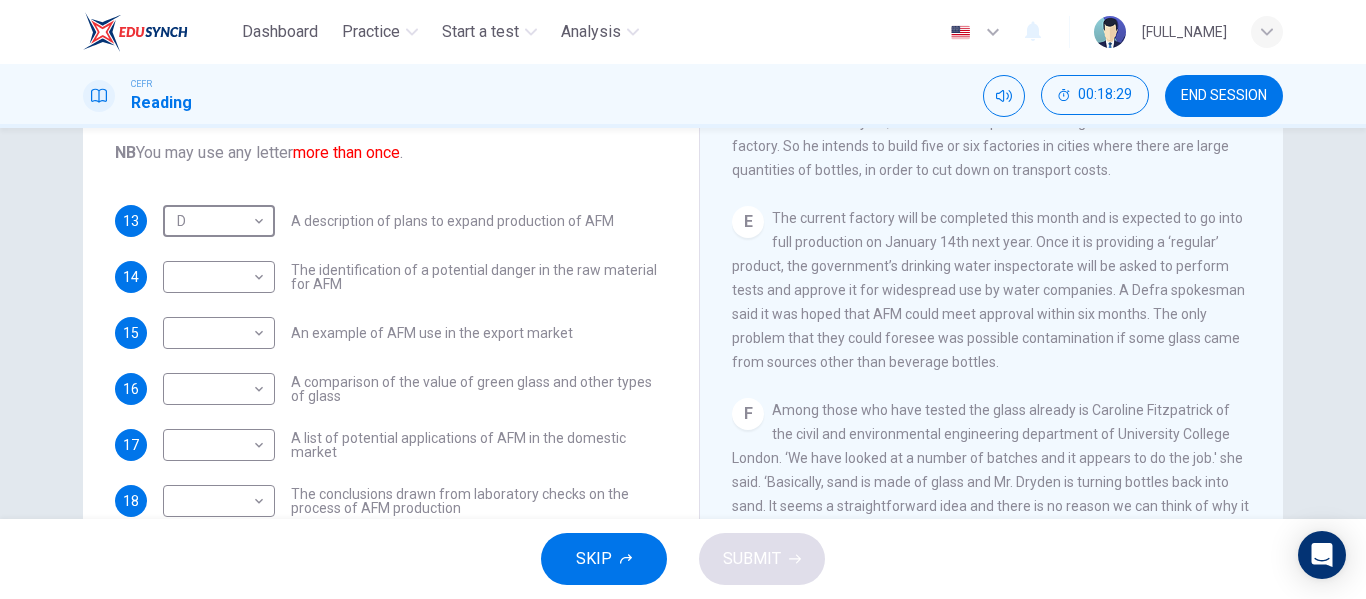 scroll, scrollTop: 1278, scrollLeft: 0, axis: vertical 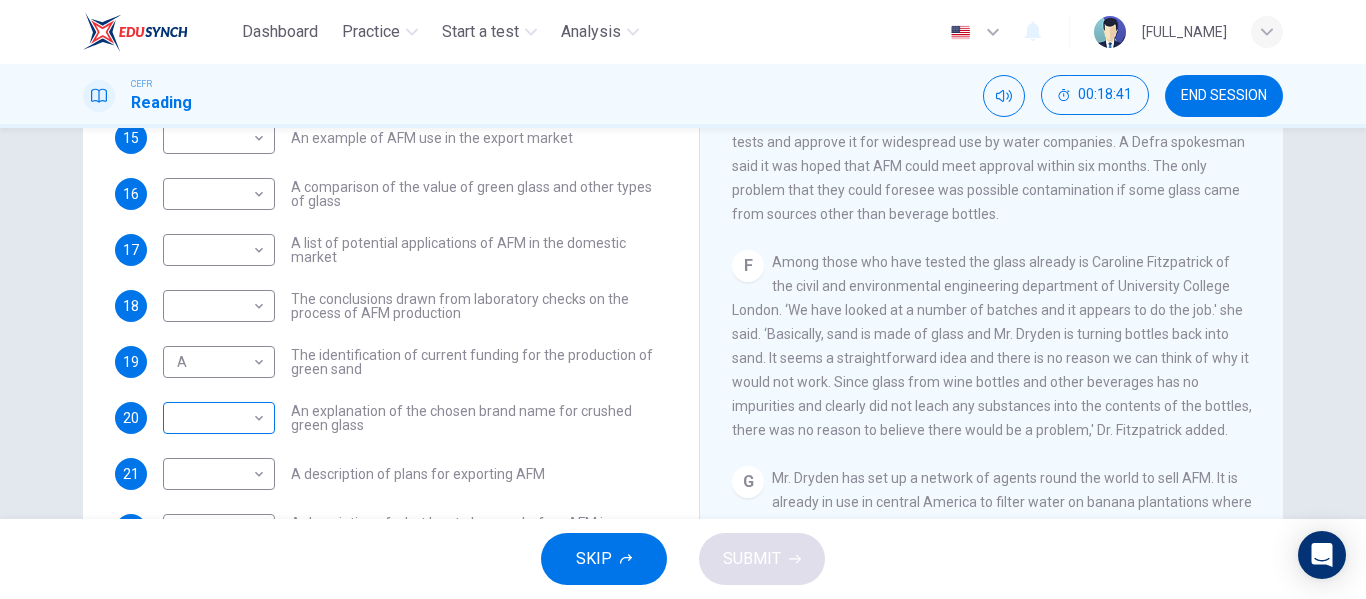 click on "Dashboard Practice Start a test Analysis English en ​ [FIRST] [LAST] CEFR Reading 00:18:41 END SESSION Questions 13 - 22 The Reading Passage has 8 paragraphs labelled  A-H . Which paragraph contains the following information?
Write the correct letter  A-H  in the boxes below.
NB  You may use any letter  more than once . 13 D D ​ A description of plans to expand production of AFM 14 ​ ​ The identification of a potential danger in the raw material for AFM 15 ​ ​ An example of AFM use in the export market 16 ​ ​ A comparison of the value of green glass and other types of glass 17 ​ ​ A list of potential applications of AFM in the domestic market 18 ​ ​ The conclusions drawn from laboratory checks on the process of AFM production 19 A A ​ The identification of current funding for the production of green sand 20 ​ ​ An explanation of the chosen brand name for crushed green glass 21 ​ ​ A description of plans for exporting AFM 22 ​ ​ Green Virtues of Green Sand A B" at bounding box center (683, 299) 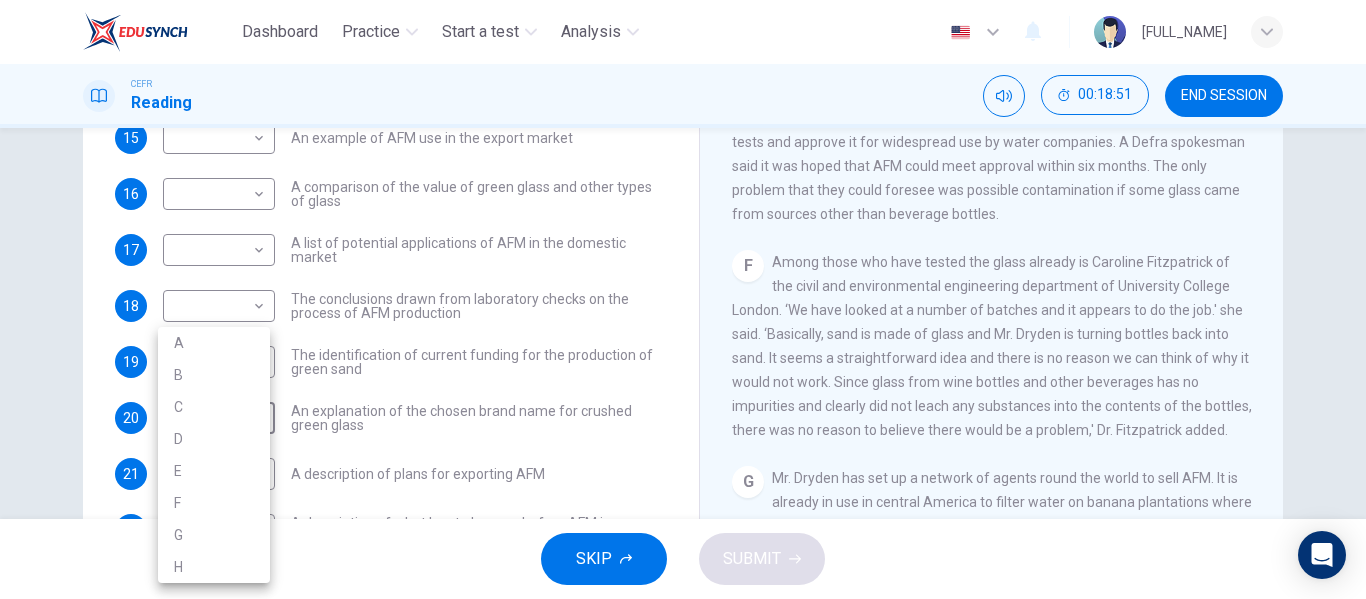 click at bounding box center [683, 299] 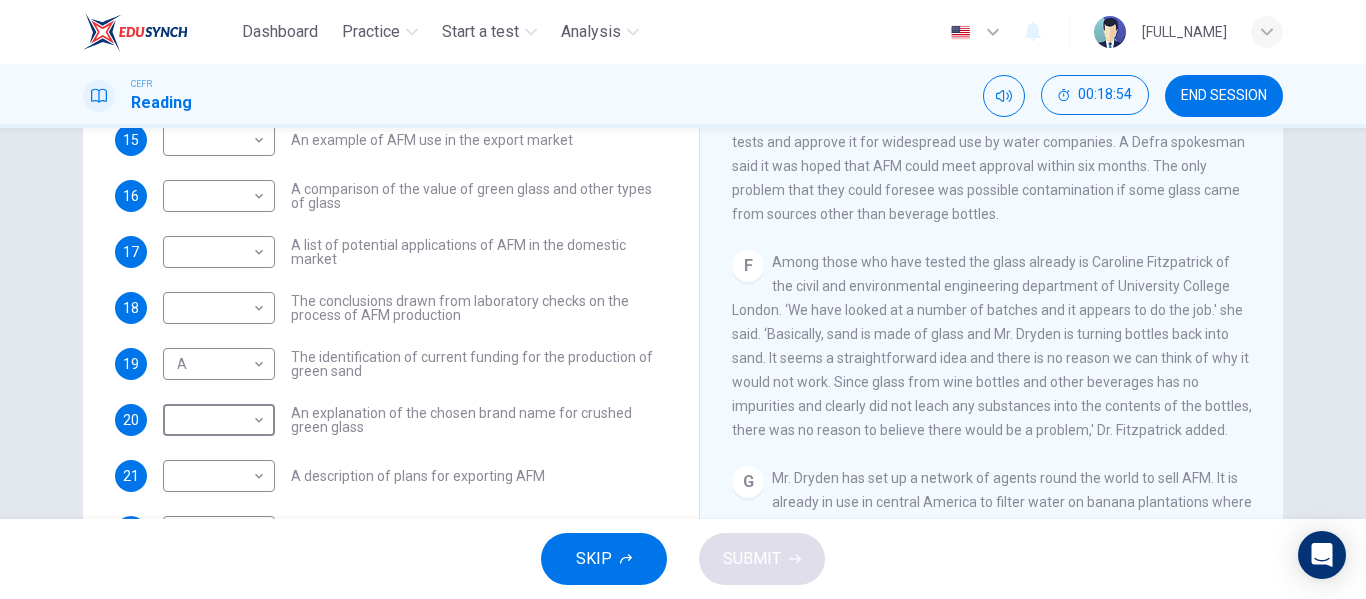 scroll, scrollTop: 161, scrollLeft: 0, axis: vertical 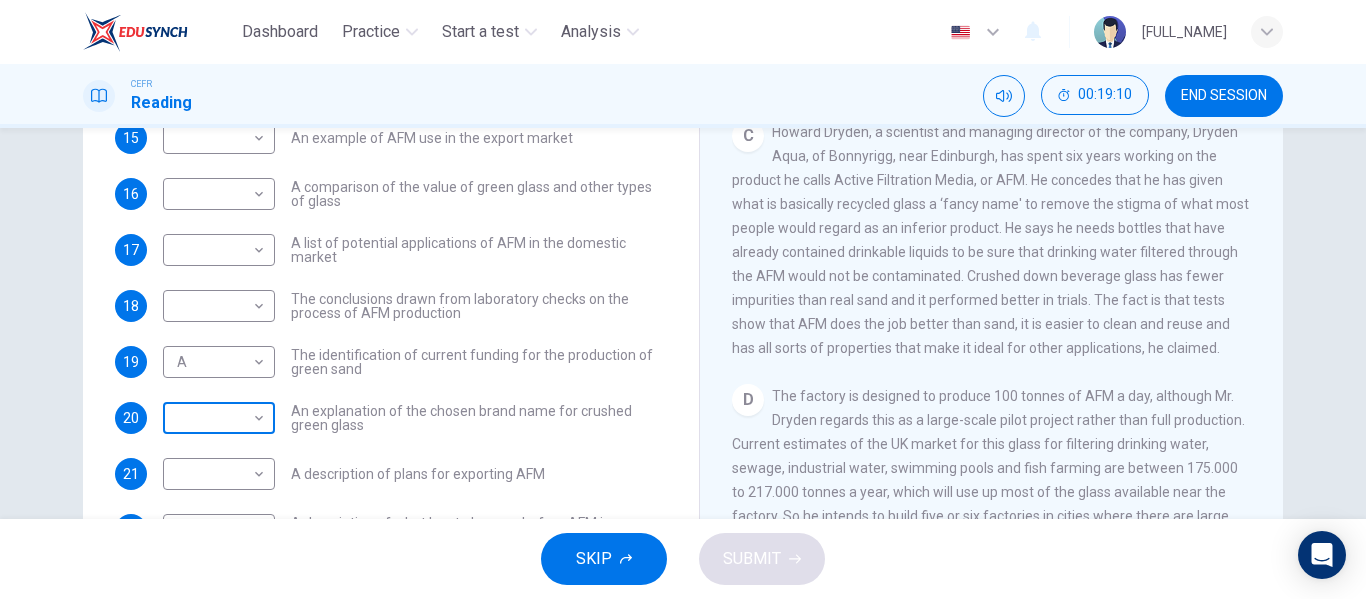 click on "Dashboard Practice Start a test Analysis English en ​ [FULL_NAME] CEFR Reading 00:19:10 END SESSION Questions 13 - 22 The Reading Passage has 8 paragraphs labelled  A-H . Which paragraph contains the following information?
Write the correct letter  A-H  in the boxes below.
NB  You may use any letter  more than once . 13 D D ​ A description of plans to expand production of AFM 14 ​ ​ The identification of a potential danger in the raw material for AFM 15 ​ ​ An example of AFM use in the export market 16 ​ ​ A comparison of the value of green glass and other types of glass 17 ​ ​ A list of potential applications of AFM in the domestic market 18 ​ ​ The conclusions drawn from laboratory checks on the process of AFM production 19 A A ​ The identification of current funding for the production of green sand 20 ​ ​ An explanation of the chosen brand name for crushed green glass 21 ​ ​ A description of plans for exporting AFM 22 ​ ​ Green Virtues of Green Sand A B" at bounding box center [683, 299] 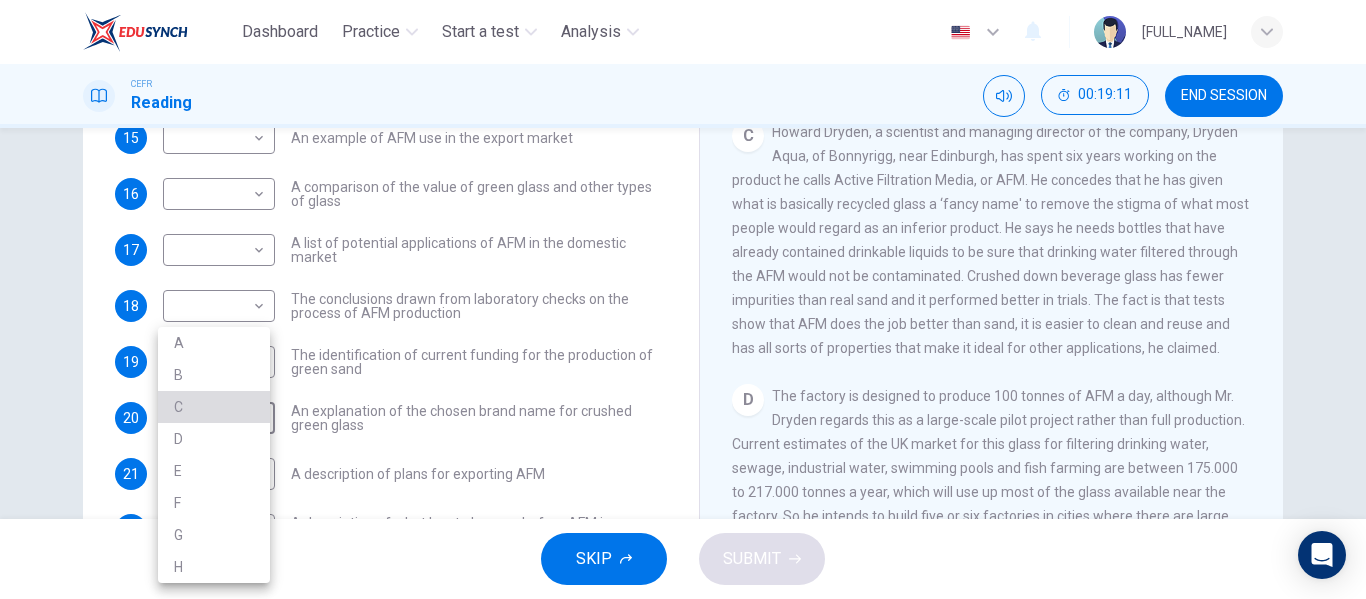 click on "C" at bounding box center [214, 407] 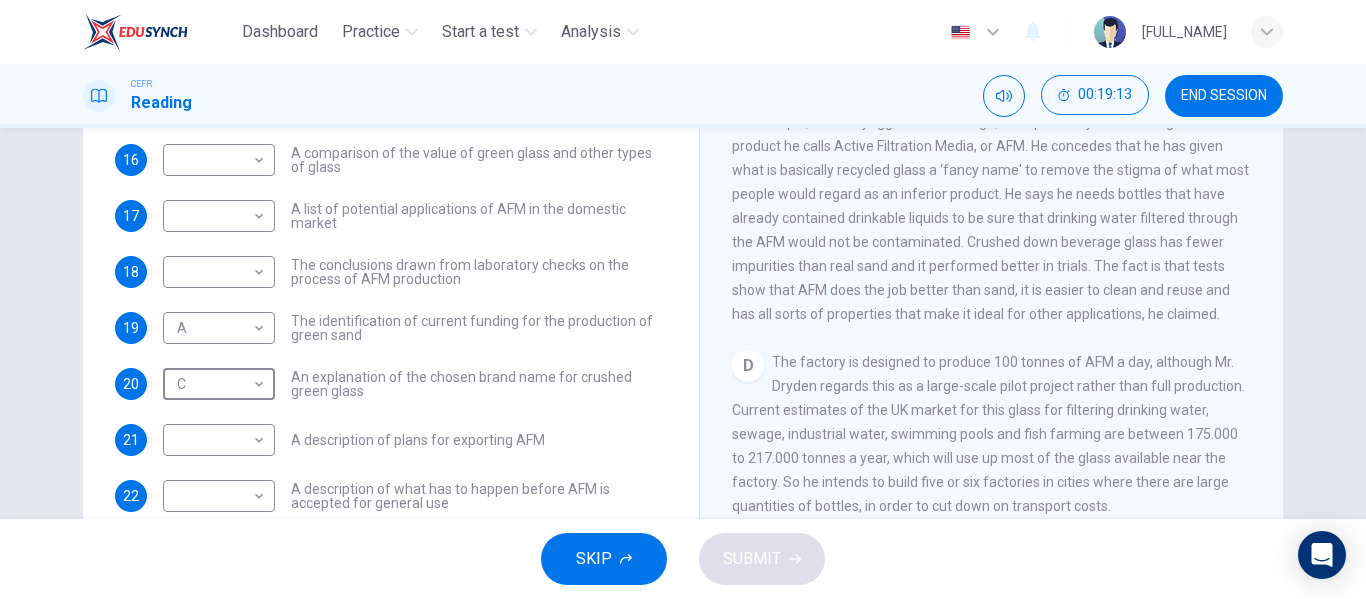 scroll, scrollTop: 314, scrollLeft: 0, axis: vertical 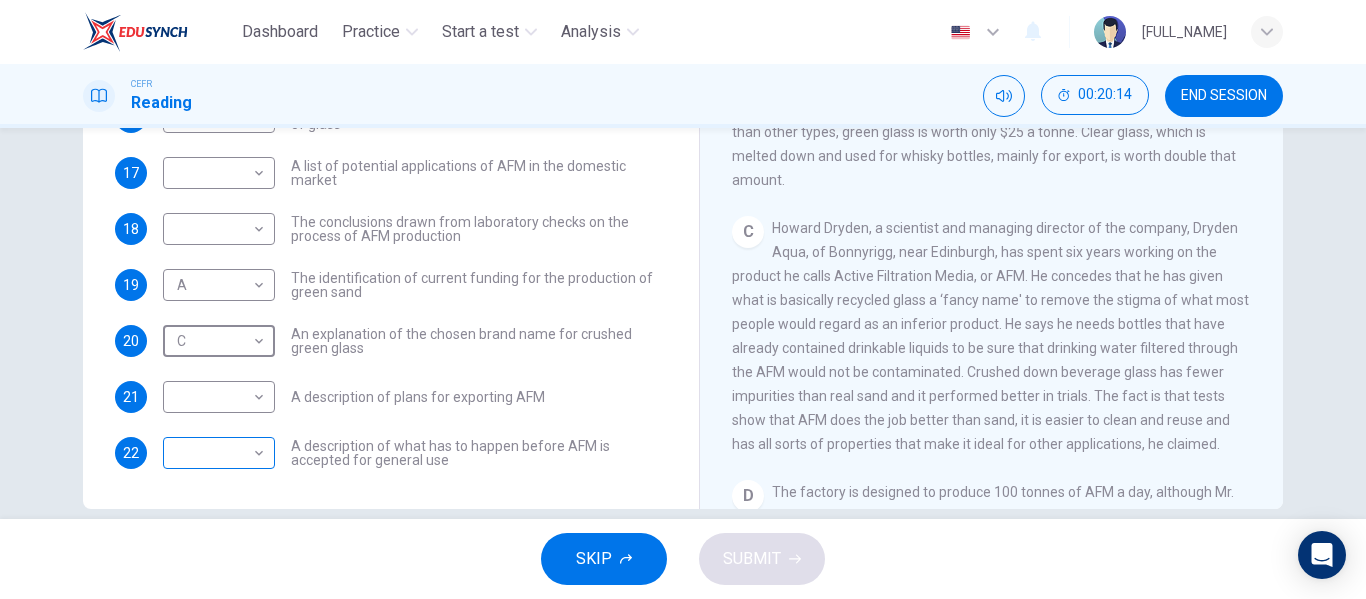 click on "Dashboard Practice Start a test Analysis English en ​ [FULL_NAME] CEFR Reading 00:20:14 END SESSION Questions 13 - 22 The Reading Passage has 8 paragraphs labelled  A-H . Which paragraph contains the following information?
Write the correct letter  A-H  in the boxes below.
NB  You may use any letter  more than once . 13 D D ​ A description of plans to expand production of AFM 14 ​ ​ The identification of a potential danger in the raw material for AFM 15 ​ ​ An example of AFM use in the export market 16 ​ ​ A comparison of the value of green glass and other types of glass 17 ​ ​ A list of potential applications of AFM in the domestic market 18 ​ ​ The conclusions drawn from laboratory checks on the process of AFM production 19 A A ​ The identification of current funding for the production of green sand 20 C C ​ An explanation of the chosen brand name for crushed green glass 21 ​ ​ A description of plans for exporting AFM 22 ​ ​ Green Virtues of Green Sand A B" at bounding box center [683, 299] 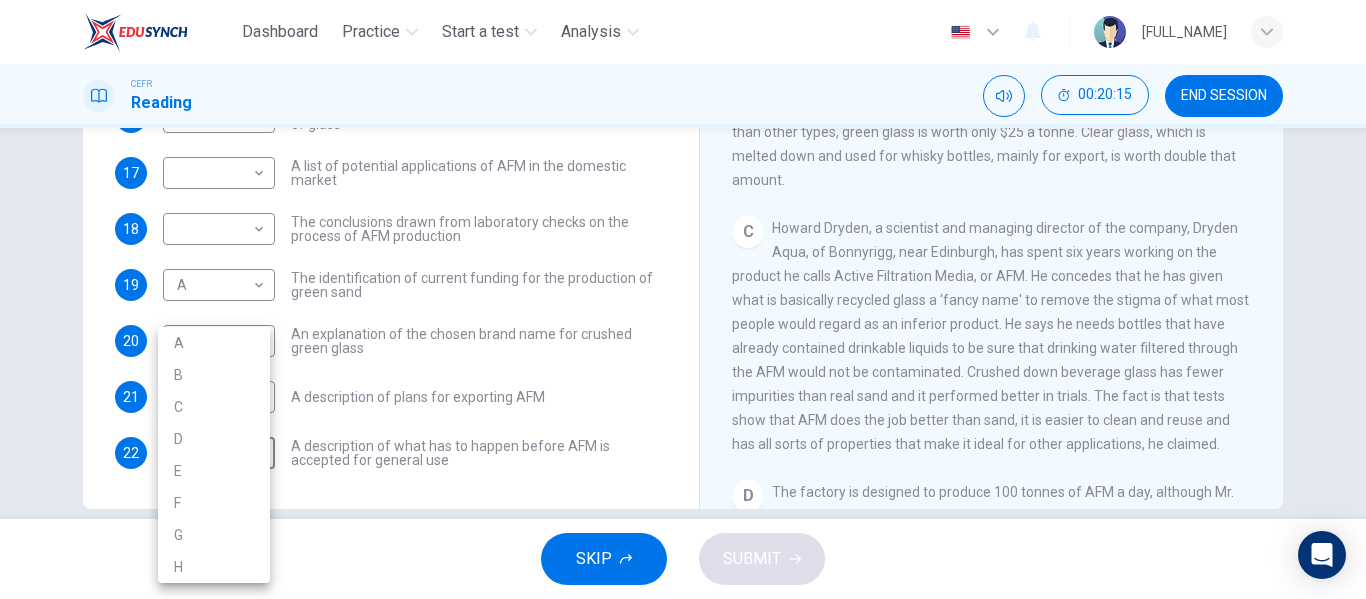 click on "C" at bounding box center (214, 407) 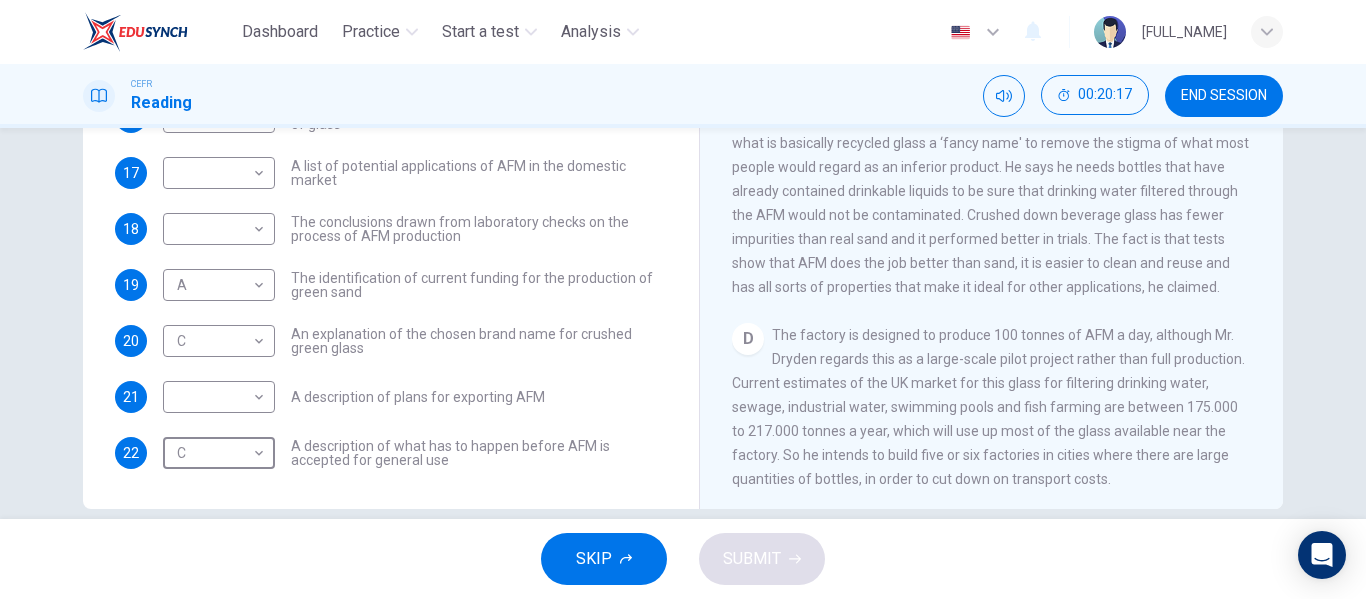 scroll, scrollTop: 745, scrollLeft: 0, axis: vertical 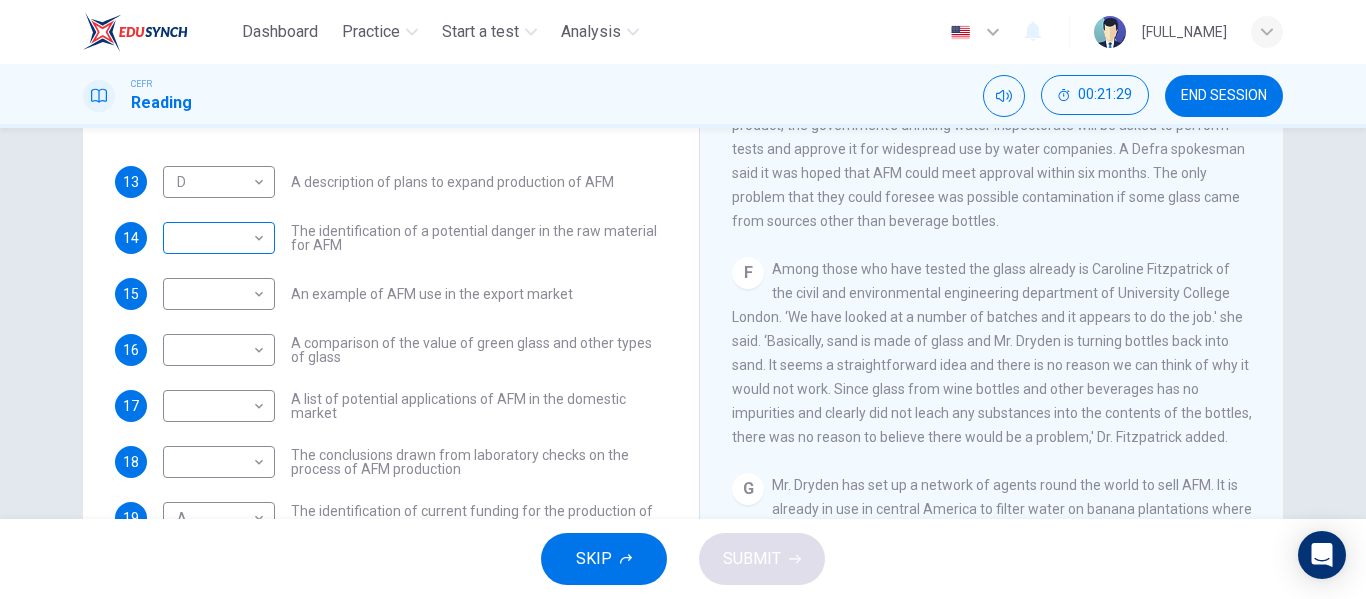 click on "Dashboard Practice Start a test Analysis English en ​ [FULL_NAME] CEFR Reading 00:21:29 END SESSION Questions 13 - 22 The Reading Passage has 8 paragraphs labelled  A-H . Which paragraph contains the following information?
Write the correct letter  A-H  in the boxes below.
NB  You may use any letter  more than once . 13 D D ​ A description of plans to expand production of AFM 14 ​ ​ The identification of a potential danger in the raw material for AFM 15 ​ ​ An example of AFM use in the export market 16 ​ ​ A comparison of the value of green glass and other types of glass 17 ​ ​ A list of potential applications of AFM in the domestic market 18 ​ ​ The conclusions drawn from laboratory checks on the process of AFM production 19 A A ​ The identification of current funding for the production of green sand 20 C C ​ An explanation of the chosen brand name for crushed green glass 21 ​ ​ A description of plans for exporting AFM 22 C C ​ Green Virtues of Green Sand A B" at bounding box center [683, 299] 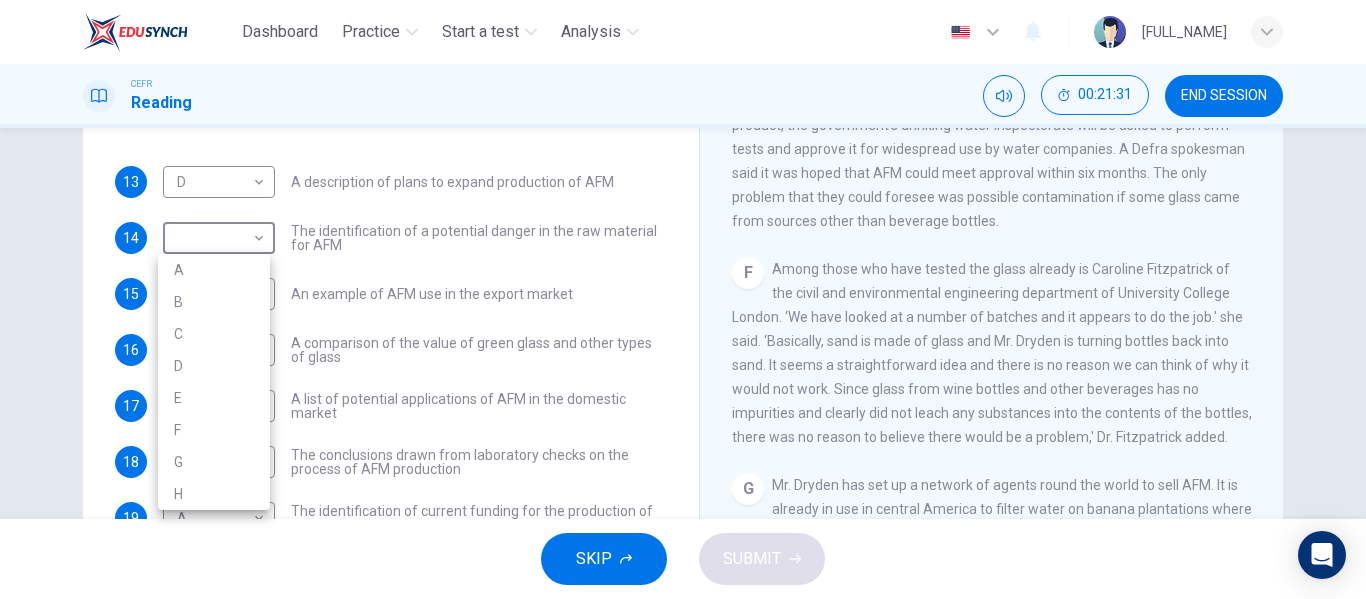 click on "F" at bounding box center [214, 430] 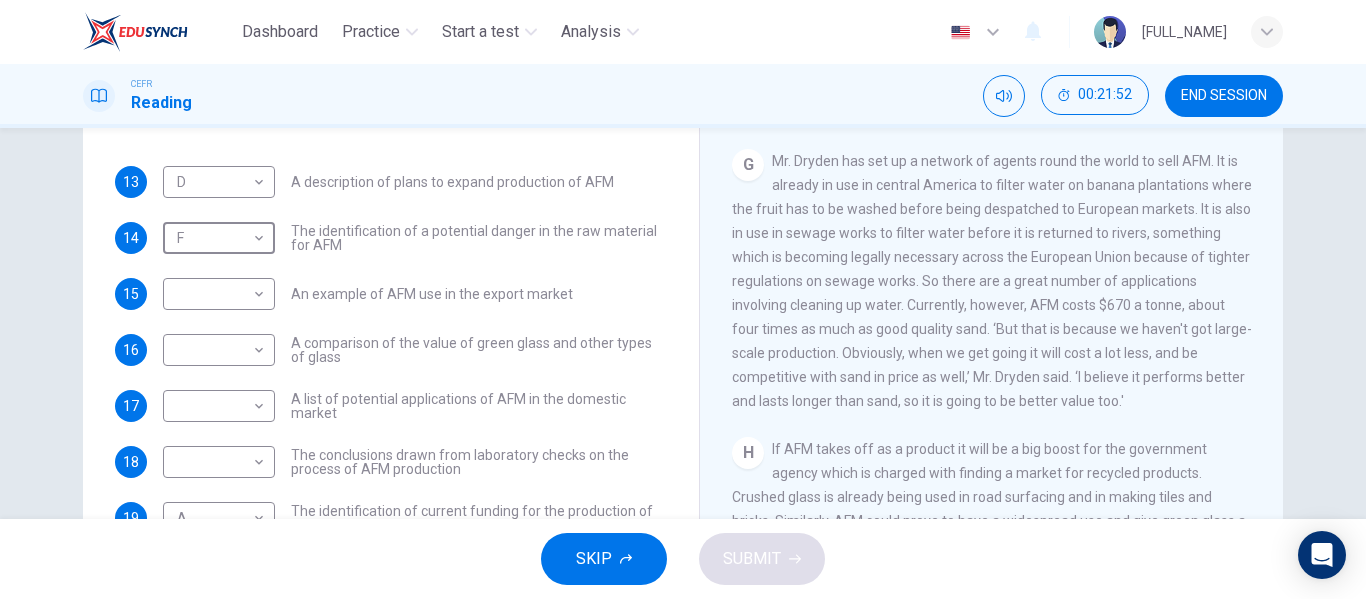 scroll, scrollTop: 1624, scrollLeft: 0, axis: vertical 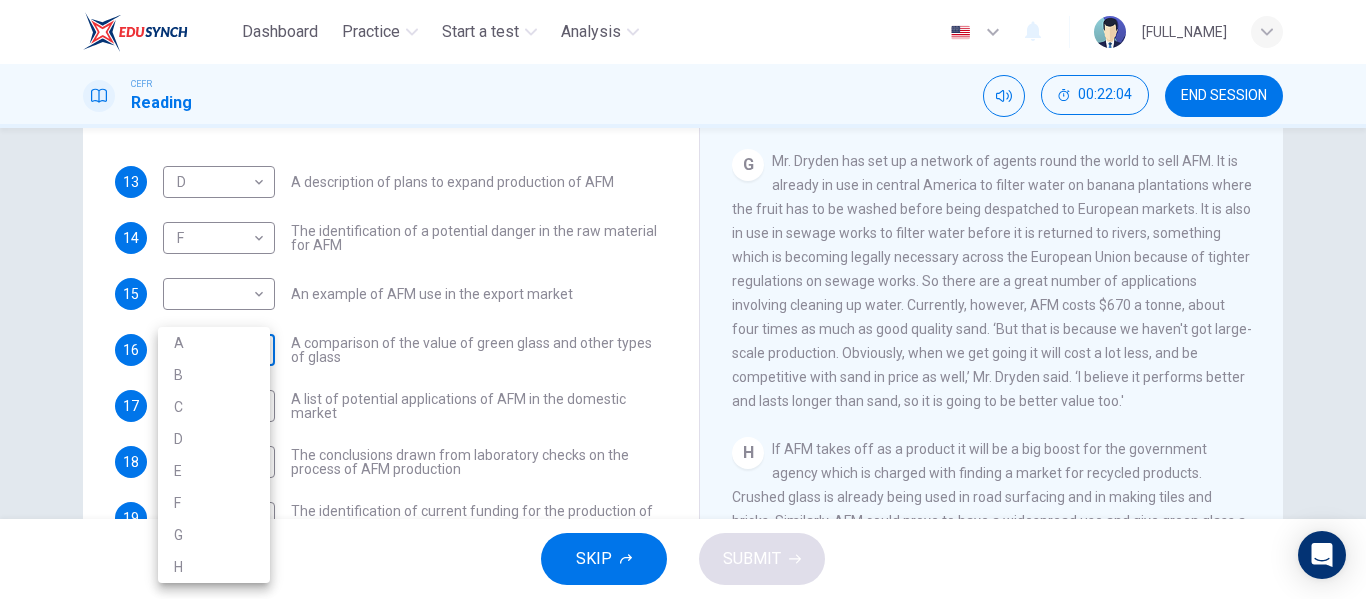click on "Dashboard Practice Start a test Analysis English en ​ [FULL_NAME] CEFR Reading 00:22:04 END SESSION Questions 13 - 22 The Reading Passage has 8 paragraphs labelled  A-H . Which paragraph contains the following information?
Write the correct letter  A-H  in the boxes below.
NB  You may use any letter  more than once . 13 D D ​ A description of plans to expand production of AFM 14 F F ​ The identification of a potential danger in the raw material for AFM 15 ​ ​ An example of AFM use in the export market 16 ​ ​ A comparison of the value of green glass and other types of glass 17 ​ ​ A list of potential applications of AFM in the domestic market 18 ​ ​ The conclusions drawn from laboratory checks on the process of AFM production 19 A A ​ The identification of current funding for the production of green sand 20 C C ​ An explanation of the chosen brand name for crushed green glass 21 ​ ​ A description of plans for exporting AFM 22 C C ​ Green Virtues of Green Sand A B" at bounding box center [683, 299] 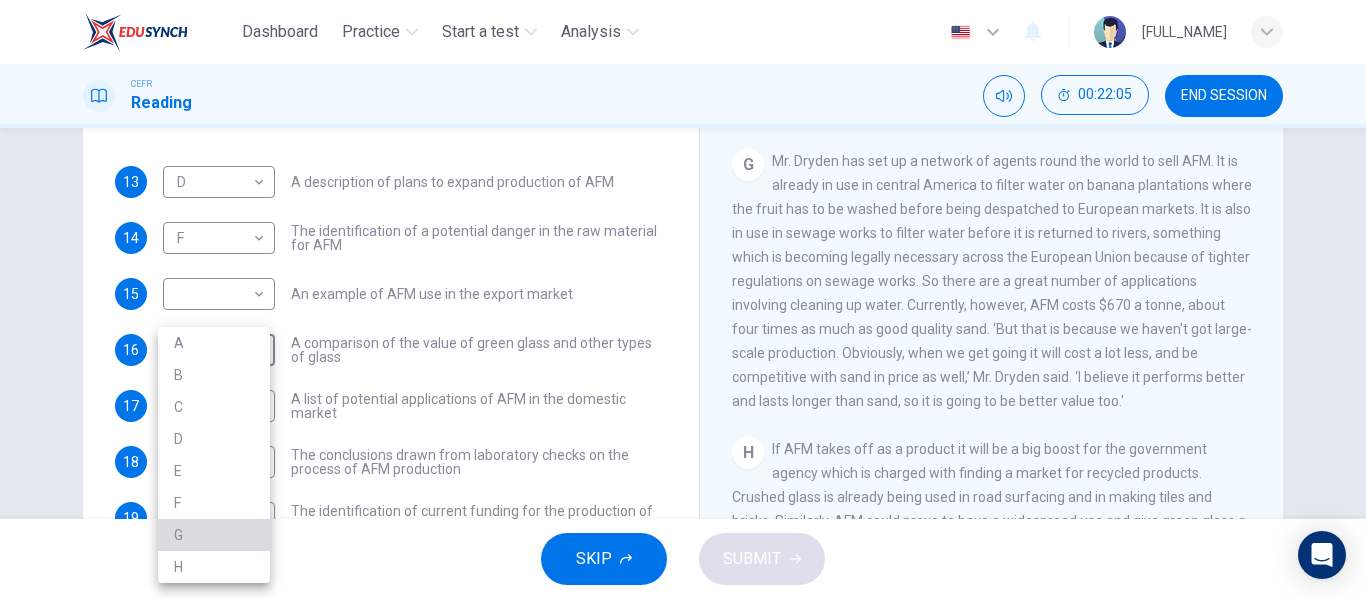 click on "G" at bounding box center [214, 535] 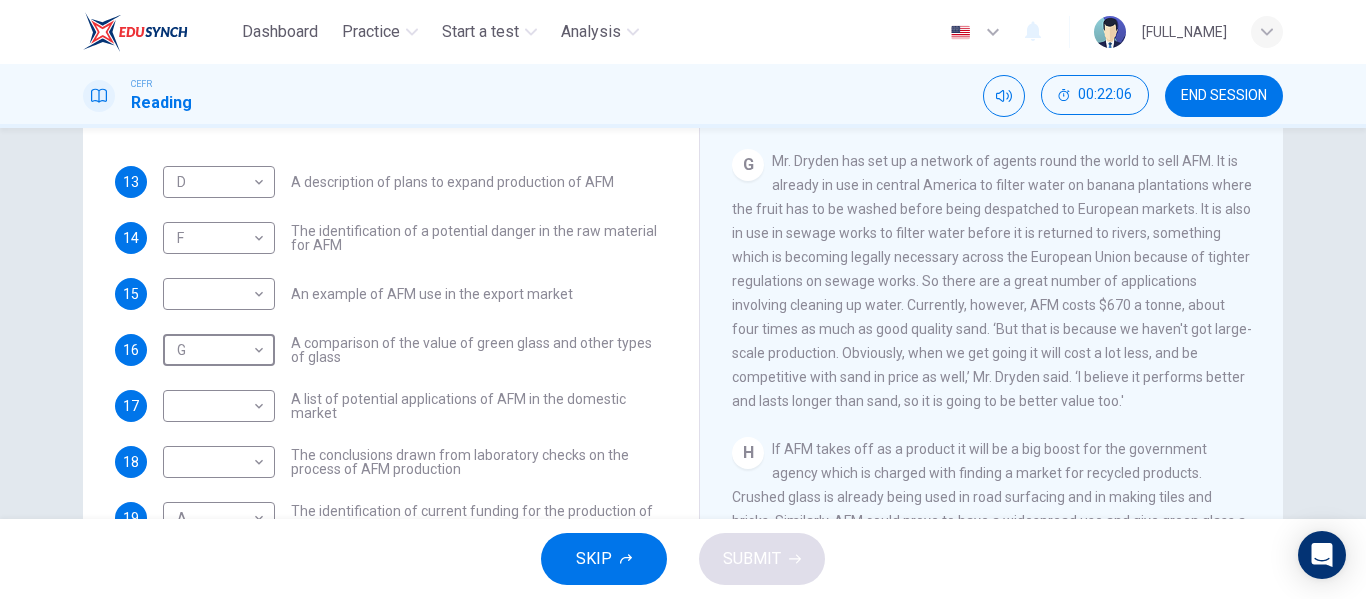 scroll, scrollTop: 1681, scrollLeft: 0, axis: vertical 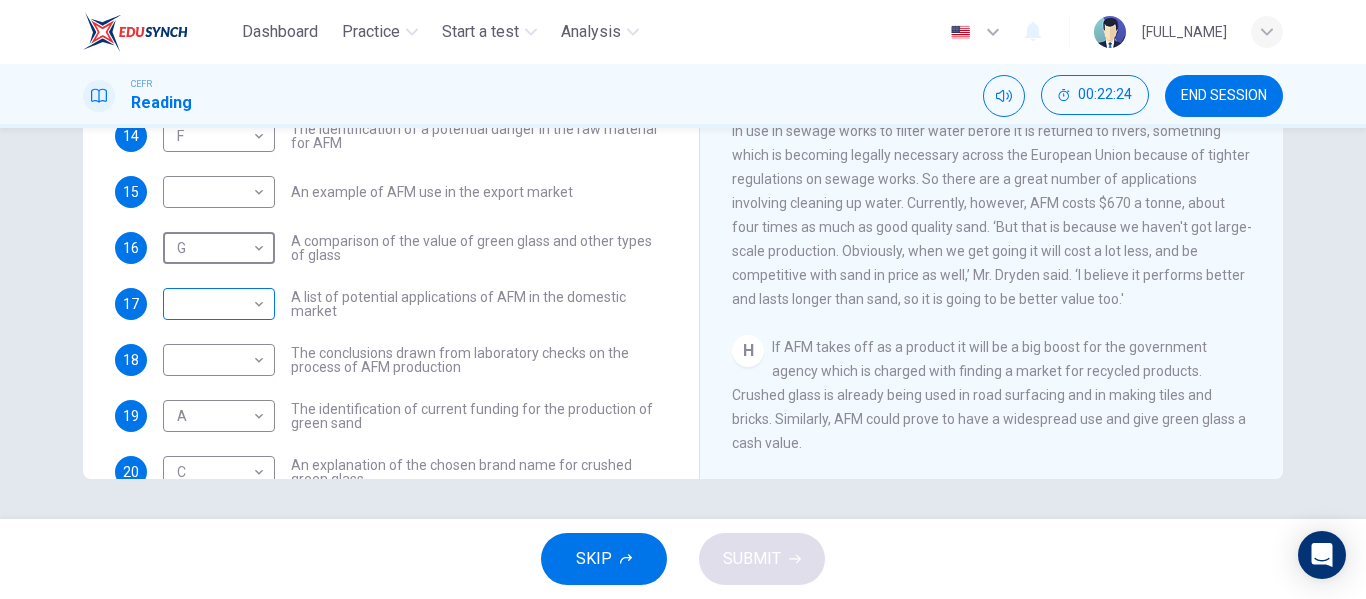 click on "Dashboard Practice Start a test Analysis English en ​ [FULL_NAME] CEFR Reading 00:22:24 END SESSION Questions 13 - 22 The Reading Passage has 8 paragraphs labelled  A-H . Which paragraph contains the following information?
Write the correct letter  A-H  in the boxes below.
NB  You may use any letter  more than once . 13 D D ​ A description of plans to expand production of AFM 14 F F ​ The identification of a potential danger in the raw material for AFM 15 ​ ​ An example of AFM use in the export market 16 G G ​ A comparison of the value of green glass and other types of glass 17 ​ ​ A list of potential applications of AFM in the domestic market 18 ​ ​ The conclusions drawn from laboratory checks on the process of AFM production 19 A A ​ The identification of current funding for the production of green sand 20 C C ​ An explanation of the chosen brand name for crushed green glass 21 ​ ​ A description of plans for exporting AFM 22 C C ​ Green Virtues of Green Sand A B" at bounding box center [683, 299] 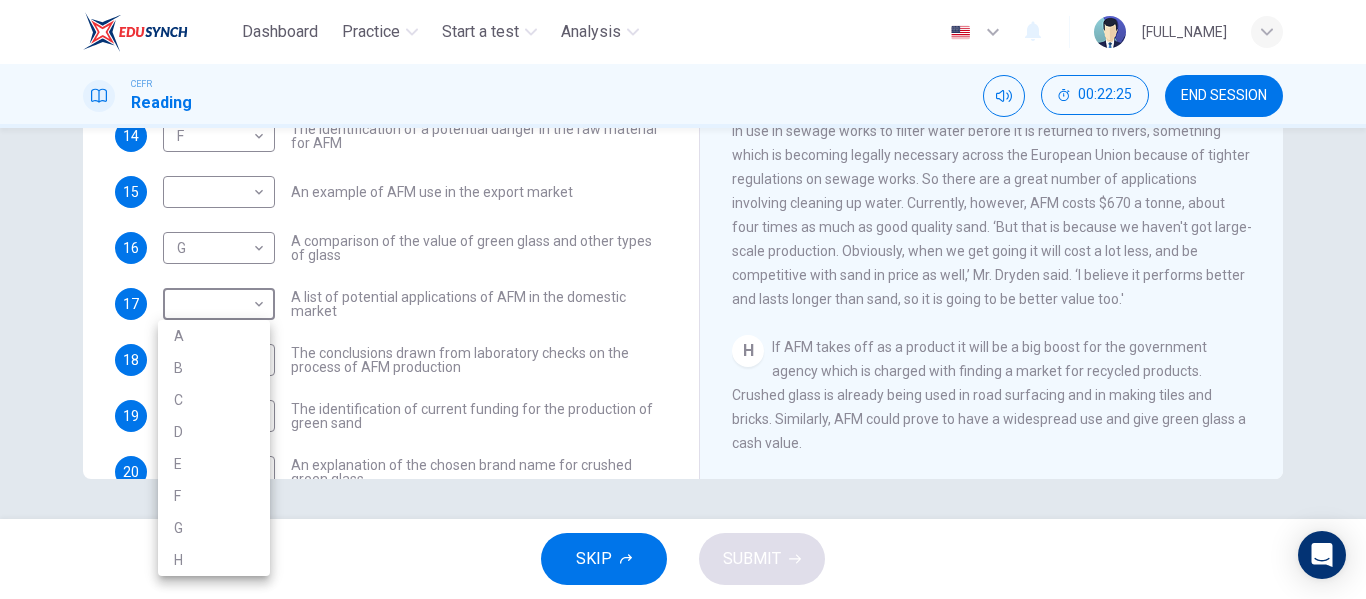 click on "H" at bounding box center [214, 560] 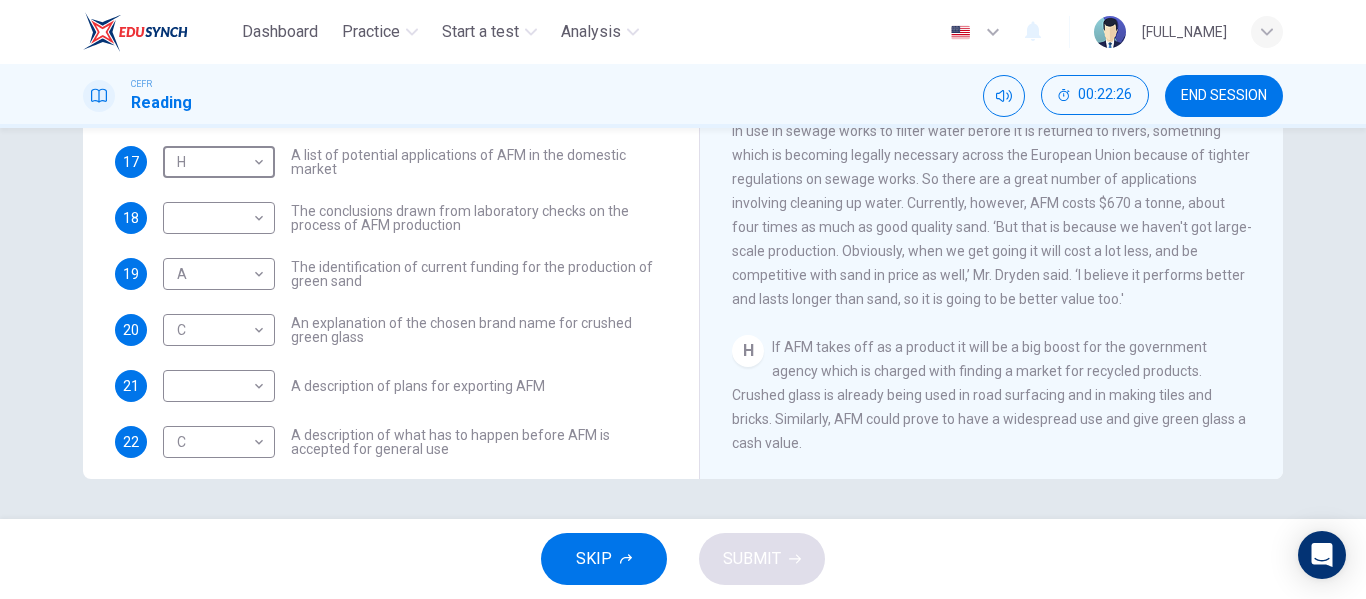 scroll, scrollTop: 161, scrollLeft: 0, axis: vertical 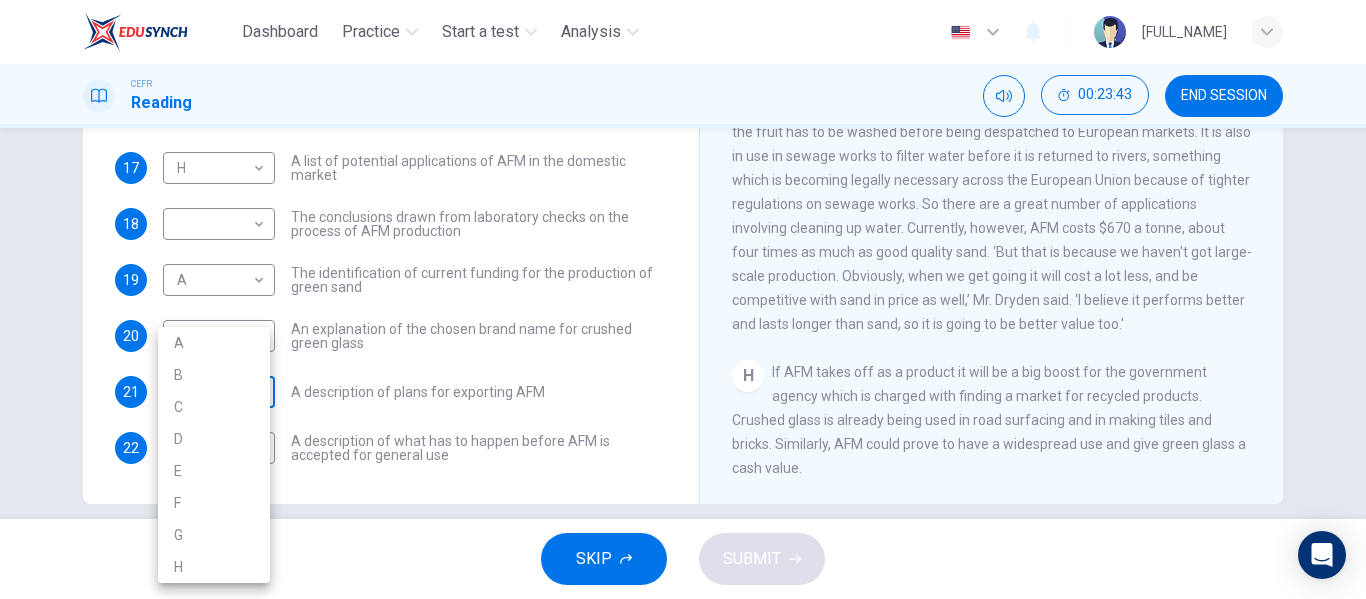 click on "Dashboard Practice Start a test Analysis English en ​ [FULL_NAME] CEFR Reading 00:23:43 END SESSION Questions 13 - 22 The Reading Passage has 8 paragraphs labelled  A-H . Which paragraph contains the following information?
Write the correct letter  A-H  in the boxes below.
NB  You may use any letter  more than once . 13 D D ​ A description of plans to expand production of AFM 14 F F ​ The identification of a potential danger in the raw material for AFM 15 ​ ​ An example of AFM use in the export market 16 G G ​ A comparison of the value of green glass and other types of glass 17 H H ​ A list of potential applications of AFM in the domestic market 18 ​ ​ The conclusions drawn from laboratory checks on the process of AFM production 19 A A ​ The identification of current funding for the production of green sand 20 C C ​ An explanation of the chosen brand name for crushed green glass 21 ​ ​ A description of plans for exporting AFM 22 C C ​ Green Virtues of Green Sand A B" at bounding box center [683, 299] 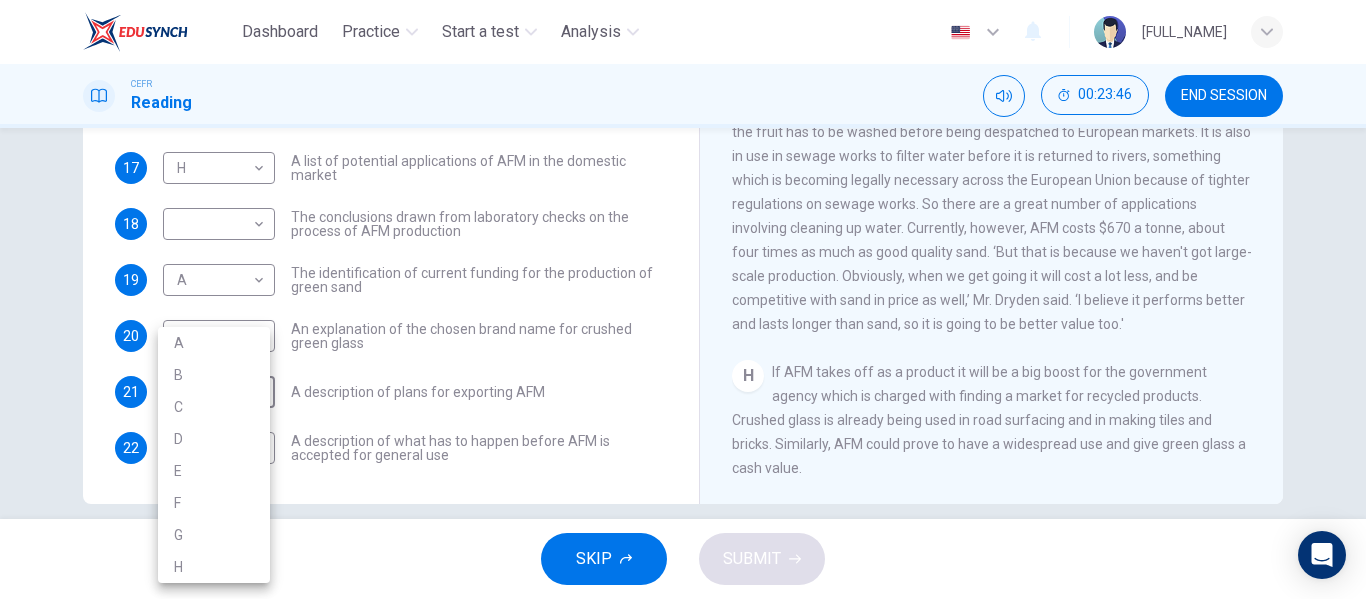 click at bounding box center [683, 299] 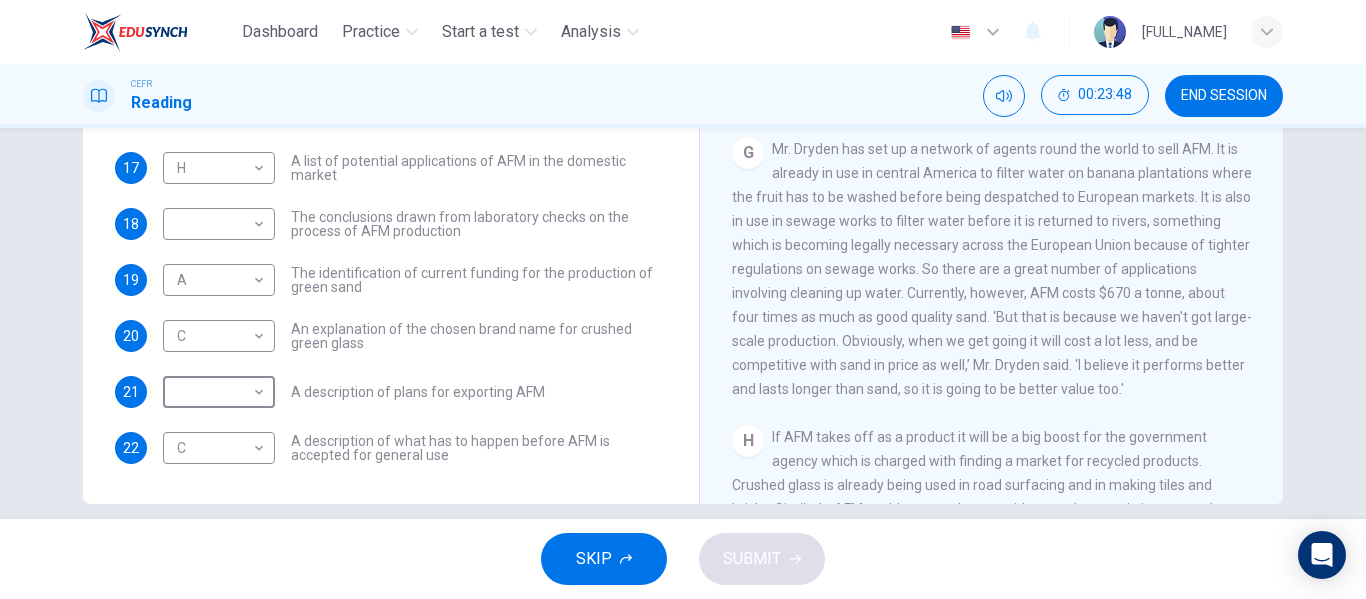 scroll, scrollTop: 1524, scrollLeft: 0, axis: vertical 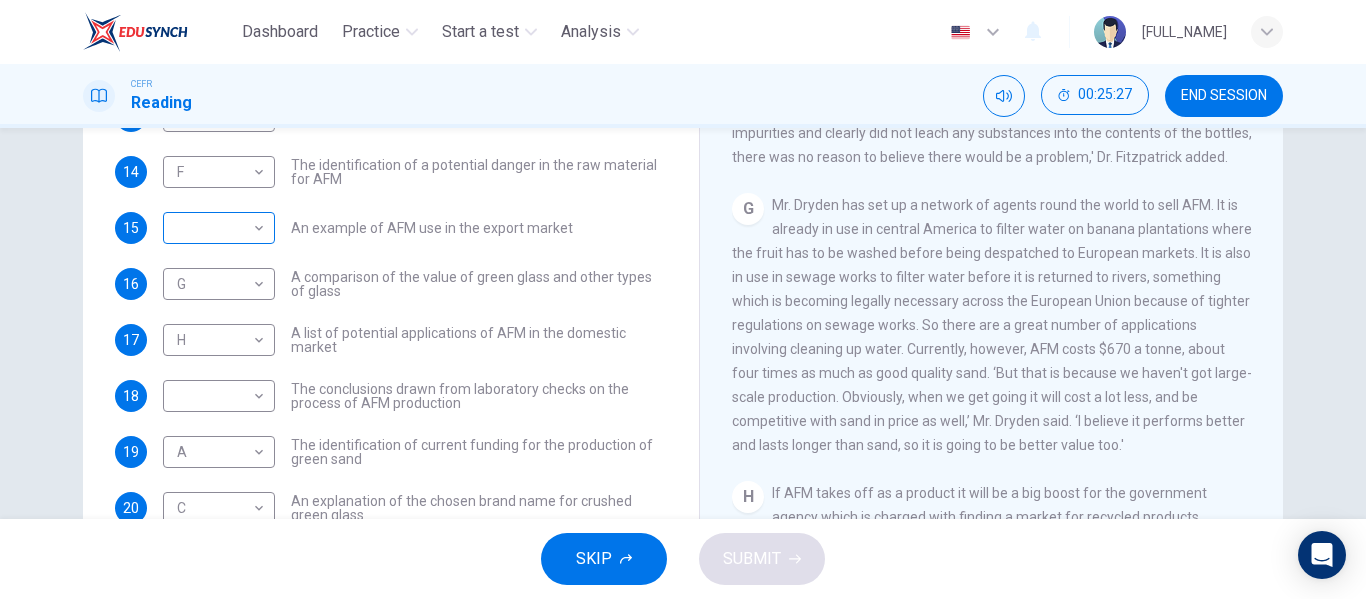 click on "Dashboard Practice Start a test Analysis English en ​ [FULL_NAME] CEFR Reading 00:25:27 END SESSION Questions 13 - 22 The Reading Passage has 8 paragraphs labelled  A-H . Which paragraph contains the following information?
Write the correct letter  A-H  in the boxes below.
NB  You may use any letter  more than once . 13 D D ​ A description of plans to expand production of AFM 14 F F ​ The identification of a potential danger in the raw material for AFM 15 ​ ​ An example of AFM use in the export market 16 G G ​ A comparison of the value of green glass and other types of glass 17 H H ​ A list of potential applications of AFM in the domestic market 18 ​ ​ The conclusions drawn from laboratory checks on the process of AFM production 19 A A ​ The identification of current funding for the production of green sand 20 C C ​ An explanation of the chosen brand name for crushed green glass 21 ​ ​ A description of plans for exporting AFM 22 C C ​ Green Virtues of Green Sand A B" at bounding box center [683, 299] 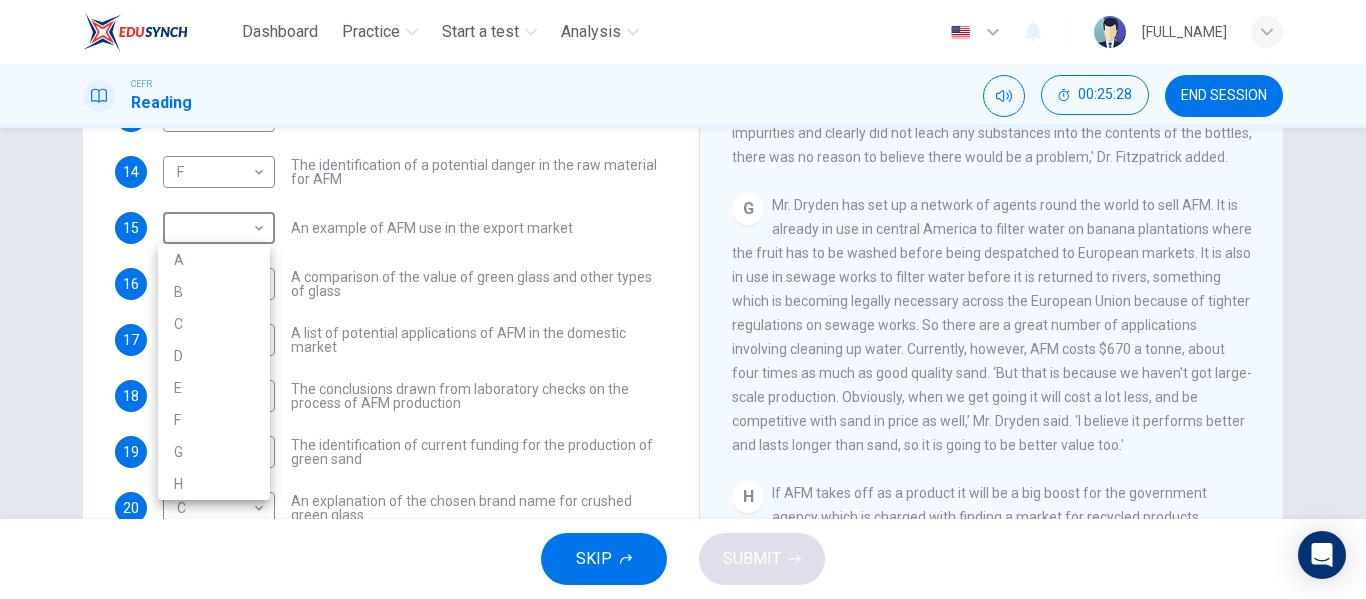 click on "G" at bounding box center [214, 452] 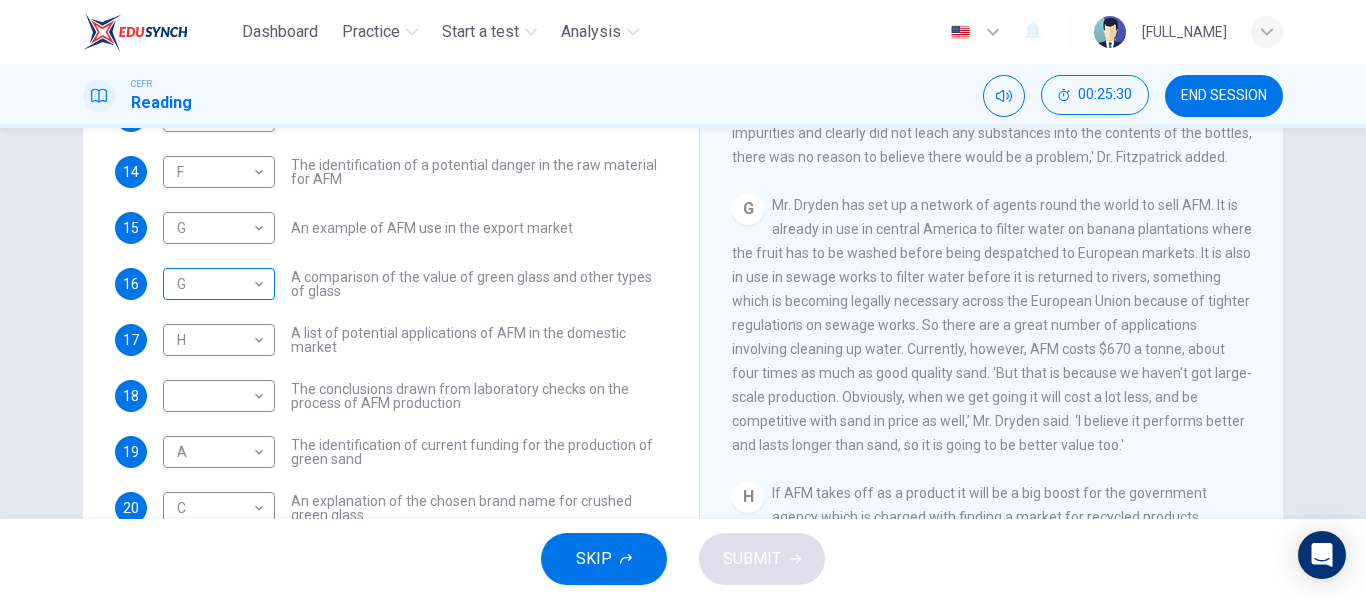 click on "G G ​" at bounding box center (219, 116) 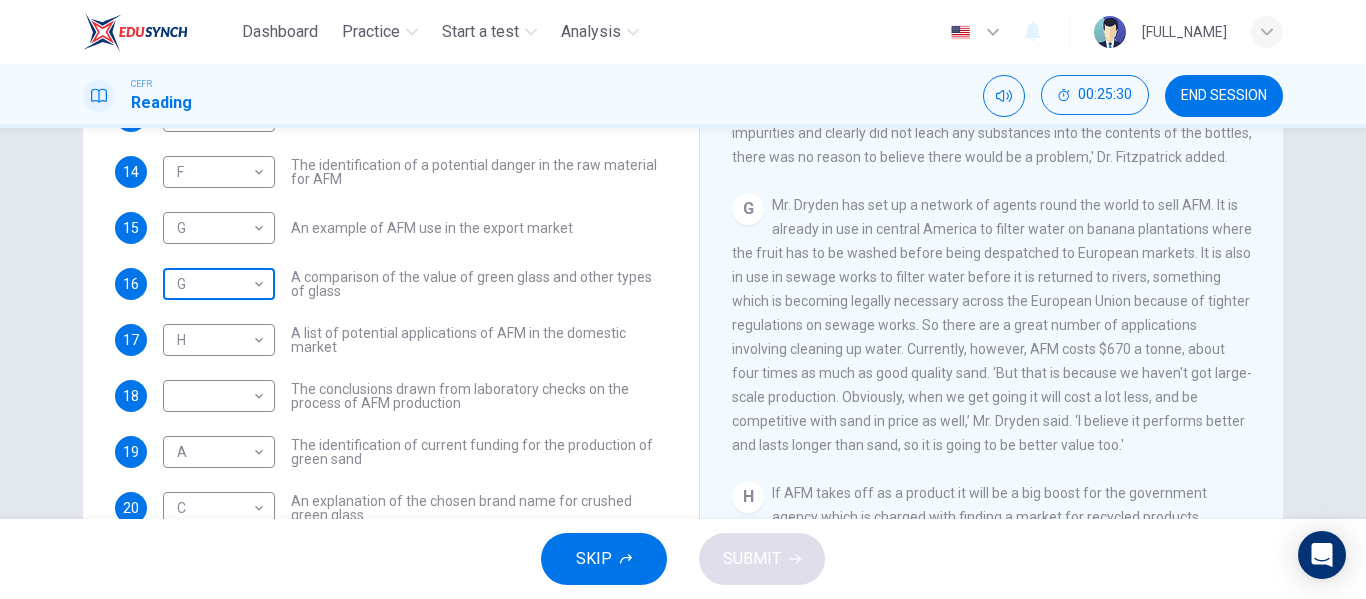 click on "Dashboard Practice Start a test Analysis English en ​ [FIRST] [LAST] CEFR Reading 00:25:30 END SESSION Questions 13 - 22 The Reading Passage has 8 paragraphs labelled  A-H . Which paragraph contains the following information?
Write the correct letter  A-H  in the boxes below.
NB  You may use any letter  more than once . 13 D D ​ A description of plans to expand production of AFM 14 F F ​ The identification of a potential danger in the raw material for AFM 15 G G ​ An example of AFM use in the export market 16 G G ​ A comparison of the value of green glass and other types of glass 17 H H ​ A list of potential applications of AFM in the domestic market 18 ​ ​ The conclusions drawn from laboratory checks on the process of AFM production 19 A A ​ The identification of current funding for the production of green sand 20 C C ​ An explanation of the chosen brand name for crushed green glass 21 ​ ​ A description of plans for exporting AFM 22 C C ​ Green Virtues of Green Sand A B" at bounding box center [683, 299] 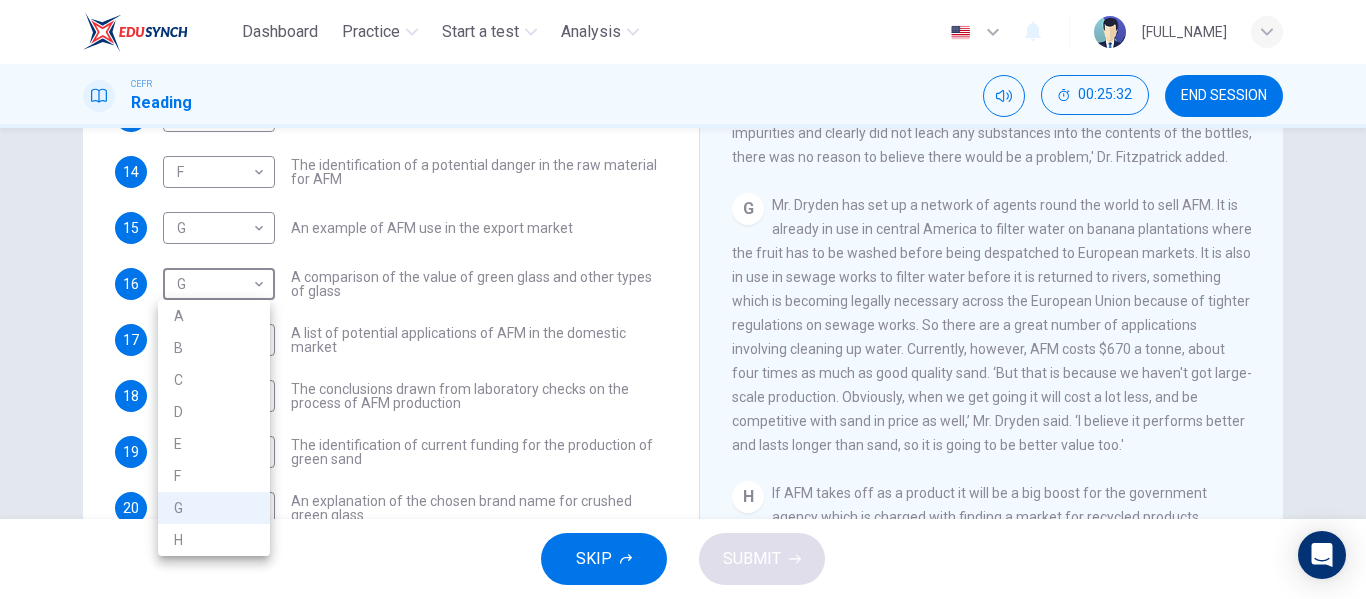 click on "B" at bounding box center [214, 348] 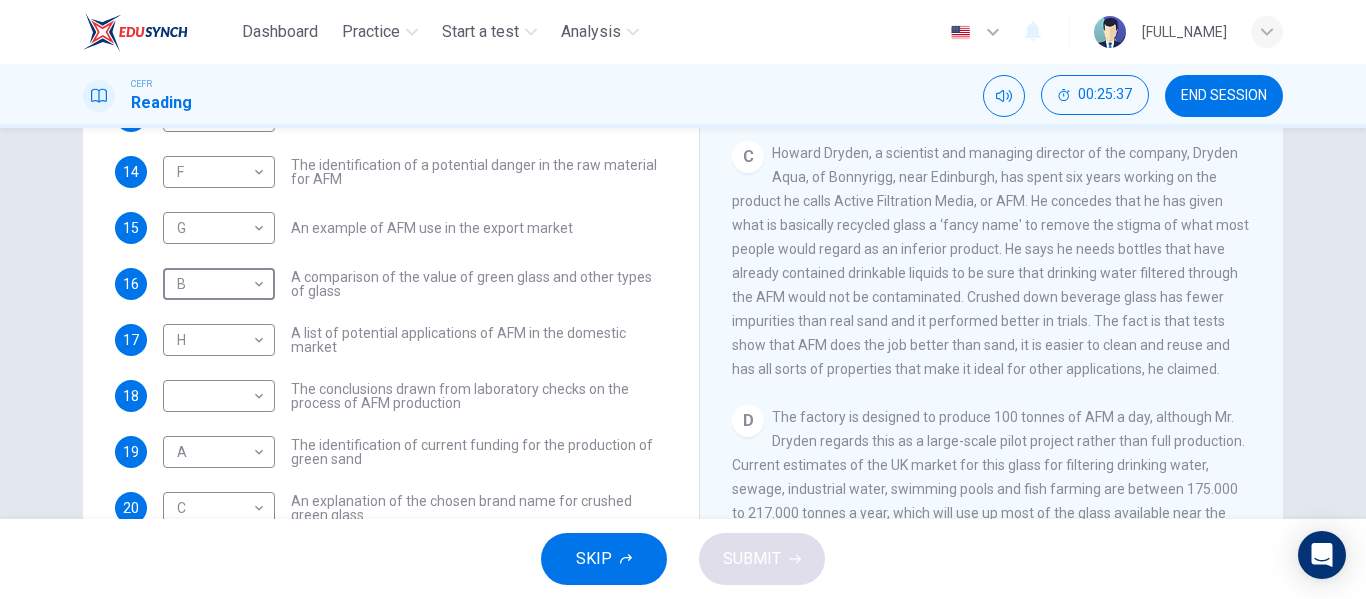 scroll, scrollTop: 780, scrollLeft: 0, axis: vertical 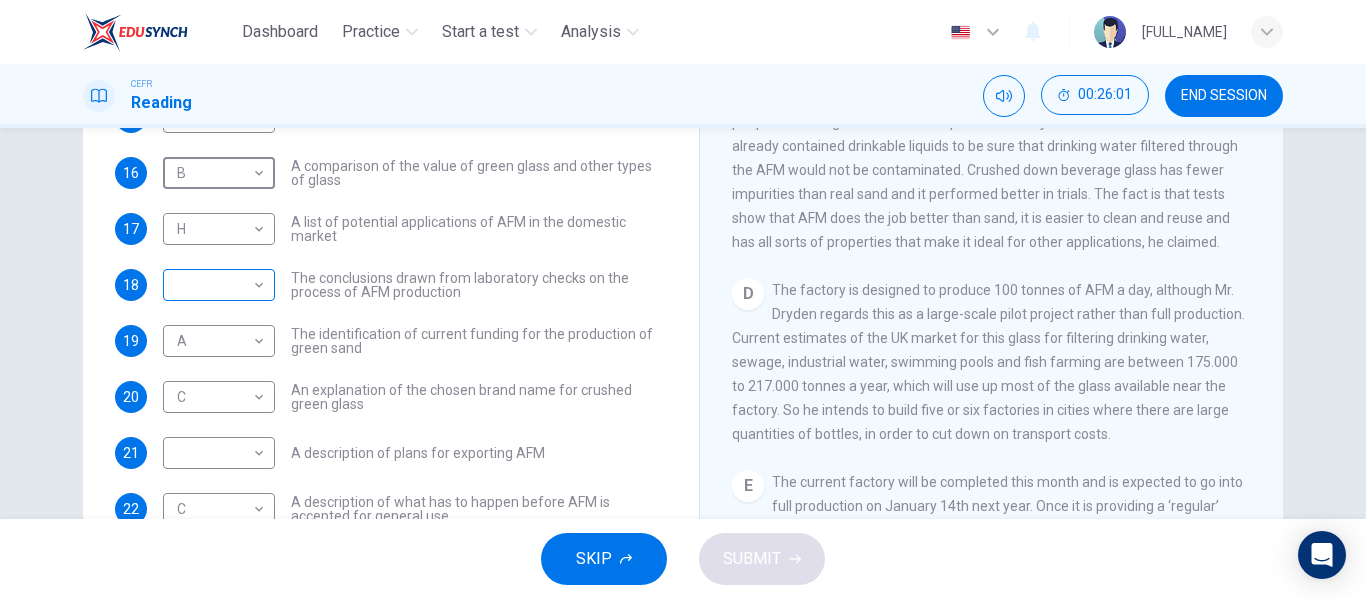 click on "Dashboard Practice Start a test Analysis English en ​ [FIRST] [LAST] CEFR Reading 00:26:01 END SESSION Questions 13 - 22 The Reading Passage has 8 paragraphs labelled  A-H . Which paragraph contains the following information?
Write the correct letter  A-H  in the boxes below.
NB  You may use any letter  more than once . 13 D D ​ A description of plans to expand production of AFM 14 F F ​ The identification of a potential danger in the raw material for AFM 15 G G ​ An example of AFM use in the export market 16 B B ​ A comparison of the value of green glass and other types of glass 17 H H ​ A list of potential applications of AFM in the domestic market 18 ​ ​ The conclusions drawn from laboratory checks on the process of AFM production 19 A A ​ The identification of current funding for the production of green sand 20 C C ​ An explanation of the chosen brand name for crushed green glass 21 ​ ​ A description of plans for exporting AFM 22 C C ​ Green Virtues of Green Sand A B" at bounding box center [683, 299] 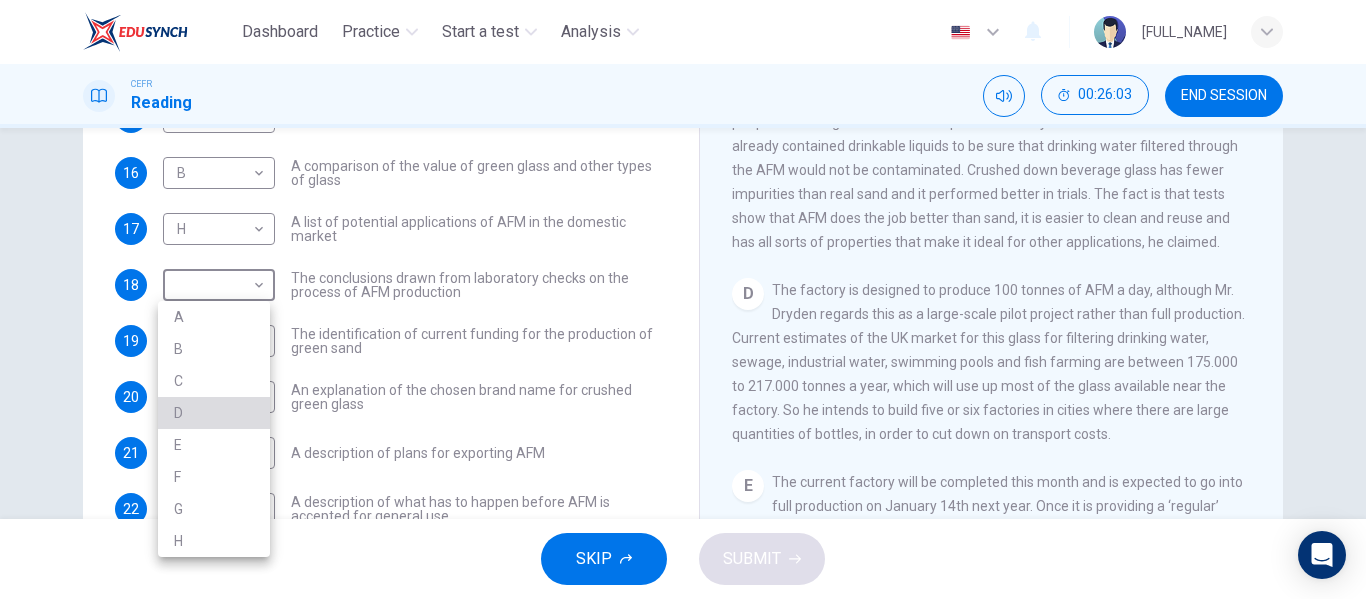 click on "D" at bounding box center (214, 413) 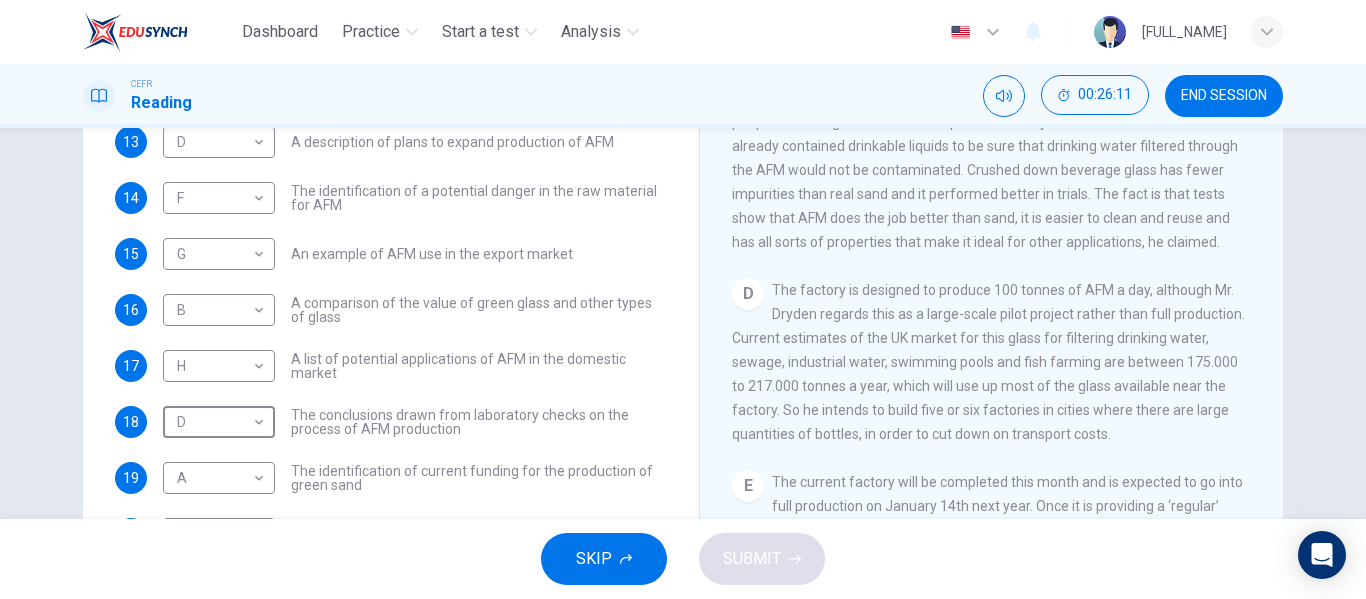 scroll, scrollTop: 0, scrollLeft: 0, axis: both 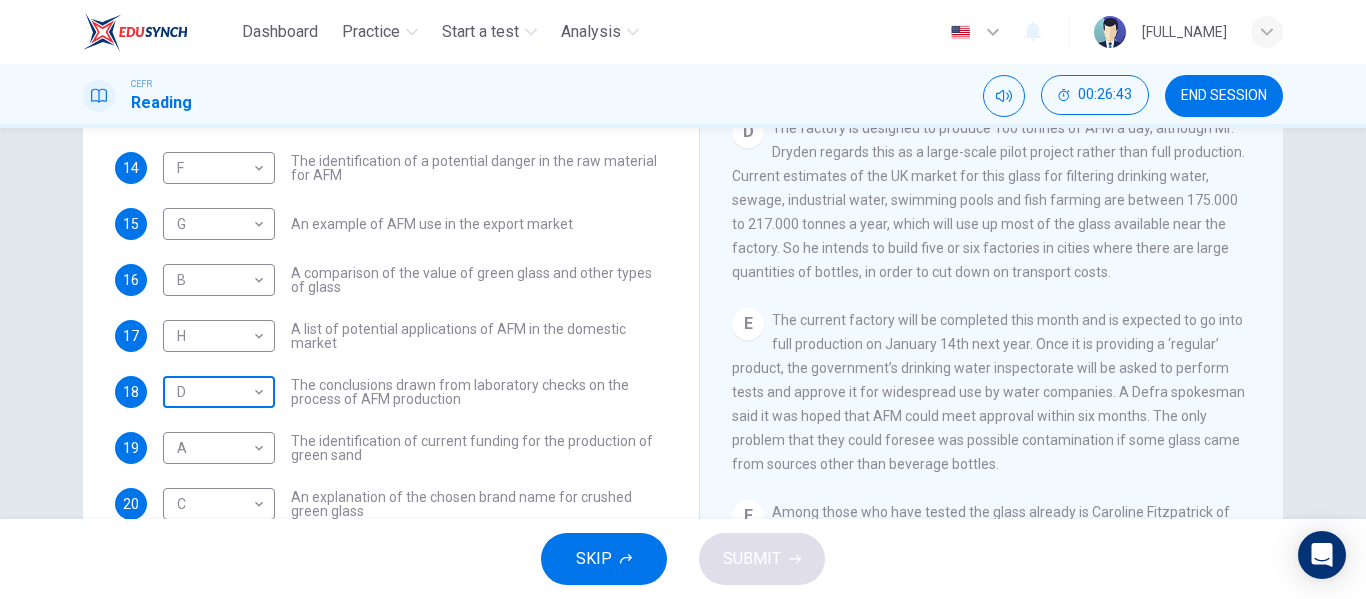 click on "Dashboard Practice Start a test Analysis English en ​ [FULL_NAME] CEFR Reading 00:26:43 END SESSION Questions 13 - 22 The Reading Passage has 8 paragraphs labelled  A-H . Which paragraph contains the following information?
Write the correct letter  A-H  in the boxes below.
NB  You may use any letter  more than once . 13 D D ​ A description of plans to expand production of AFM 14 F F ​ The identification of a potential danger in the raw material for AFM 15 G G ​ An example of AFM use in the export market 16 B B ​ A comparison of the value of green glass and other types of glass 17 H H ​ A list of potential applications of AFM in the domestic market 18 D D ​ The conclusions drawn from laboratory checks on the process of AFM production 19 A A ​ The identification of current funding for the production of green sand 20 C C ​ An explanation of the chosen brand name for crushed green glass 21 ​ ​ A description of plans for exporting AFM 22 C C ​ Green Virtues of Green Sand A B" at bounding box center [683, 299] 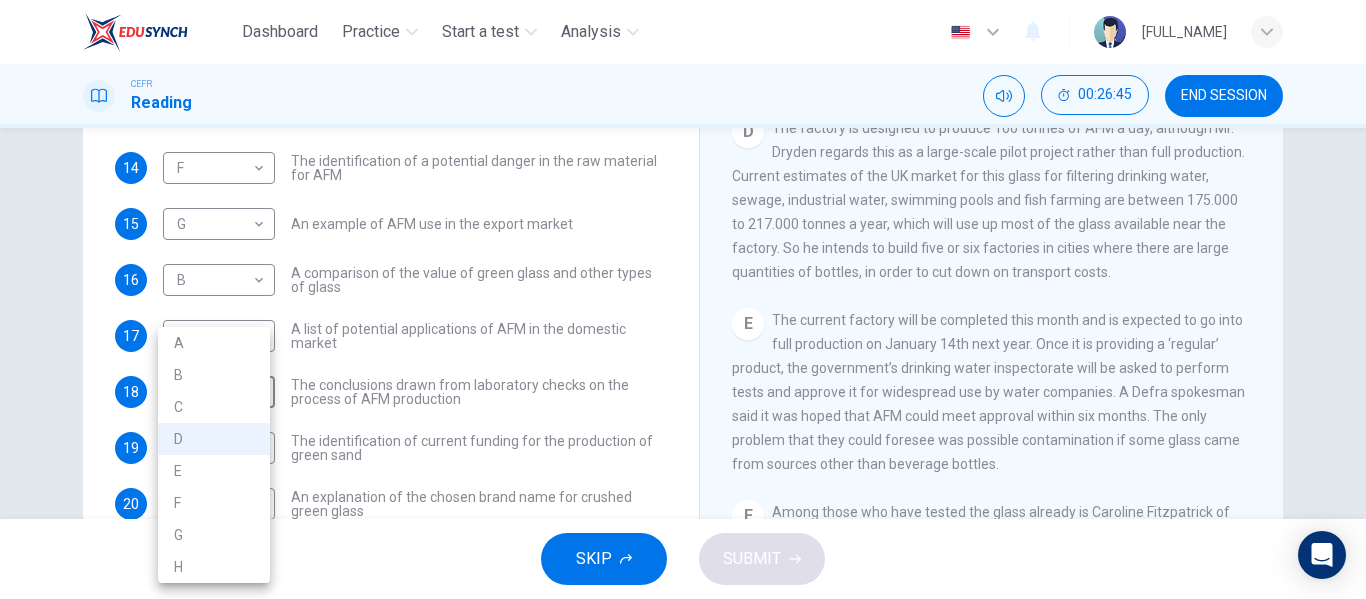 click on "E" at bounding box center (214, 471) 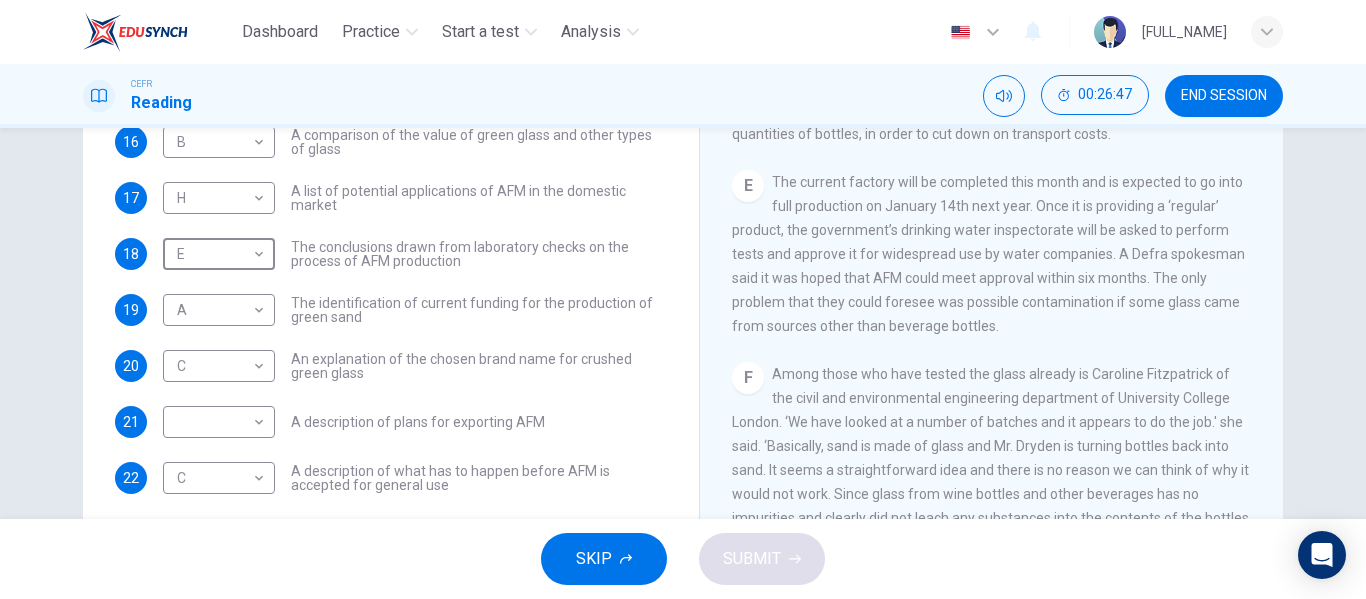 scroll, scrollTop: 330, scrollLeft: 0, axis: vertical 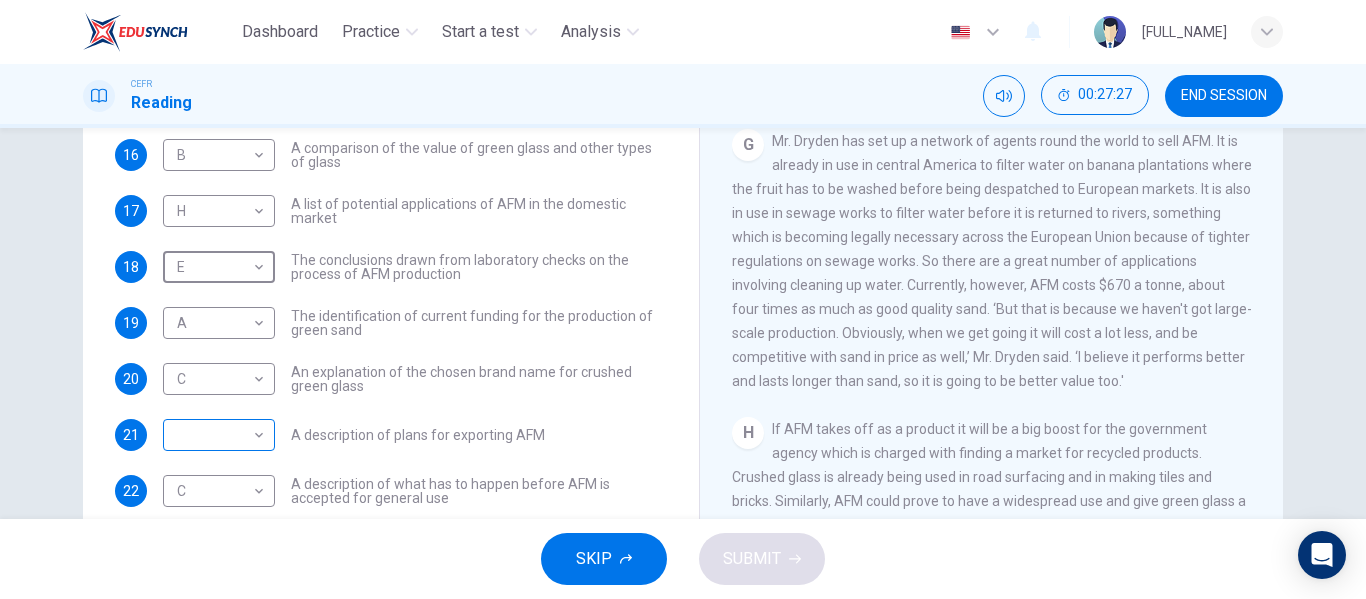 click on "Dashboard Practice Start a test Analysis English en ​ [FULL_NAME] CEFR Reading 00:27:27 END SESSION Questions 13 - 22 The Reading Passage has 8 paragraphs labelled  A-H . Which paragraph contains the following information?
Write the correct letter  A-H  in the boxes below.
NB  You may use any letter  more than once . 13 D D ​ A description of plans to expand production of AFM 14 F F ​ The identification of a potential danger in the raw material for AFM 15 G G ​ An example of AFM use in the export market 16 B B ​ A comparison of the value of green glass and other types of glass 17 H H ​ A list of potential applications of AFM in the domestic market 18 E E ​ The conclusions drawn from laboratory checks on the process of AFM production 19 A A ​ The identification of current funding for the production of green sand 20 C C ​ An explanation of the chosen brand name for crushed green glass 21 ​ ​ A description of plans for exporting AFM 22 C C ​ Green Virtues of Green Sand A B" at bounding box center [683, 299] 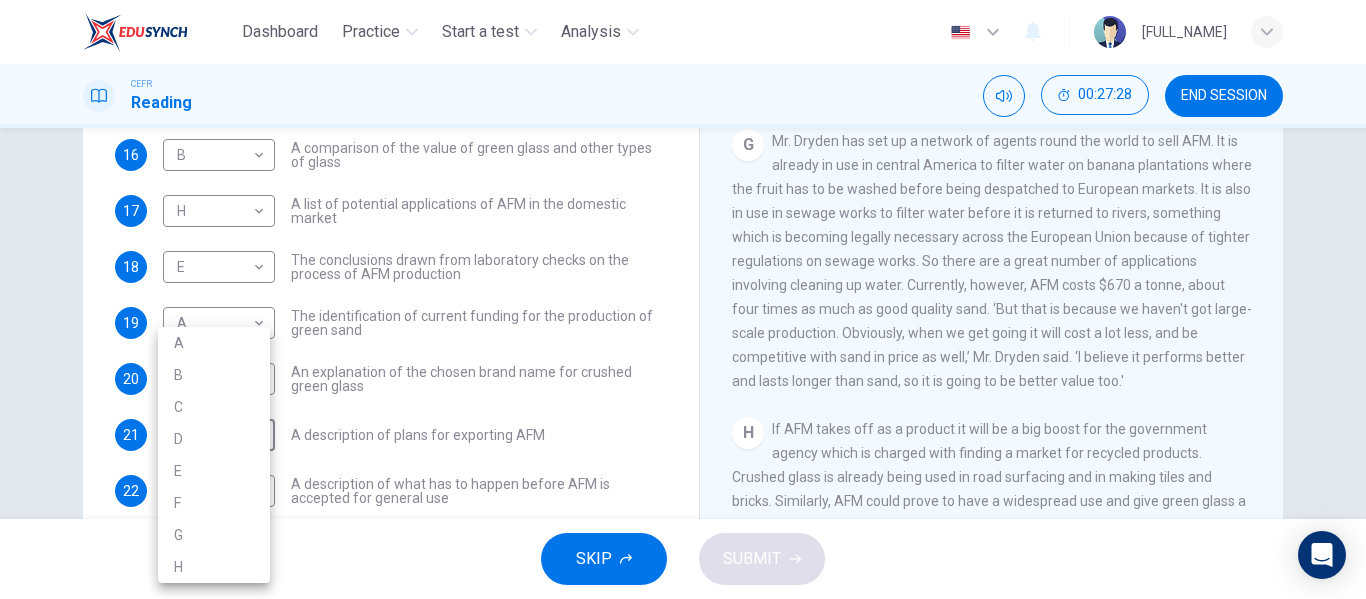 click on "G" at bounding box center (214, 535) 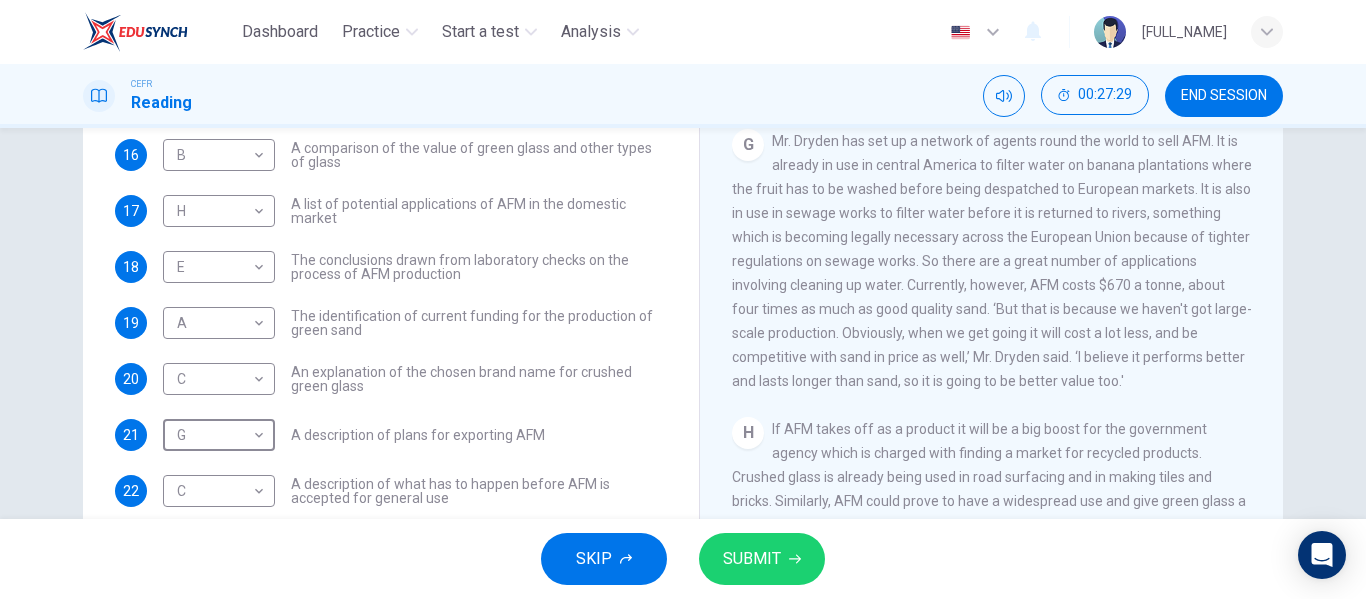 scroll, scrollTop: 161, scrollLeft: 0, axis: vertical 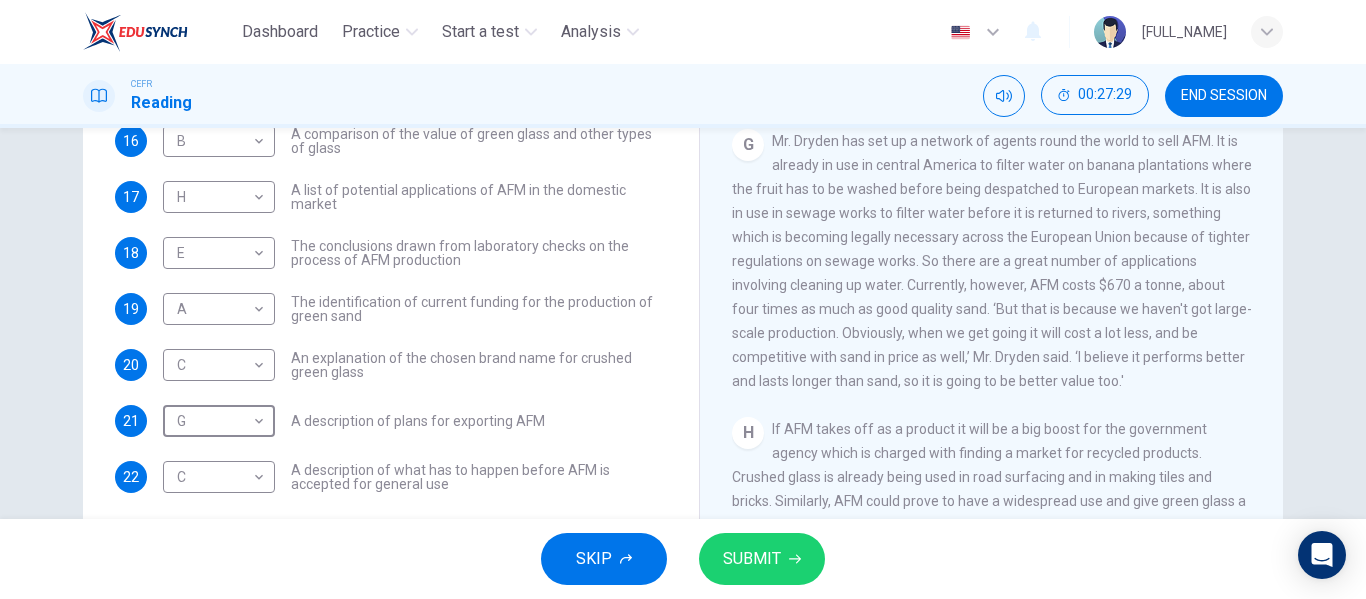 click on "SUBMIT" at bounding box center [762, 559] 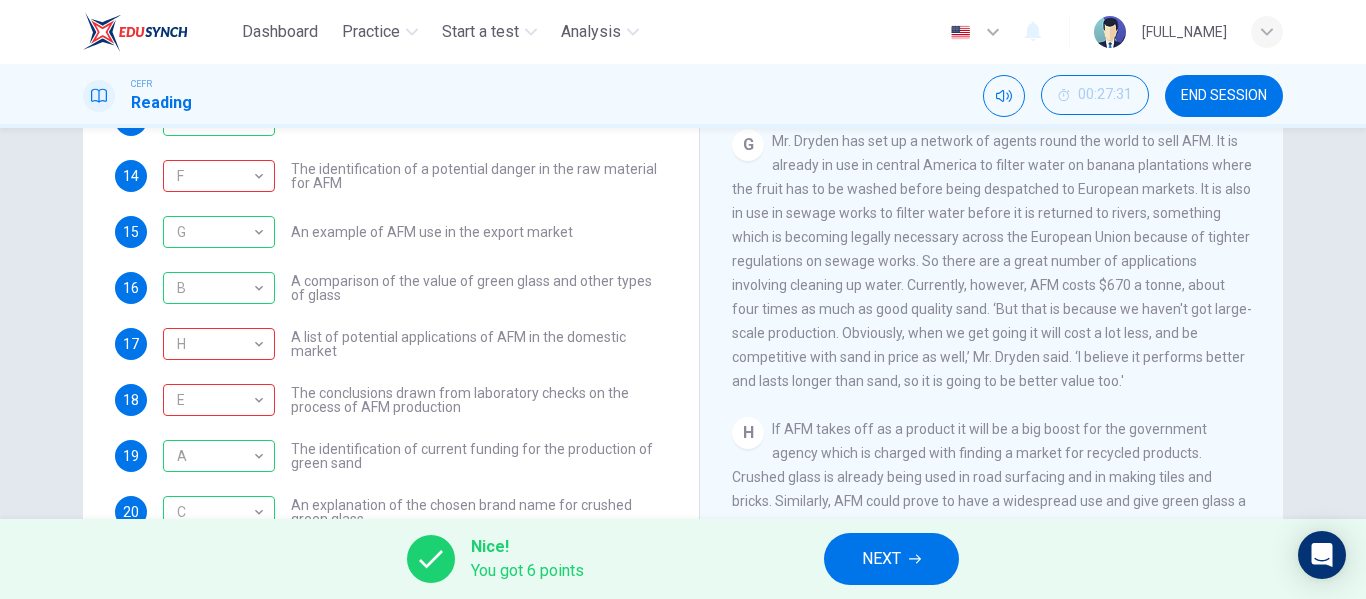 scroll, scrollTop: 0, scrollLeft: 0, axis: both 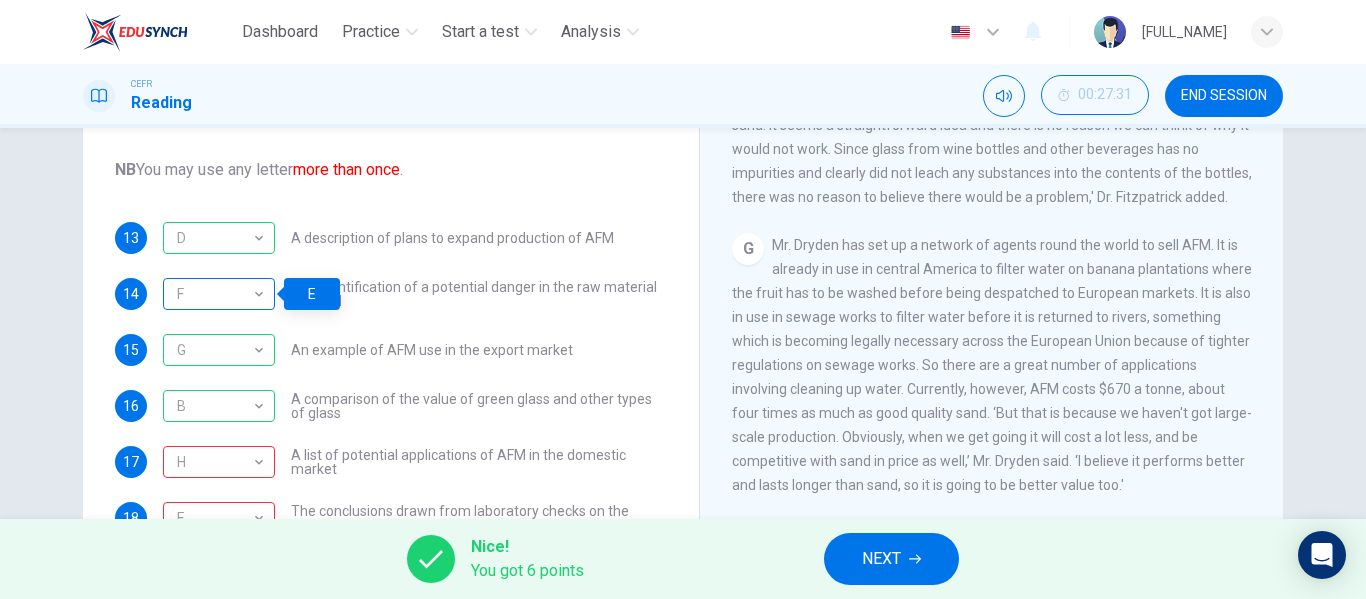 click on "F" at bounding box center [215, 294] 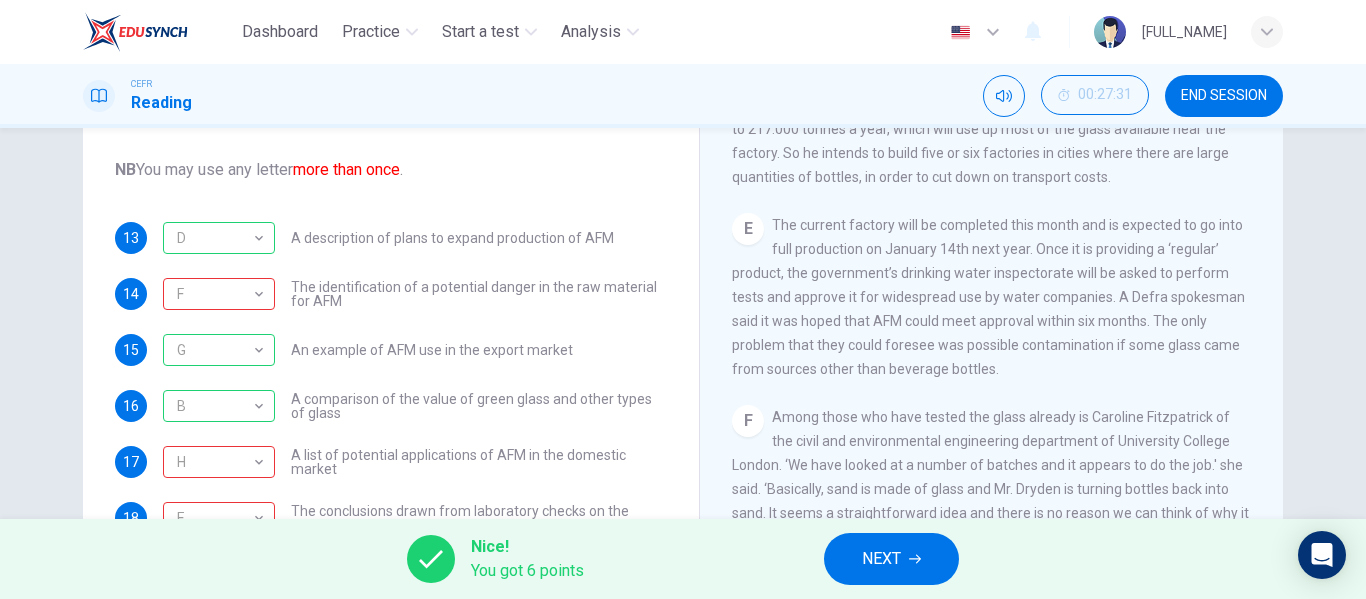 scroll, scrollTop: 1171, scrollLeft: 0, axis: vertical 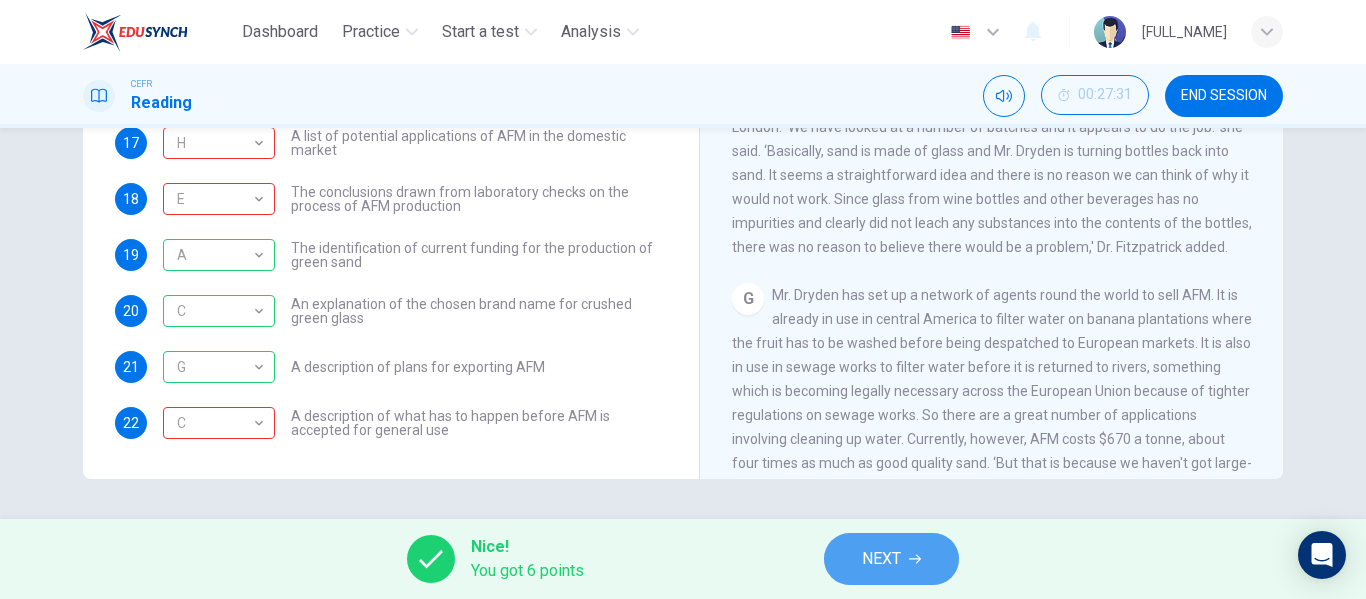 click on "NEXT" at bounding box center (891, 559) 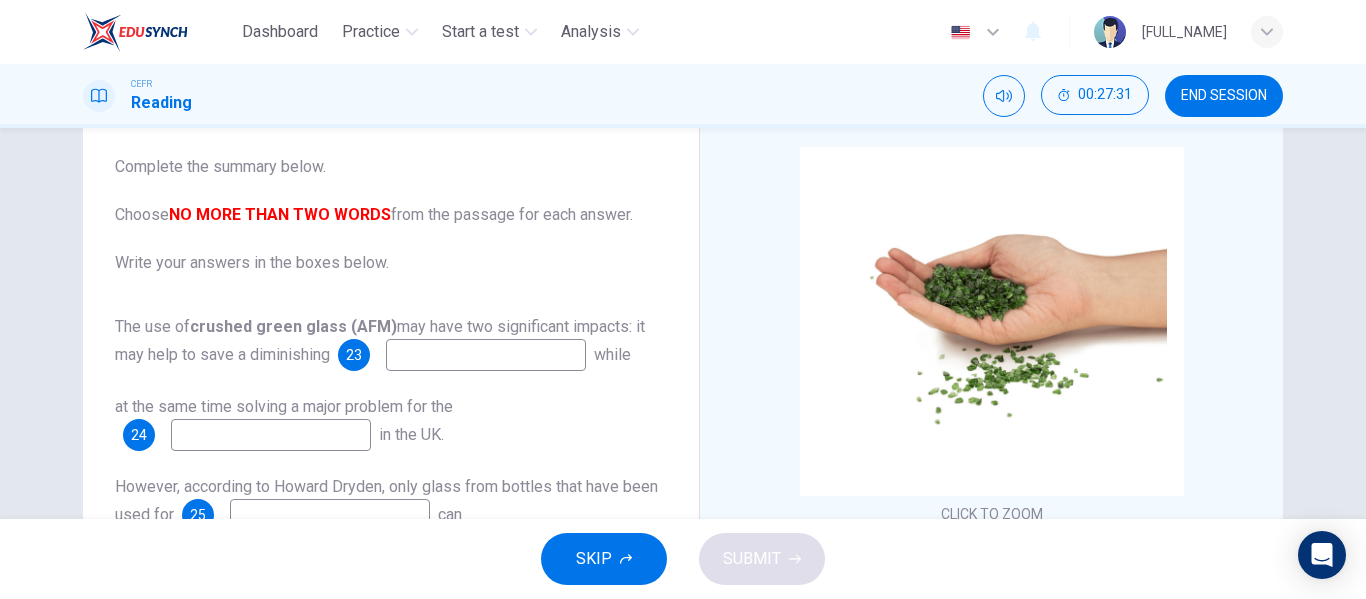 scroll, scrollTop: 108, scrollLeft: 0, axis: vertical 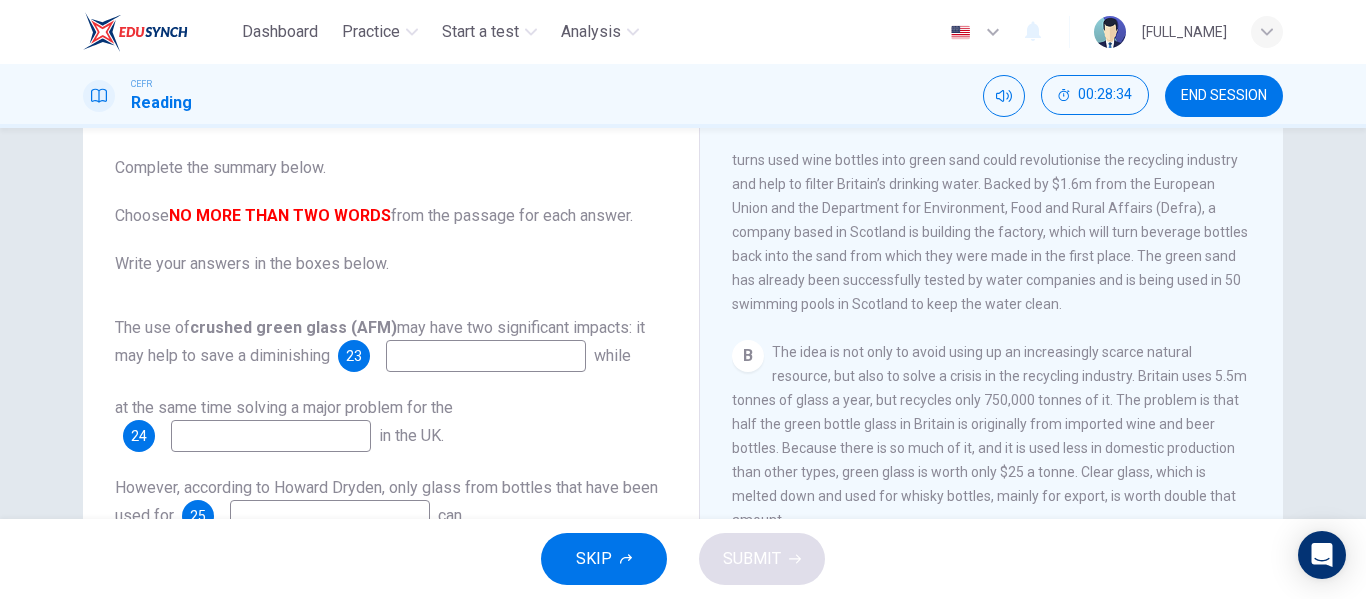 click at bounding box center [486, 356] 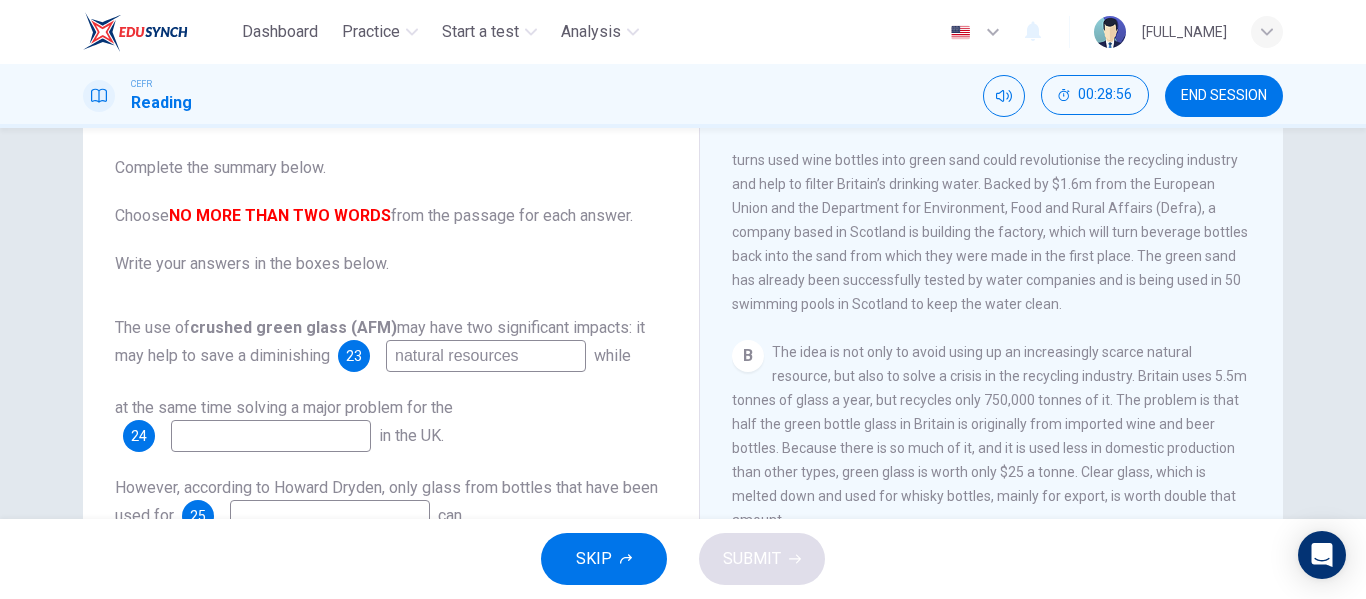type on "natural resources" 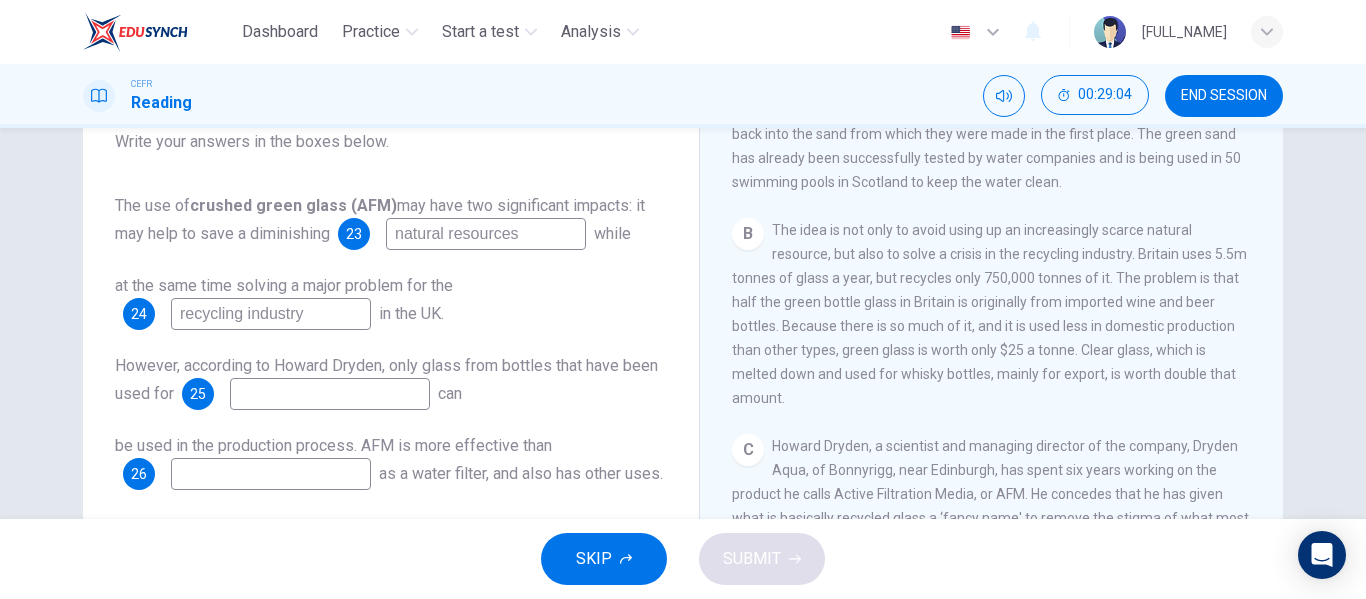 scroll, scrollTop: 285, scrollLeft: 0, axis: vertical 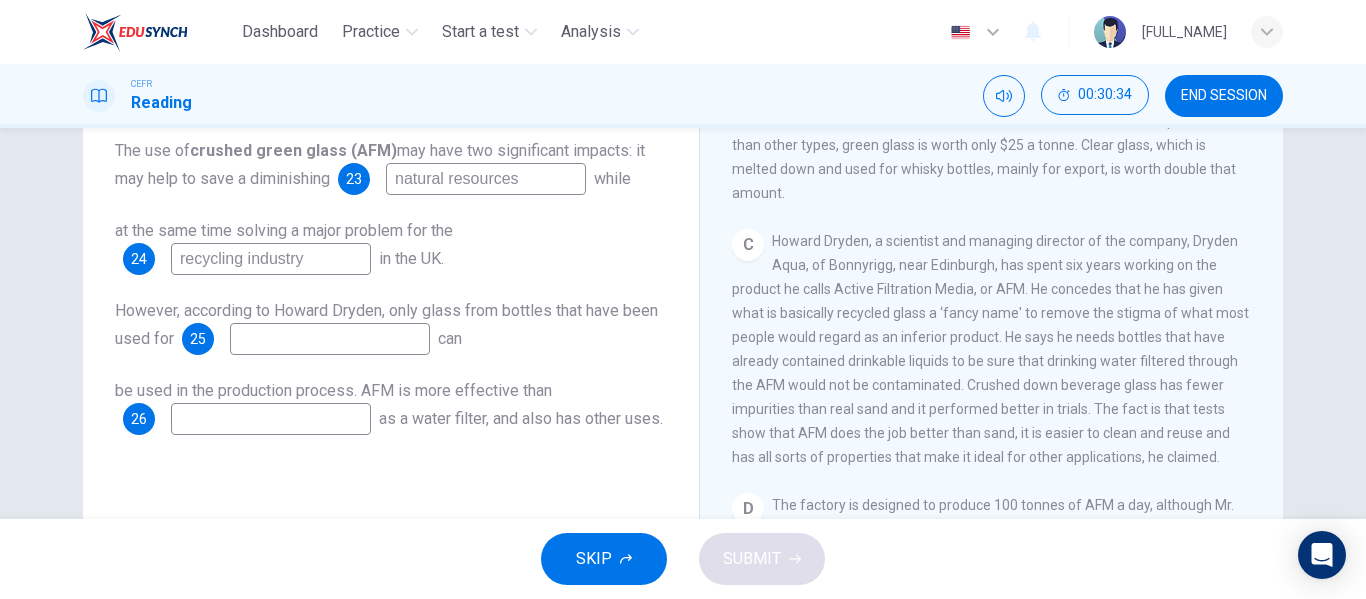 type on "recycling industry" 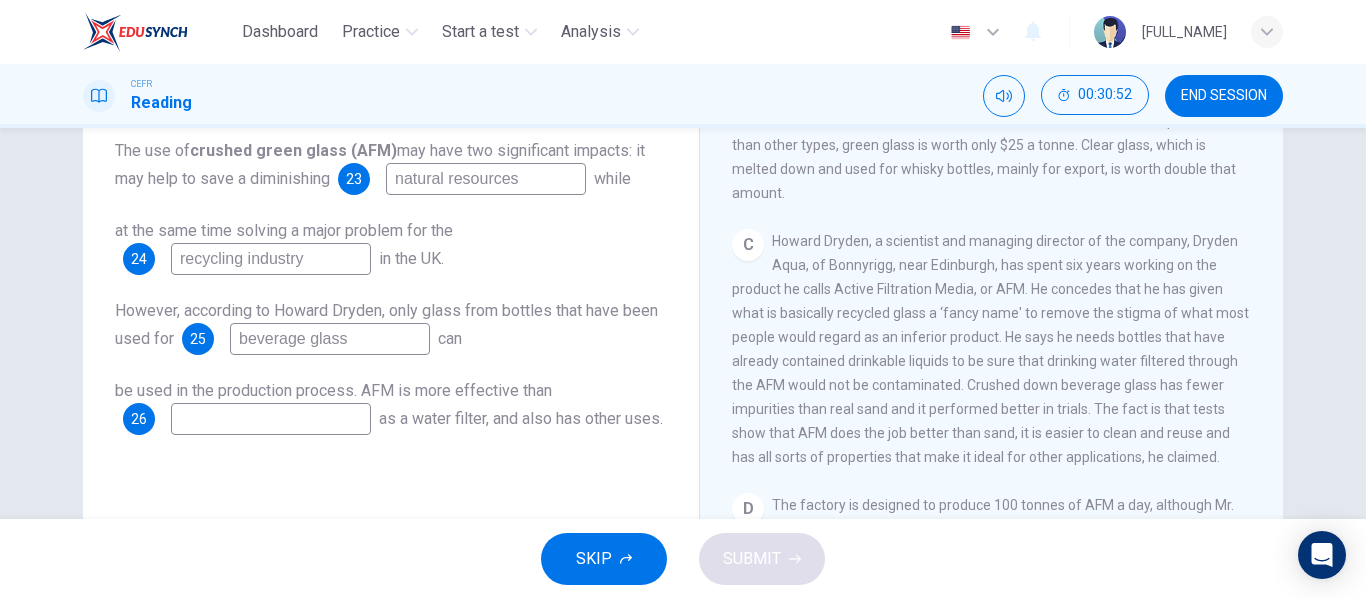 type on "beverage glass" 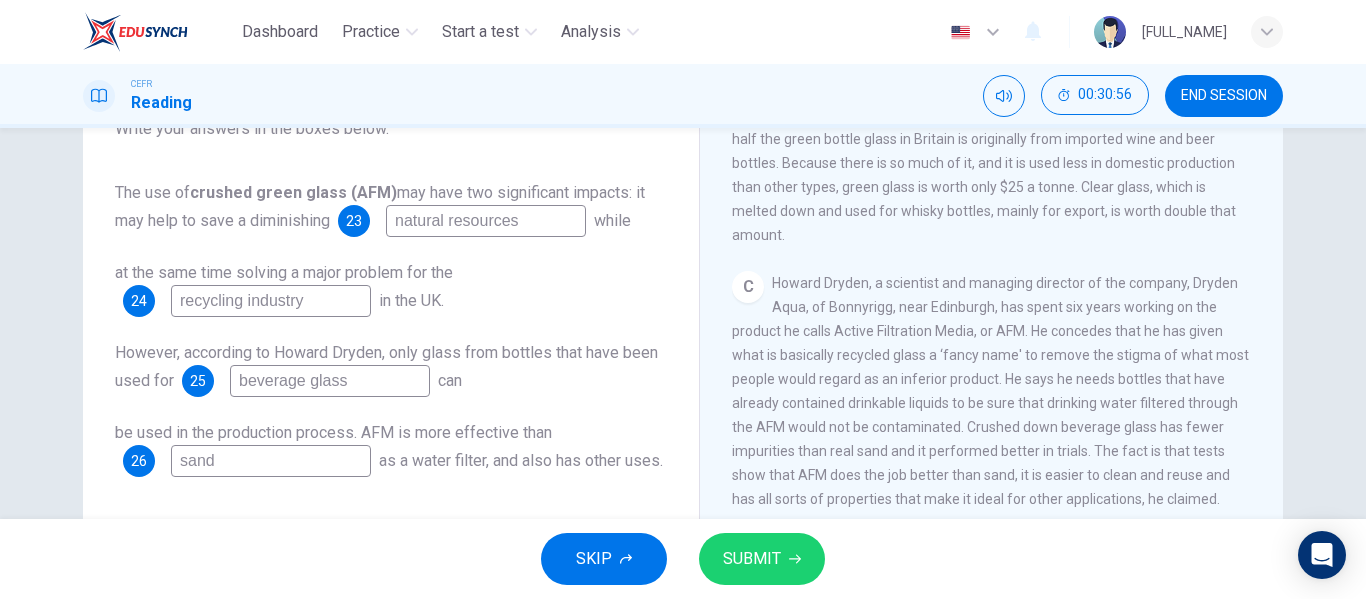 scroll, scrollTop: 242, scrollLeft: 0, axis: vertical 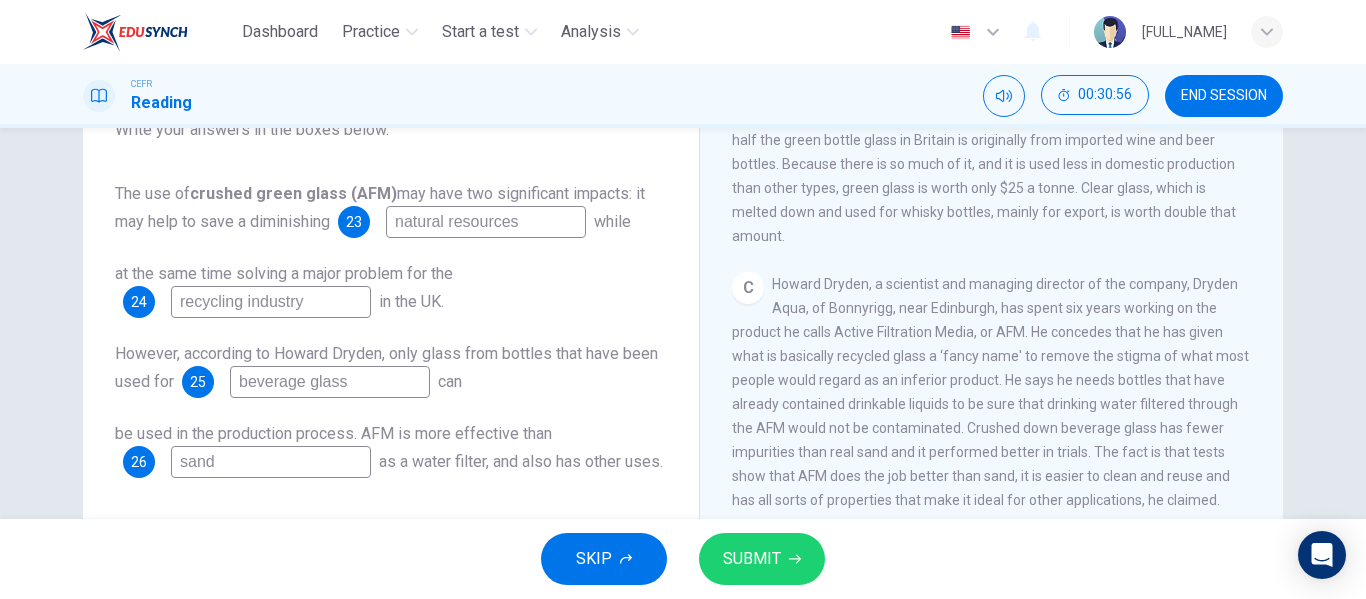 type on "sand" 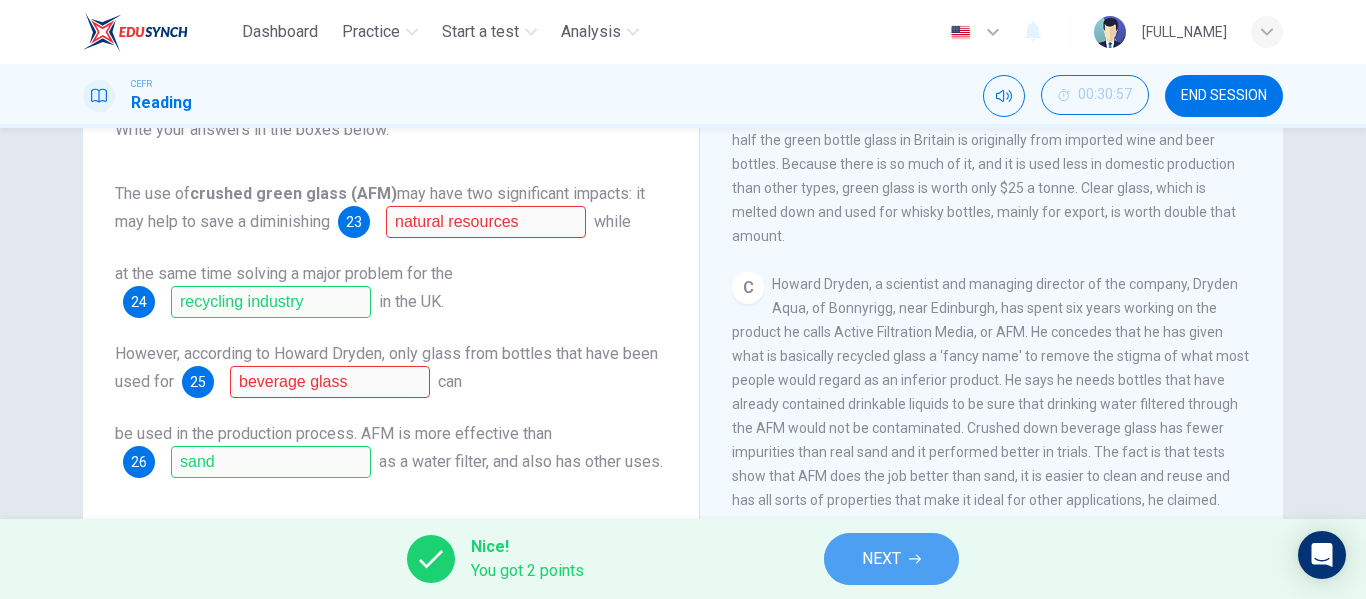 click on "NEXT" at bounding box center [891, 559] 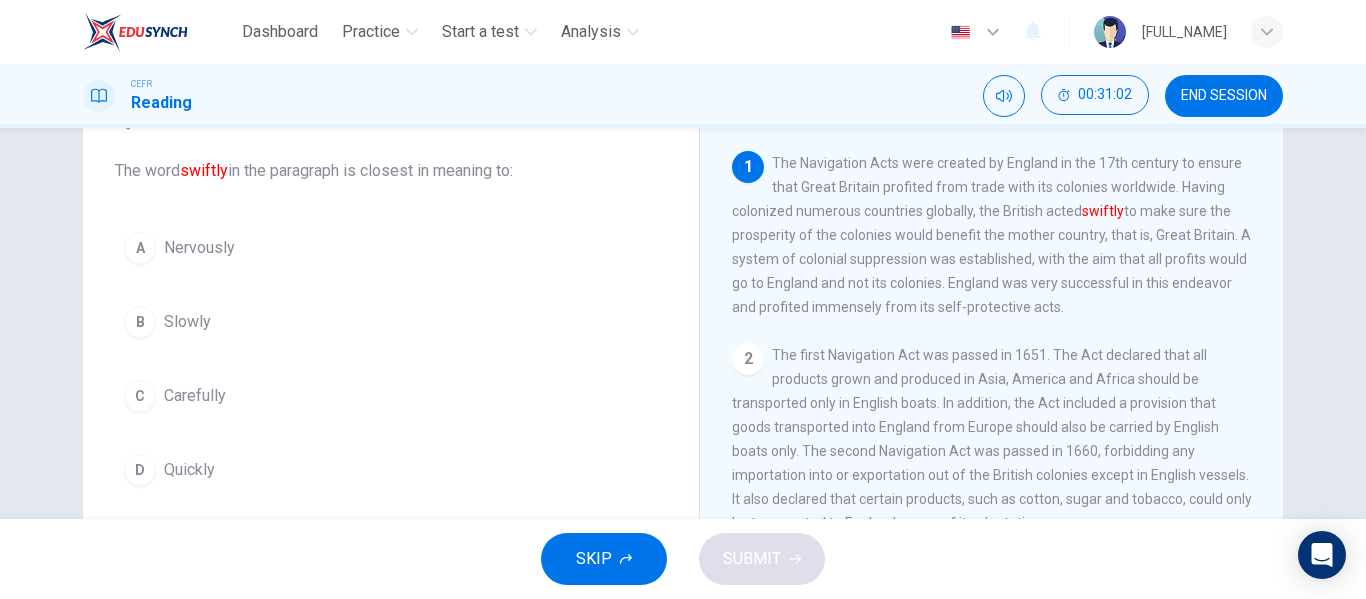 scroll, scrollTop: 113, scrollLeft: 0, axis: vertical 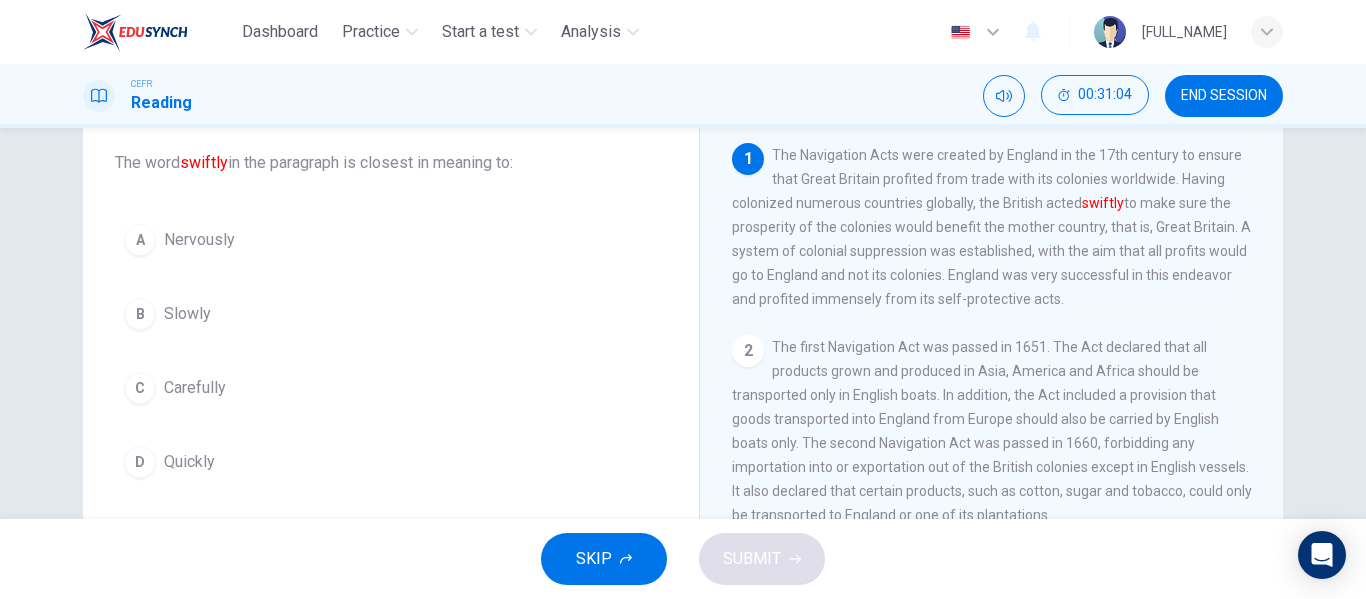 click on "Quickly" at bounding box center (199, 240) 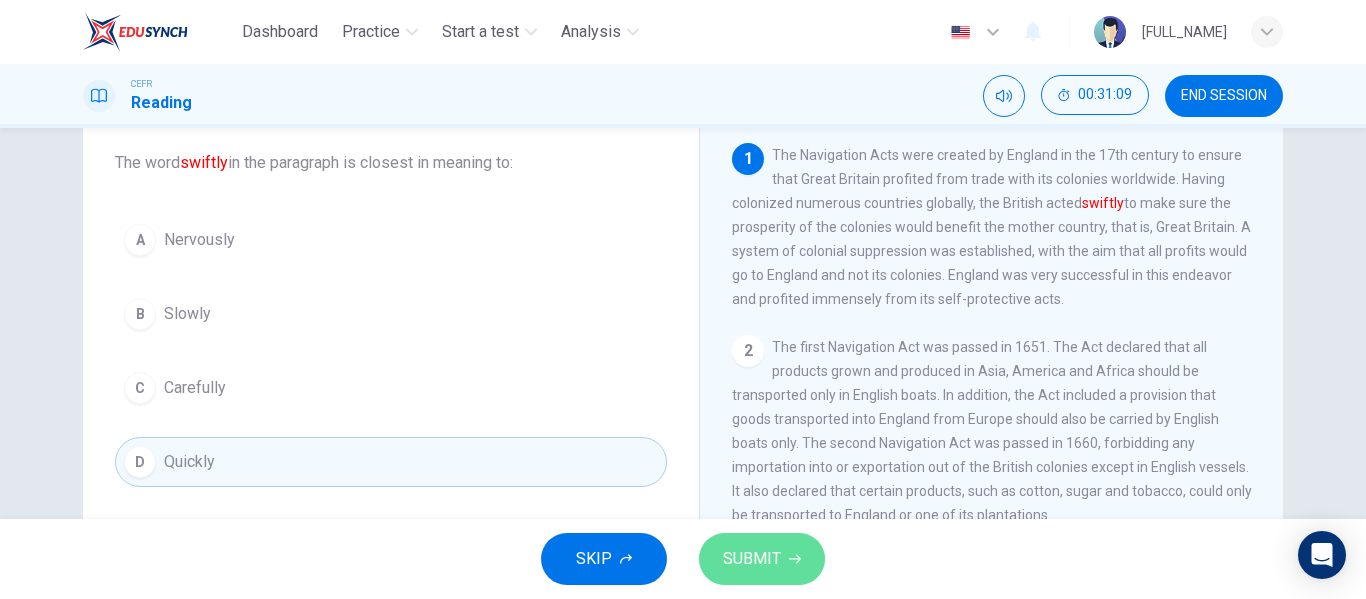 click at bounding box center (795, 559) 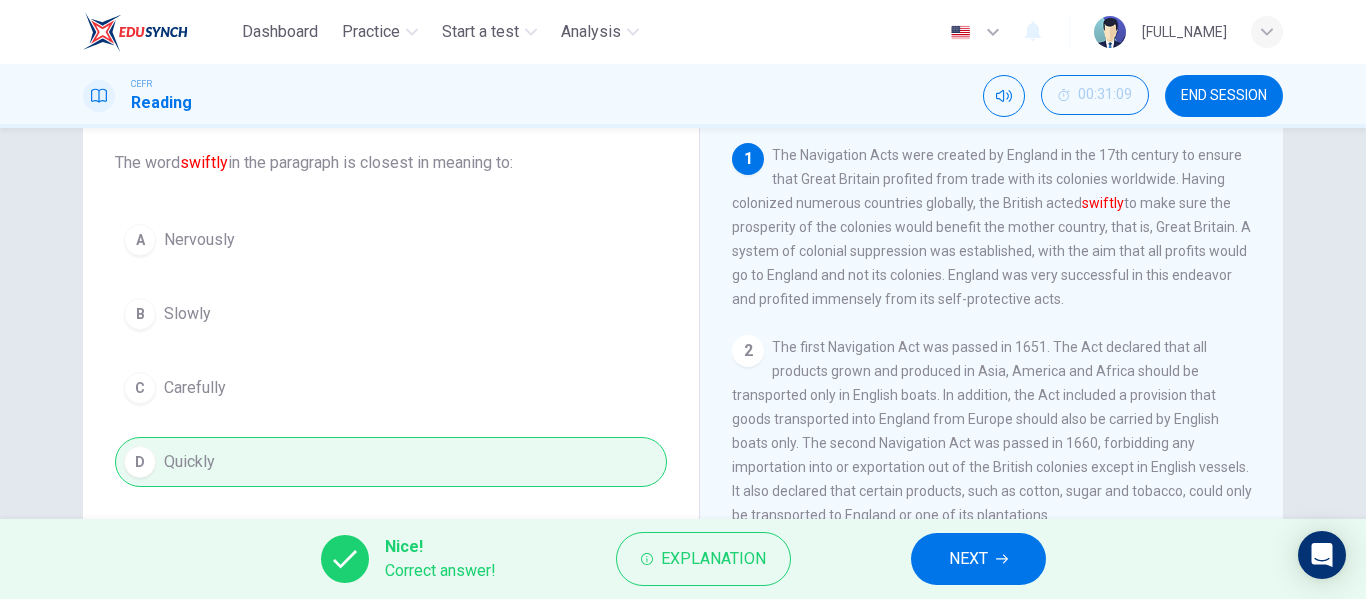 click on "NEXT" at bounding box center (978, 559) 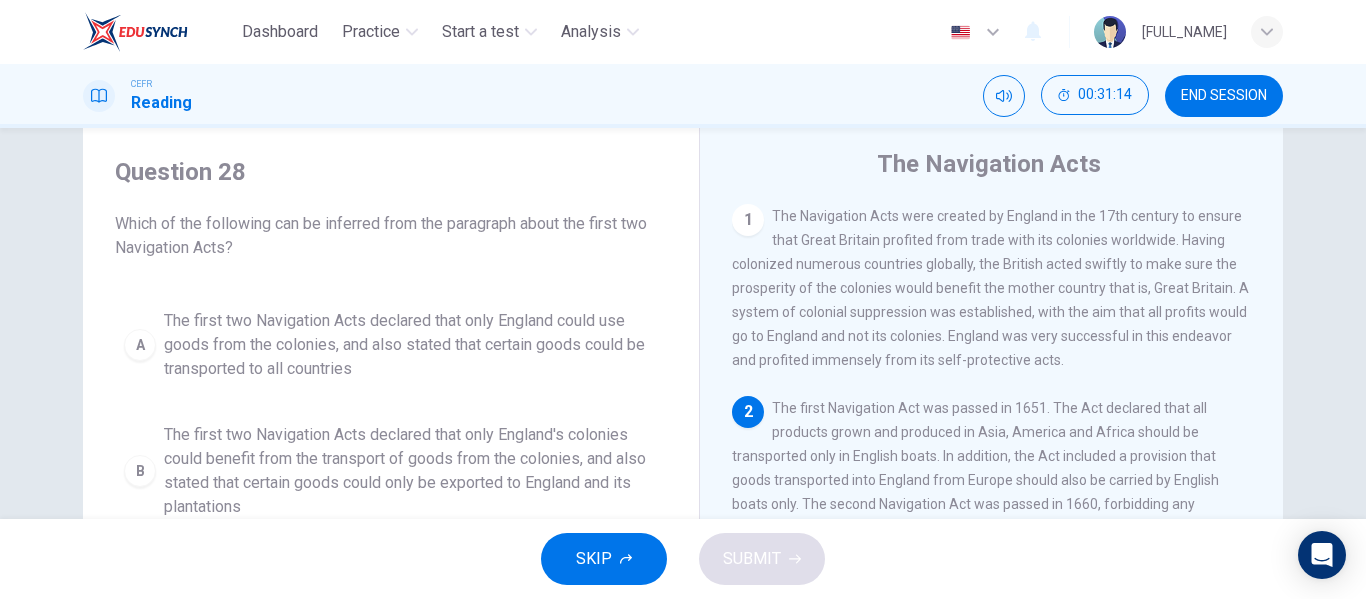 scroll, scrollTop: 51, scrollLeft: 0, axis: vertical 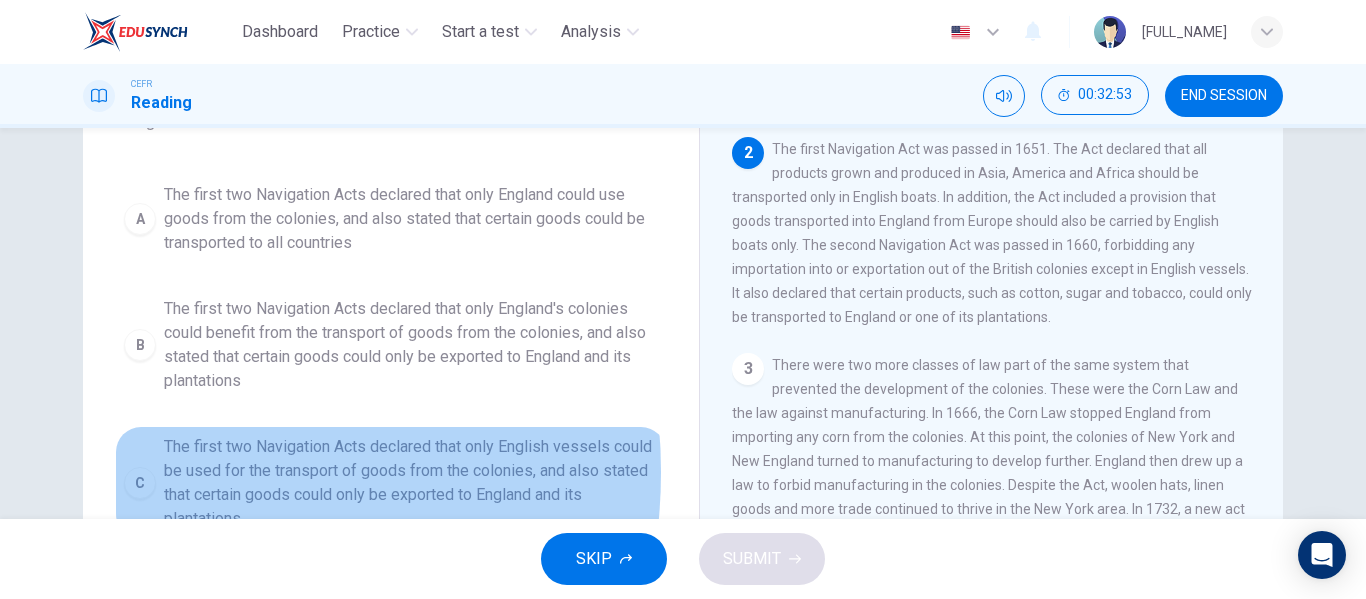 click on "C" at bounding box center (140, 219) 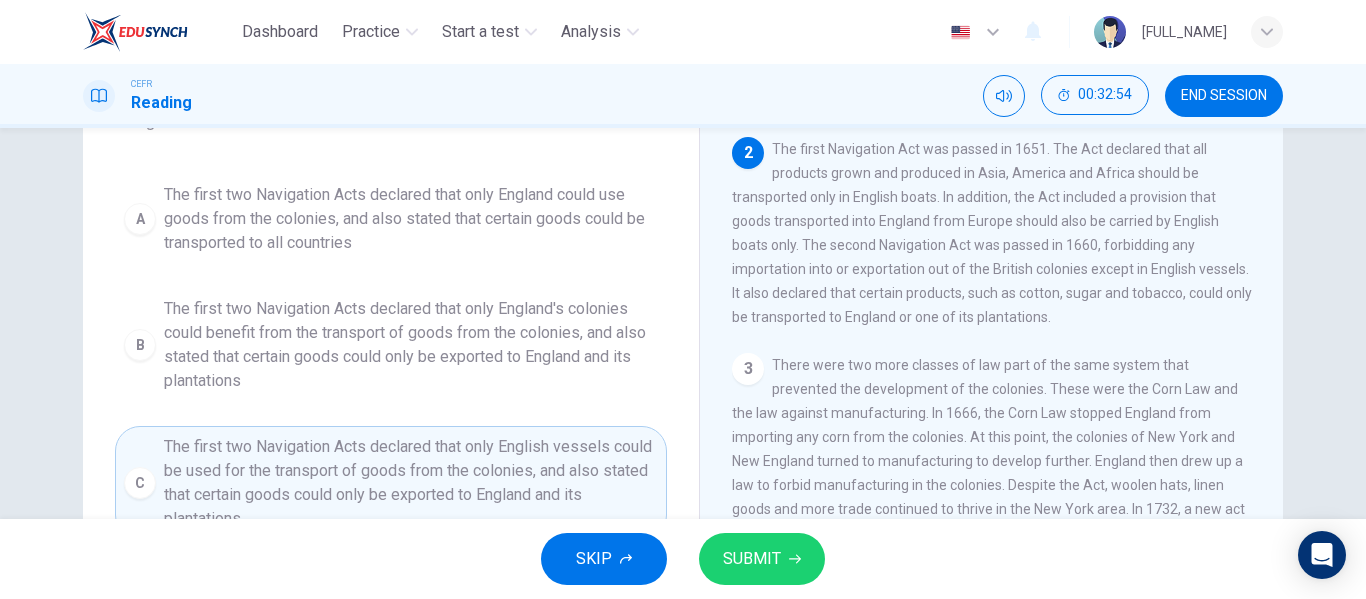 click on "SUBMIT" at bounding box center [752, 559] 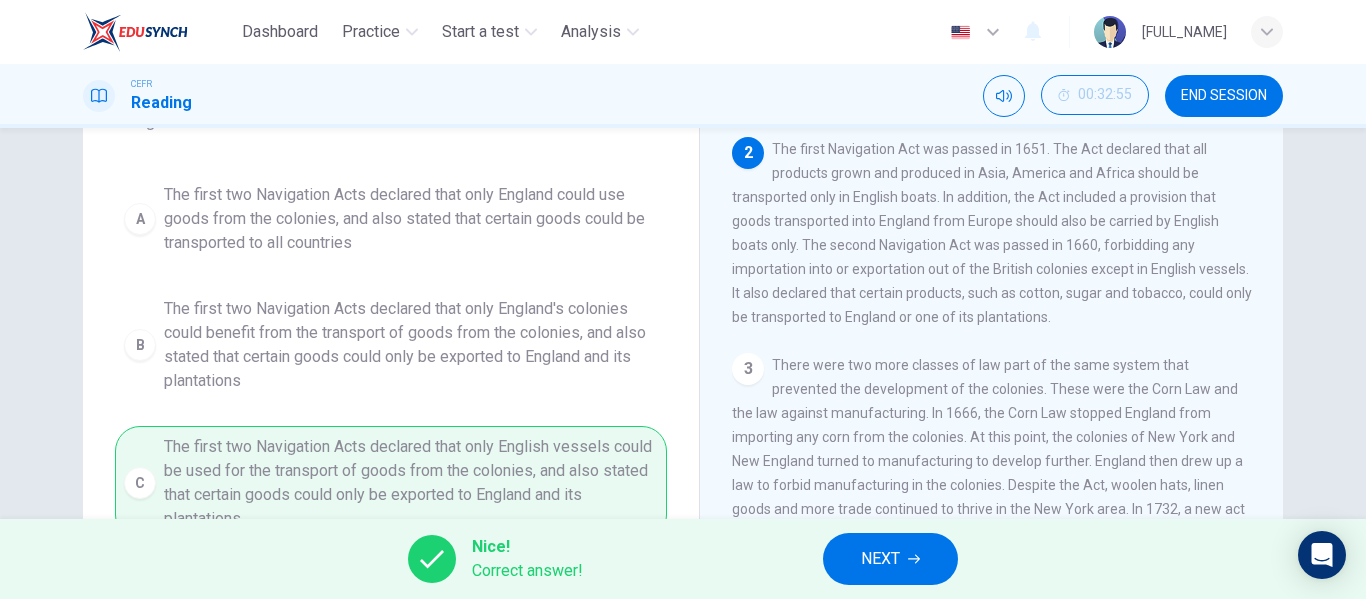 click on "NEXT" at bounding box center [890, 559] 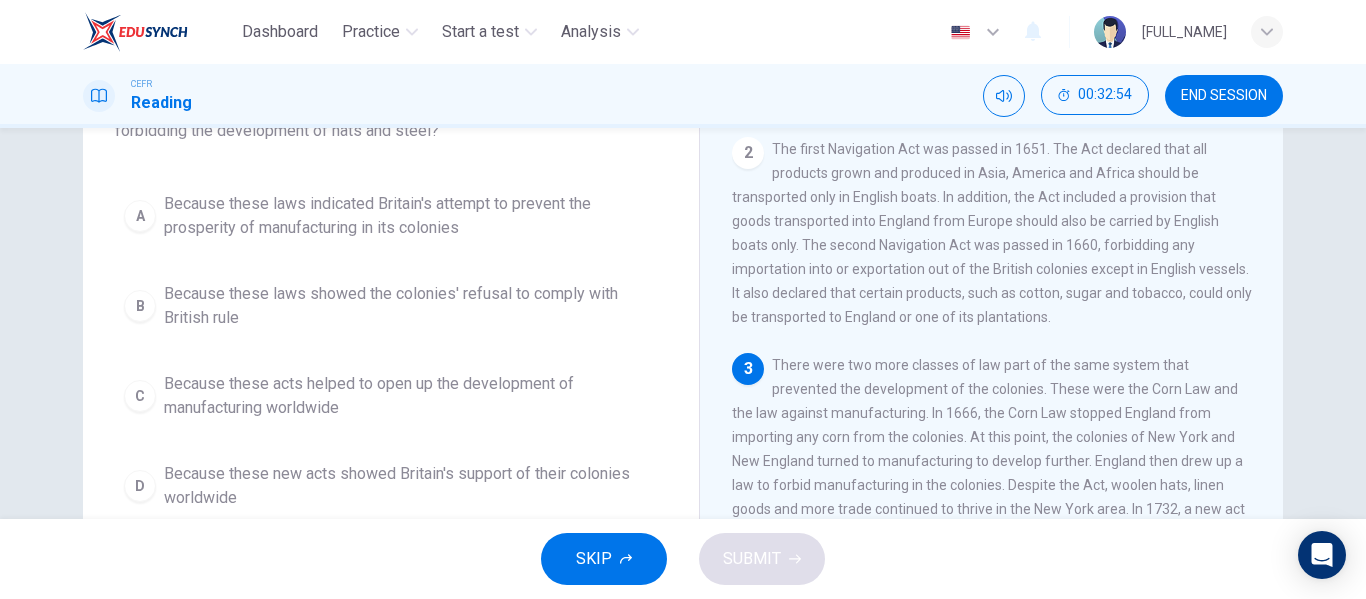 scroll, scrollTop: 0, scrollLeft: 0, axis: both 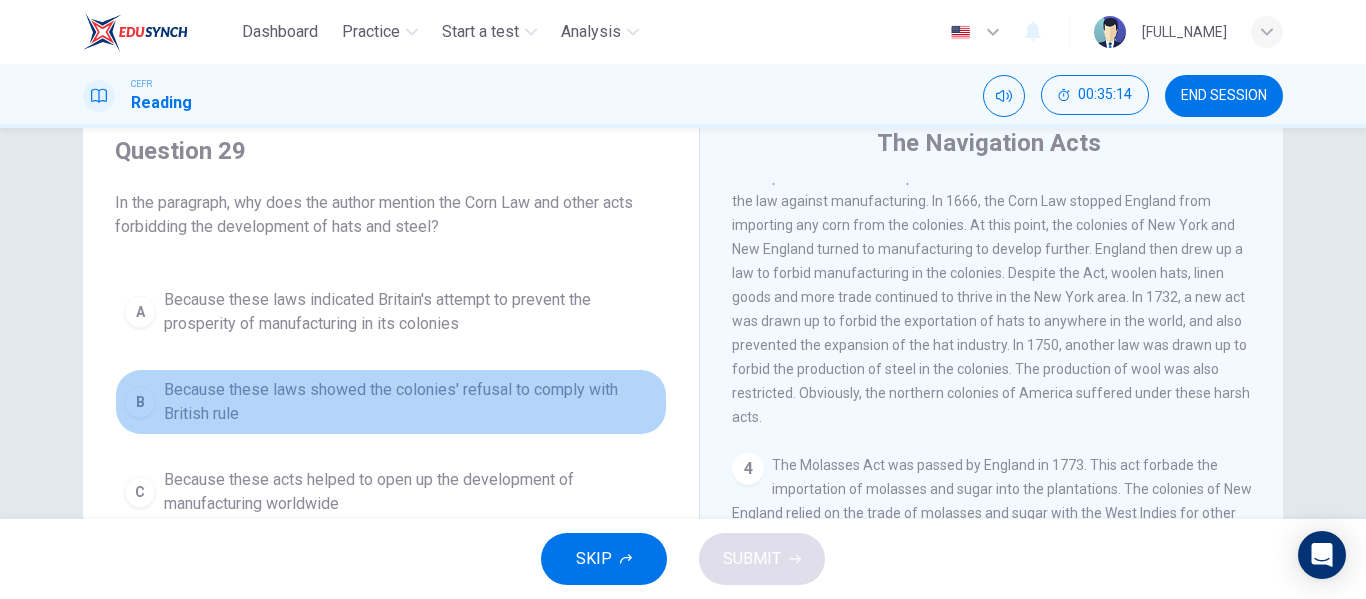 click on "B Because these laws showed the colonies' refusal to comply with British rule" at bounding box center (391, 402) 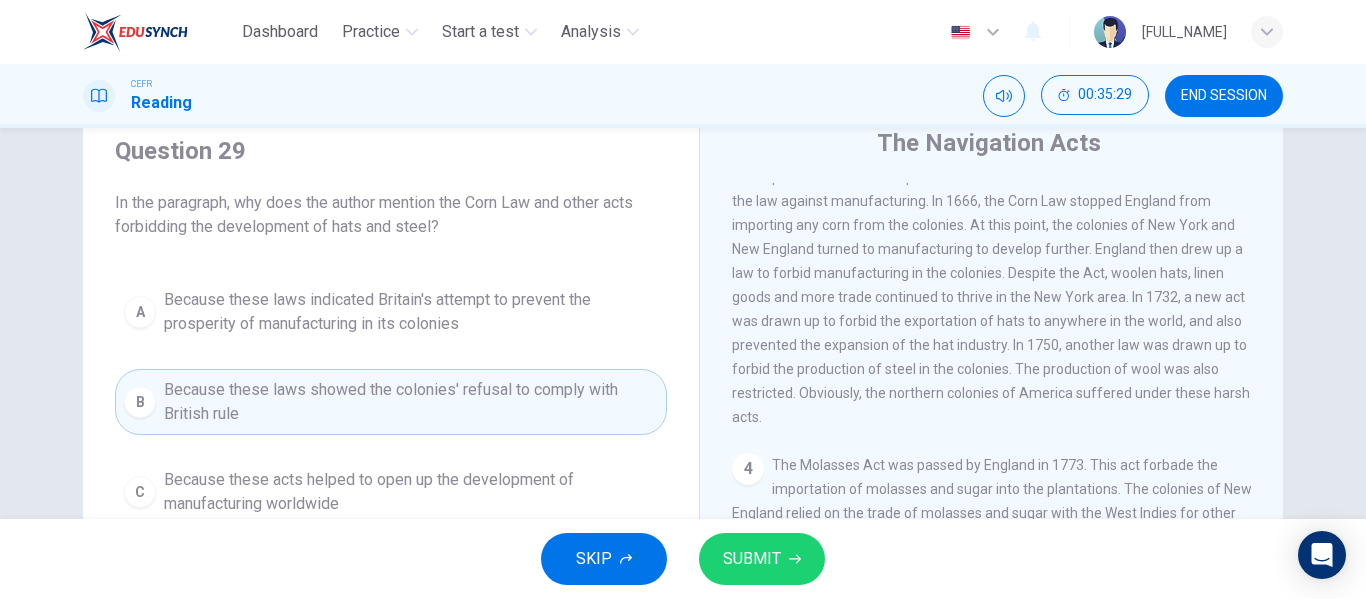 click on "SUBMIT" at bounding box center [752, 559] 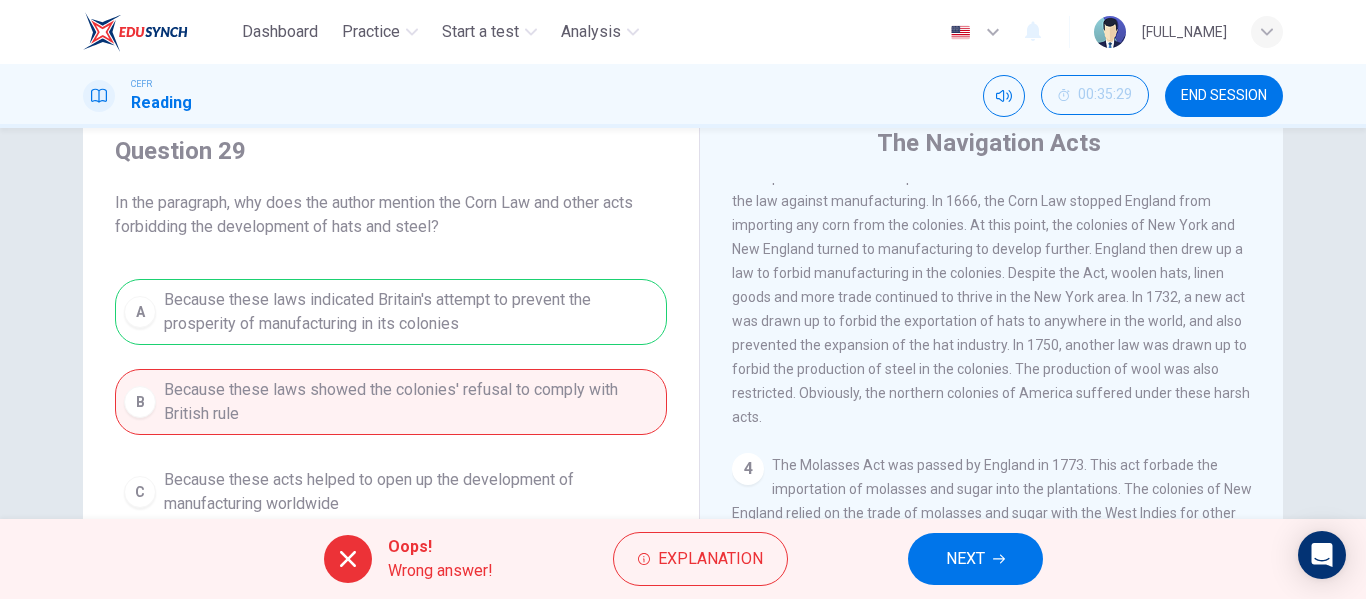 click on "NEXT" at bounding box center (975, 559) 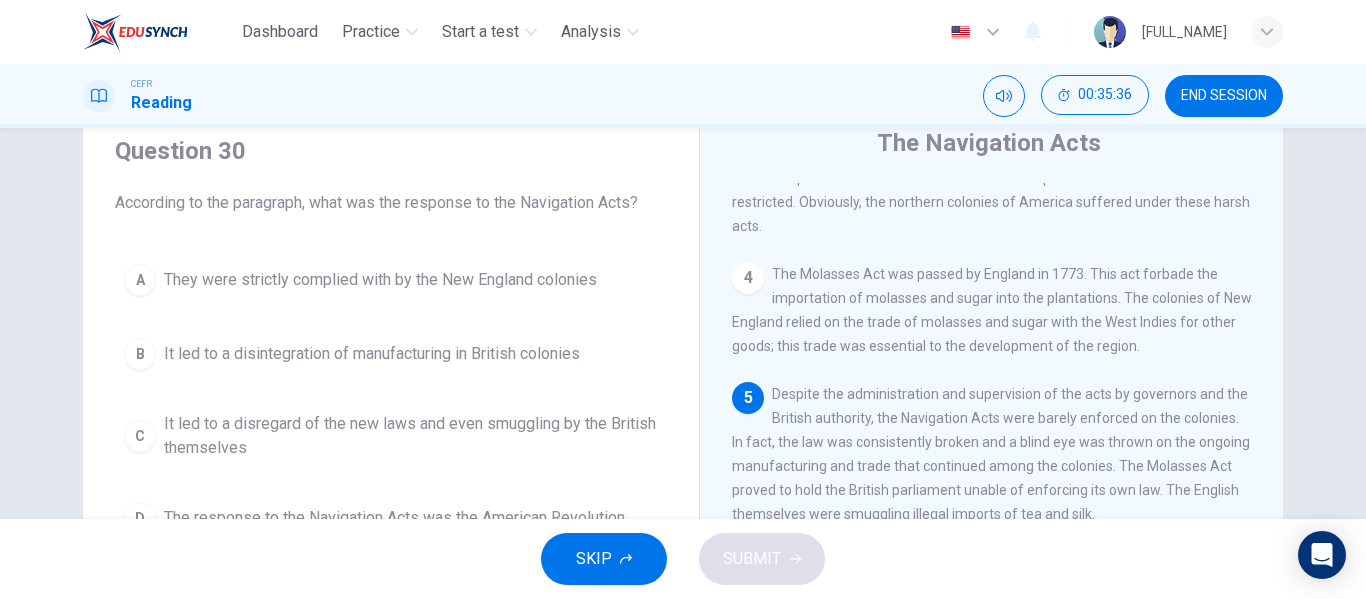 scroll, scrollTop: 687, scrollLeft: 0, axis: vertical 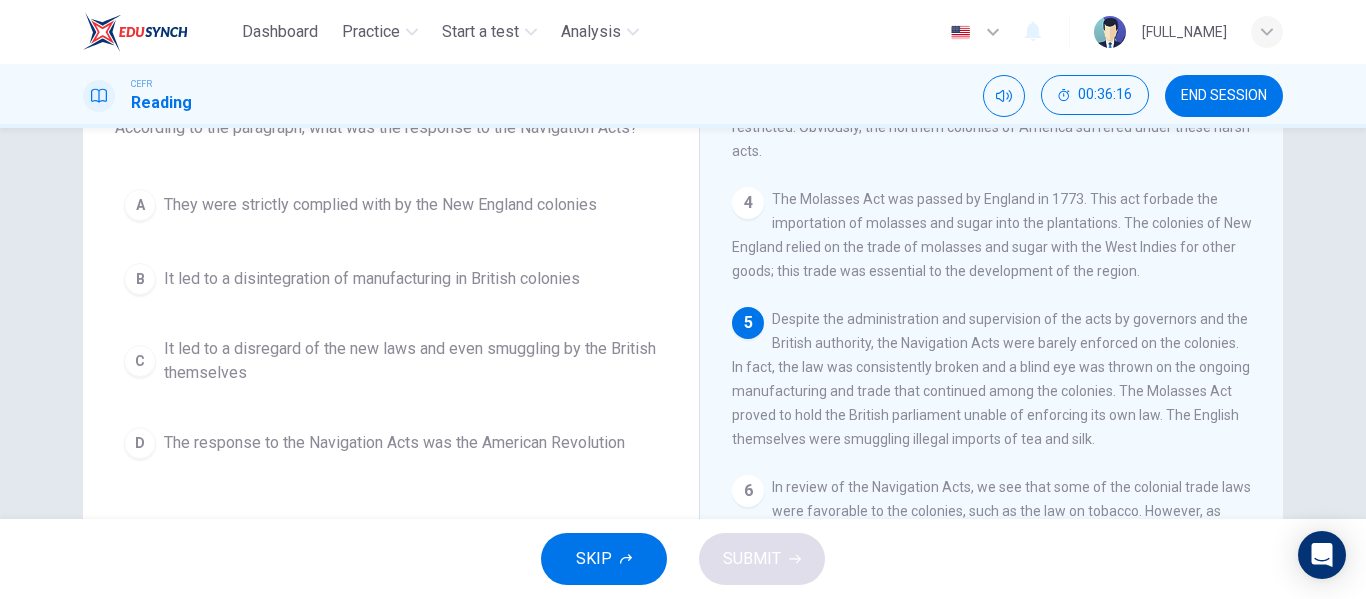 click on "It led to a disregard of the new laws and even smuggling by the British themselves" at bounding box center (380, 205) 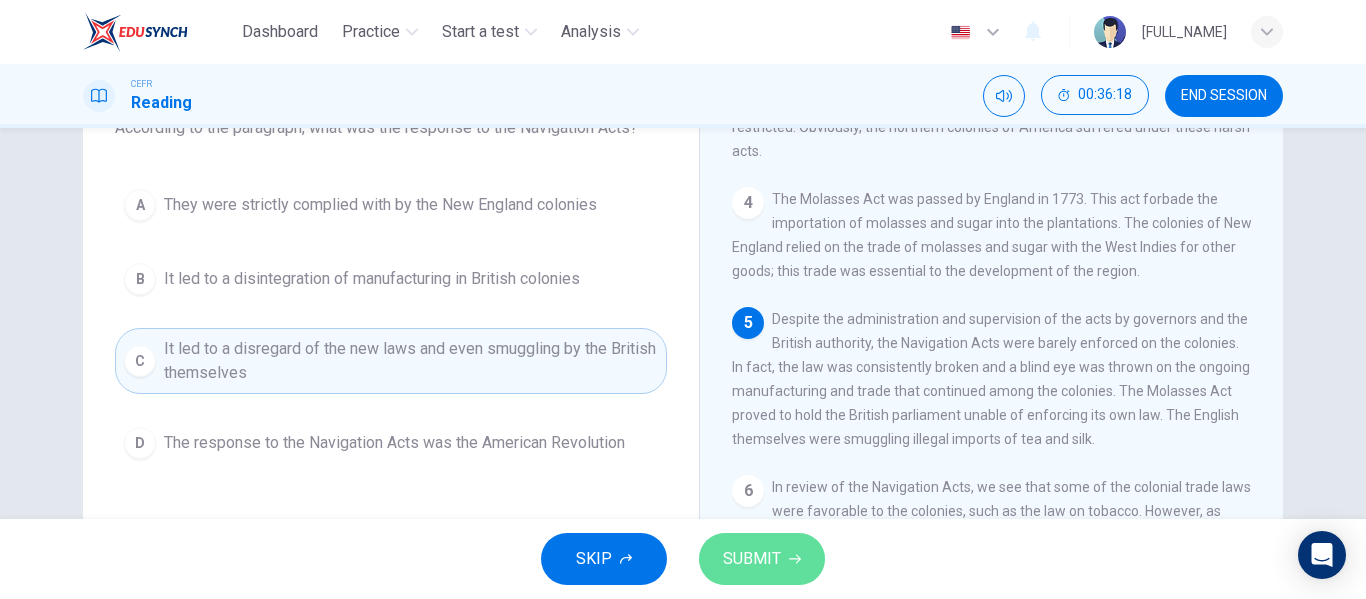 click on "SUBMIT" at bounding box center [762, 559] 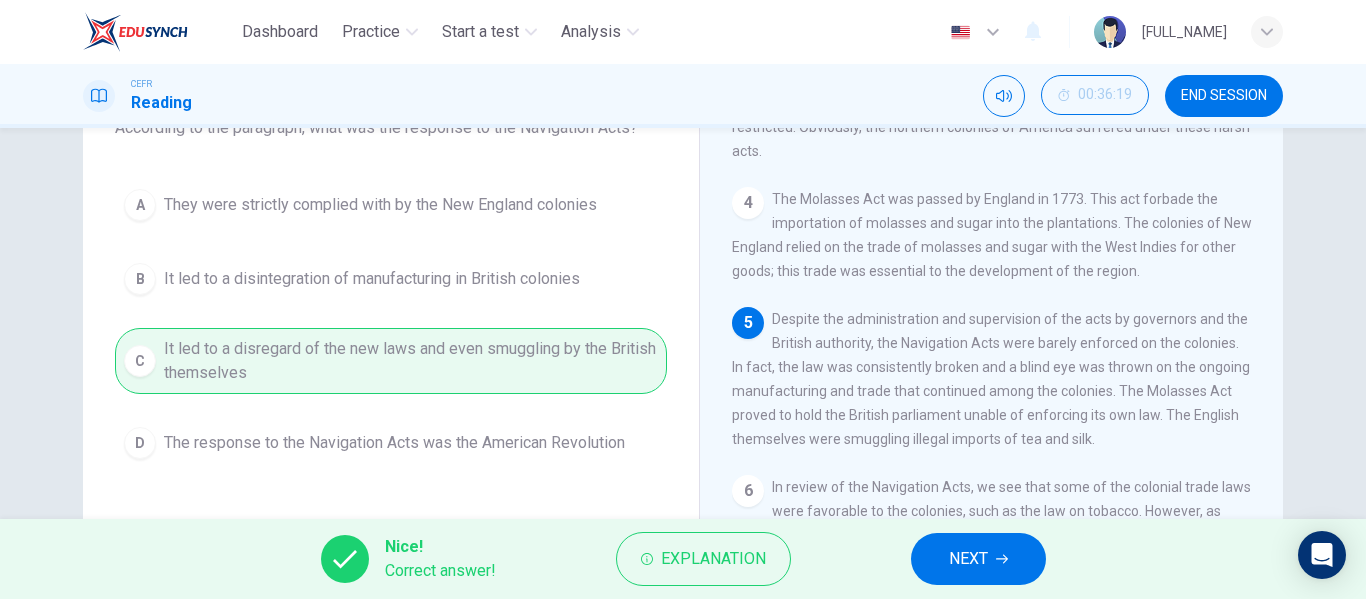 click on "NEXT" at bounding box center [978, 559] 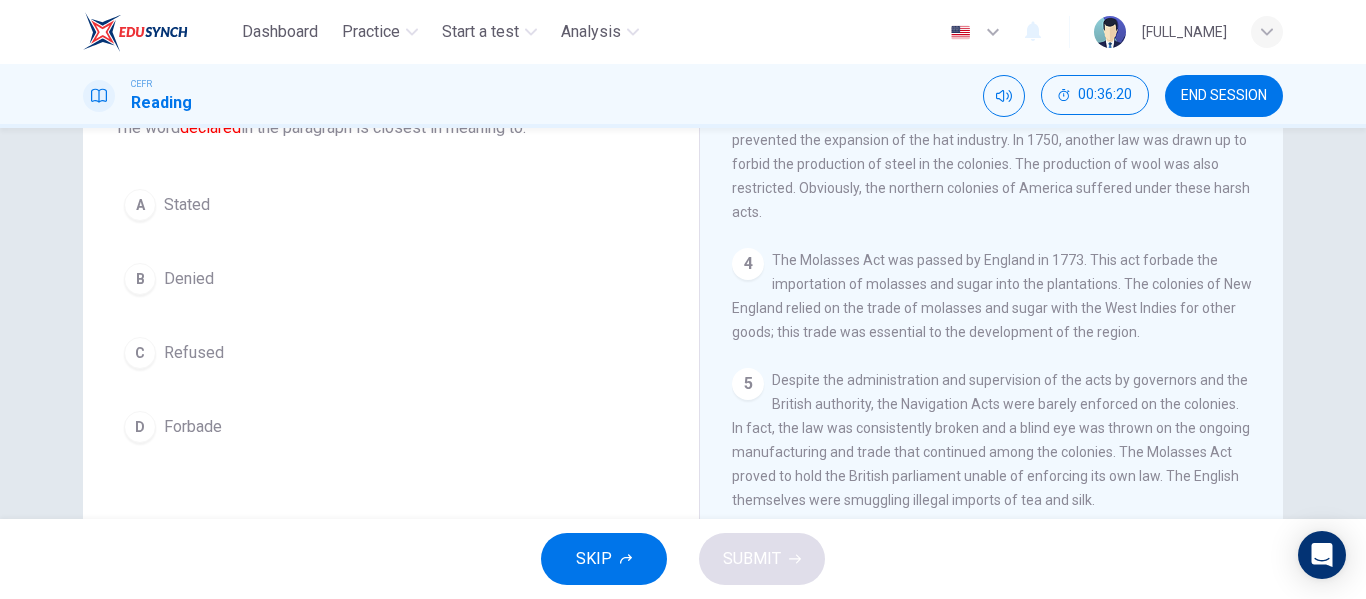 scroll, scrollTop: 571, scrollLeft: 0, axis: vertical 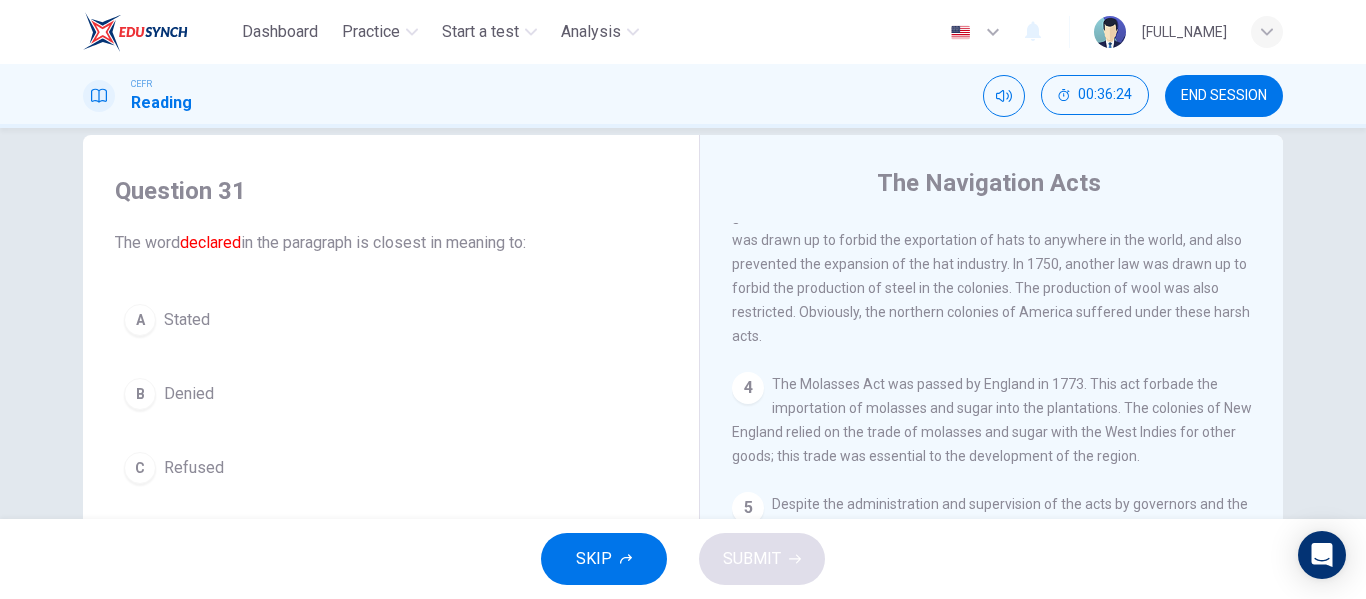 click on "A Stated" at bounding box center [391, 320] 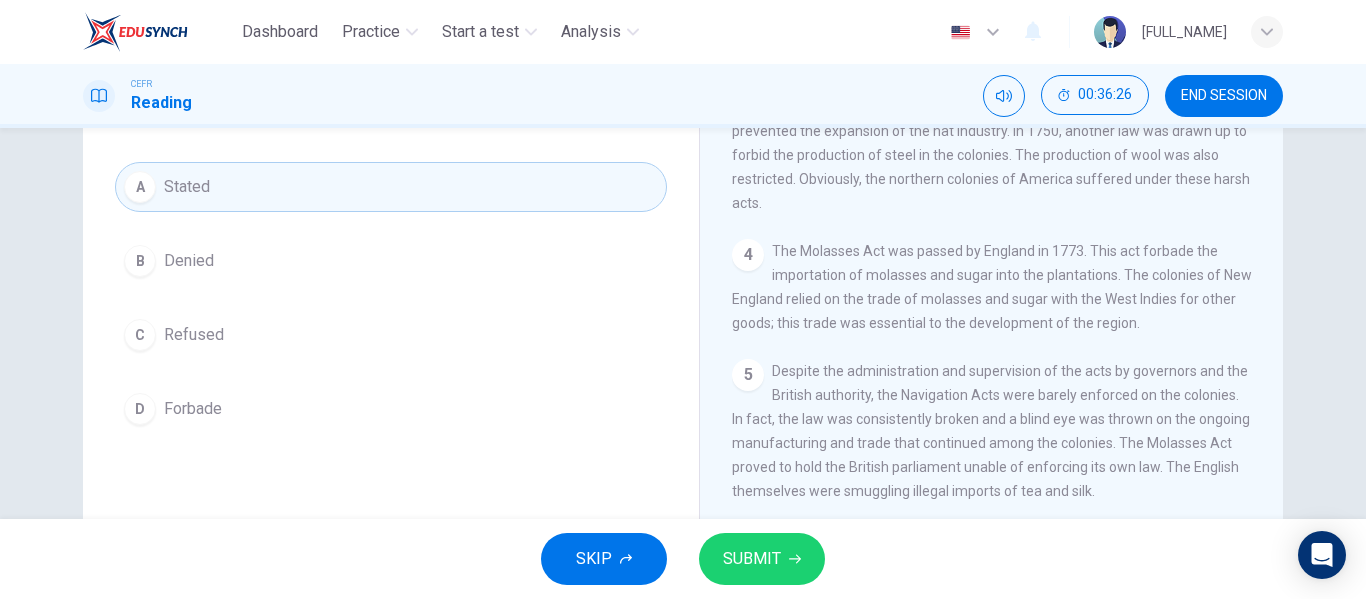 scroll, scrollTop: 167, scrollLeft: 0, axis: vertical 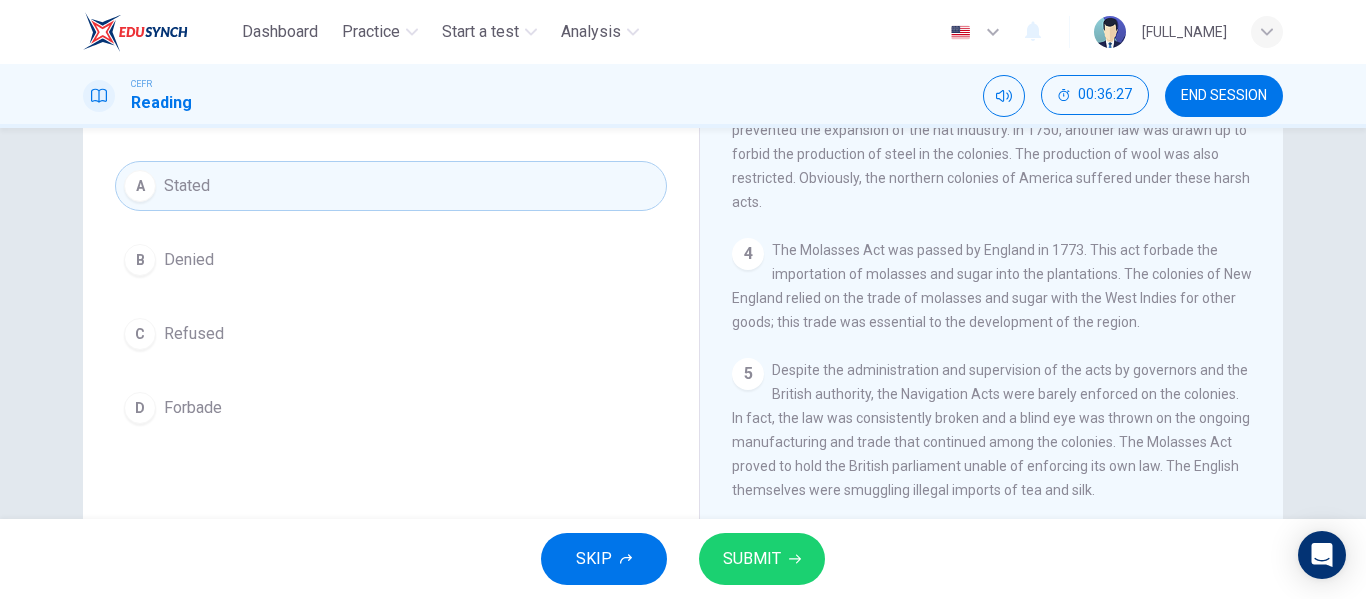 click on "SUBMIT" at bounding box center (752, 559) 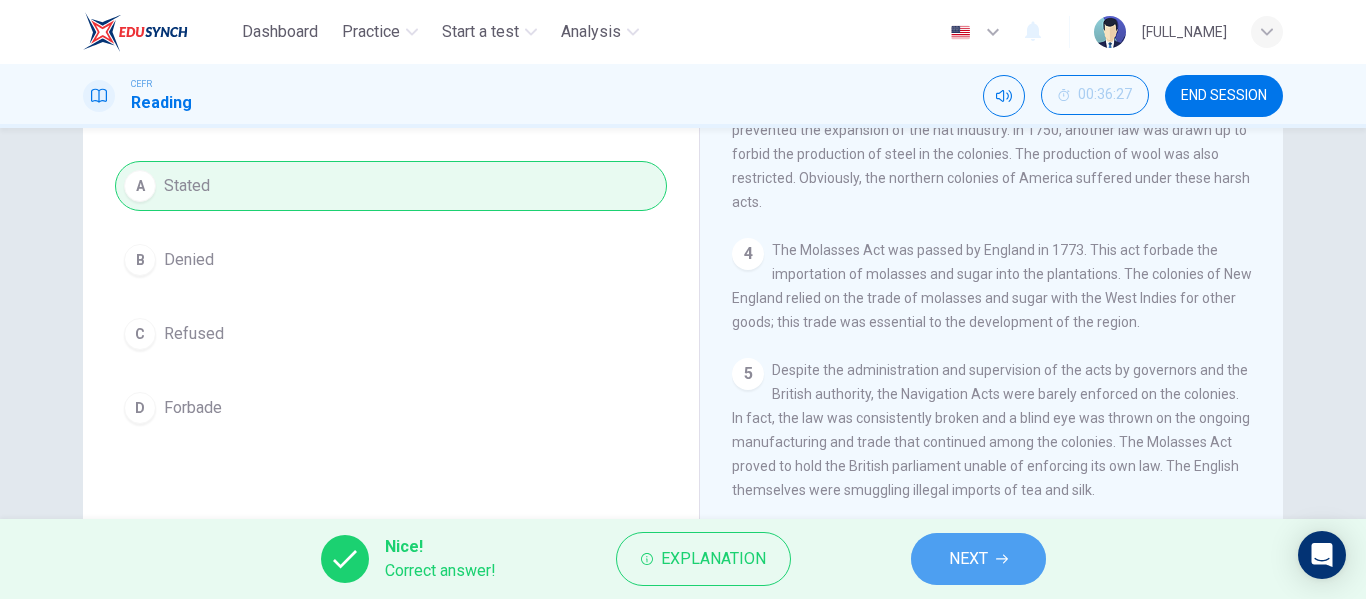 click on "NEXT" at bounding box center (968, 559) 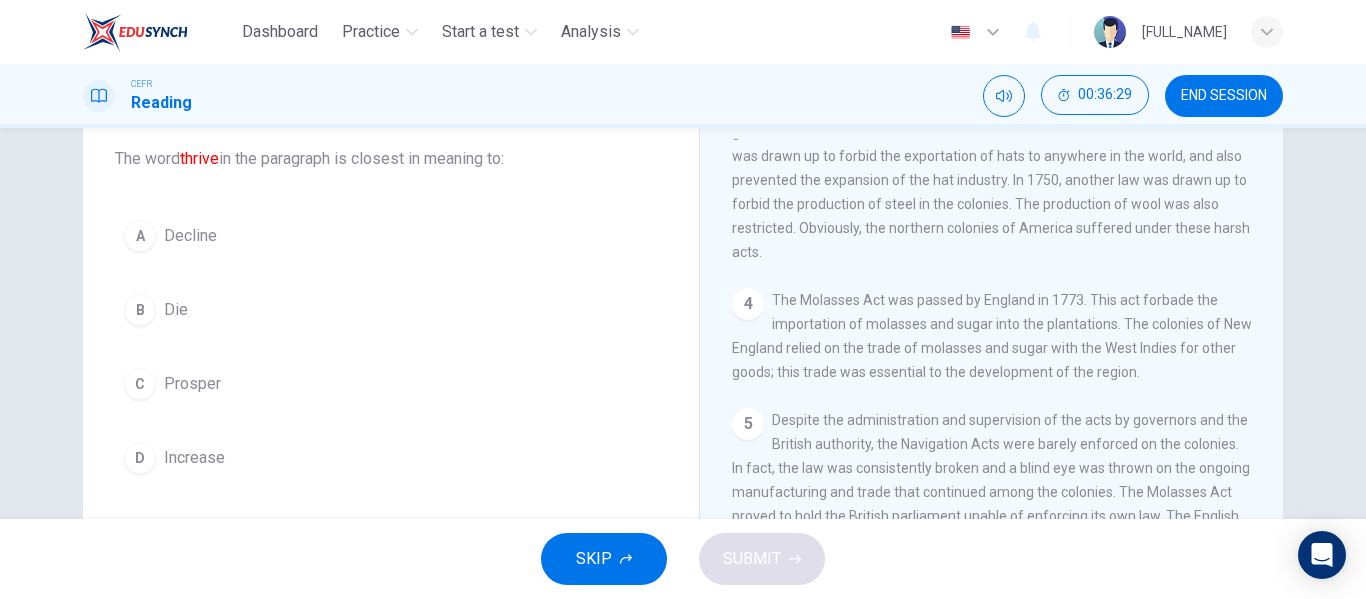 scroll, scrollTop: 119, scrollLeft: 0, axis: vertical 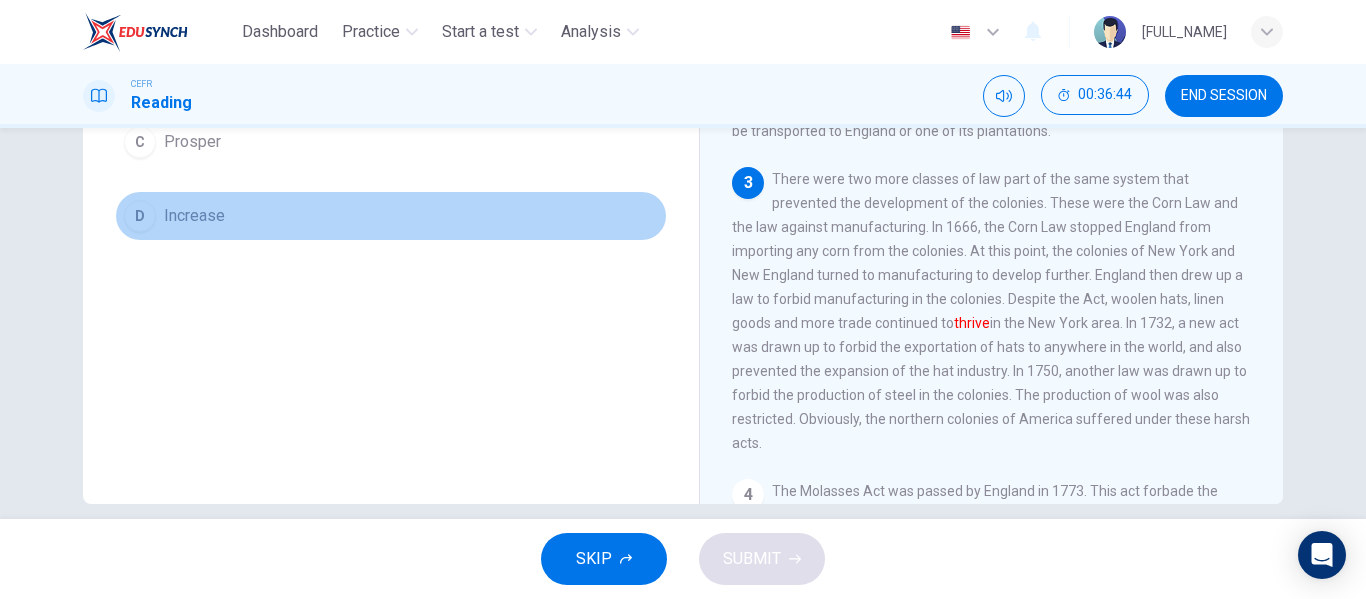 click on "D Increase" at bounding box center (391, 216) 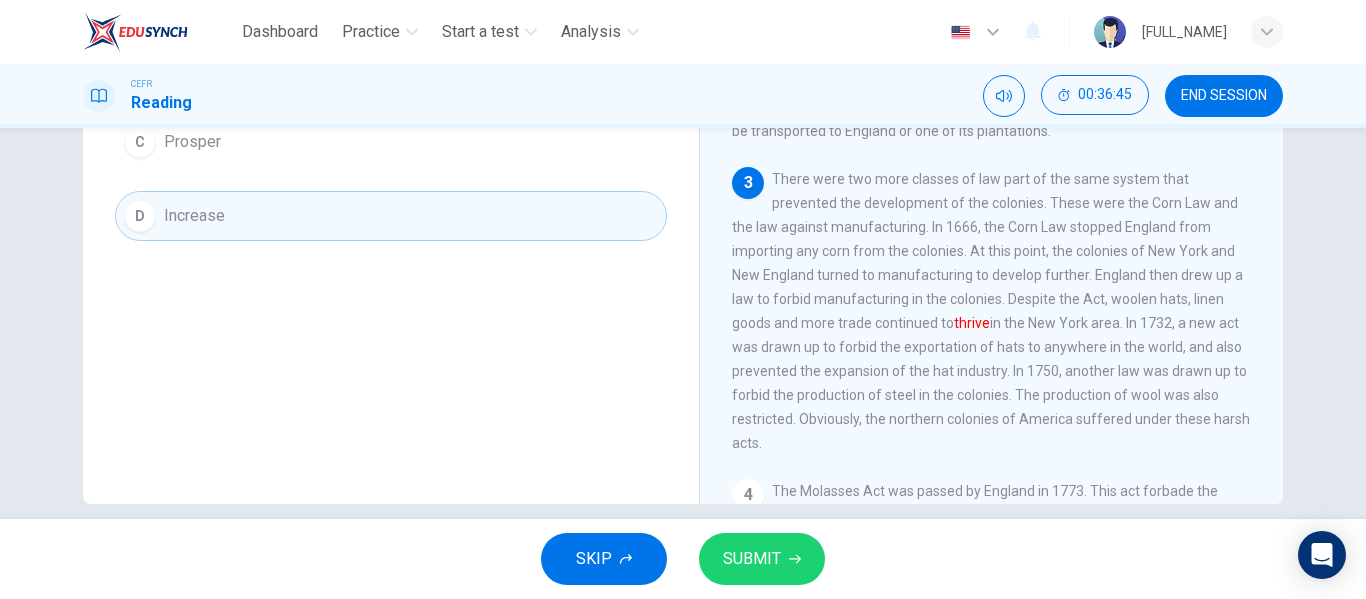 click on "SUBMIT" at bounding box center [752, 559] 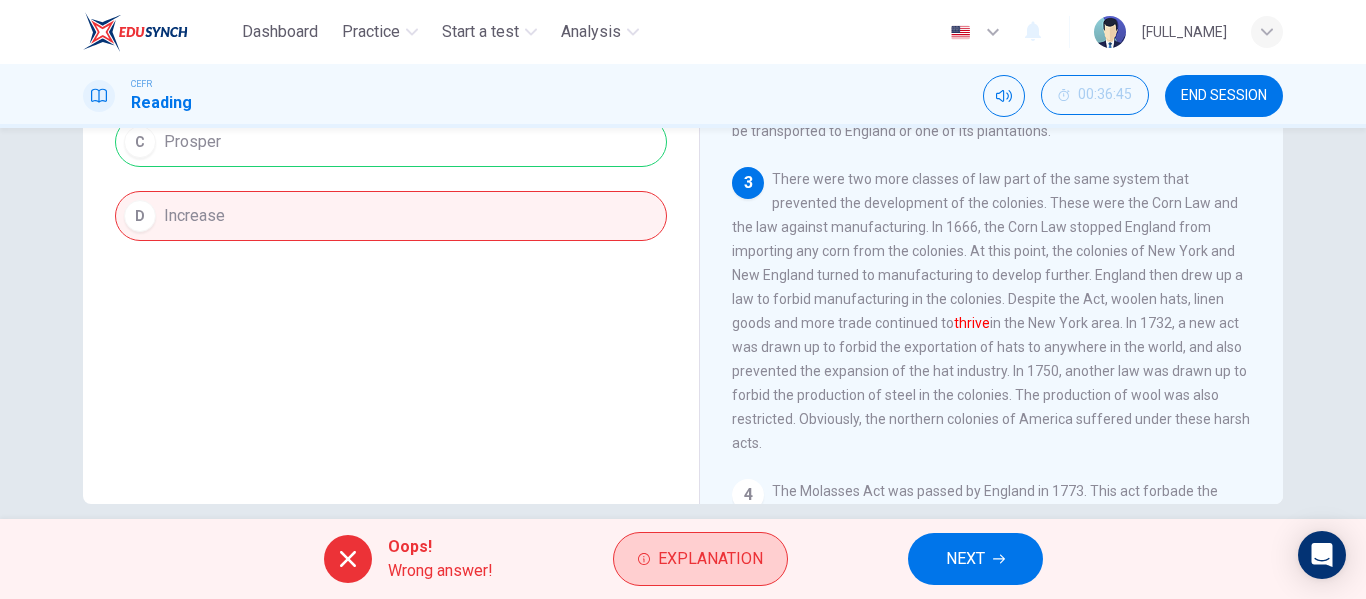 click on "Explanation" at bounding box center (710, 559) 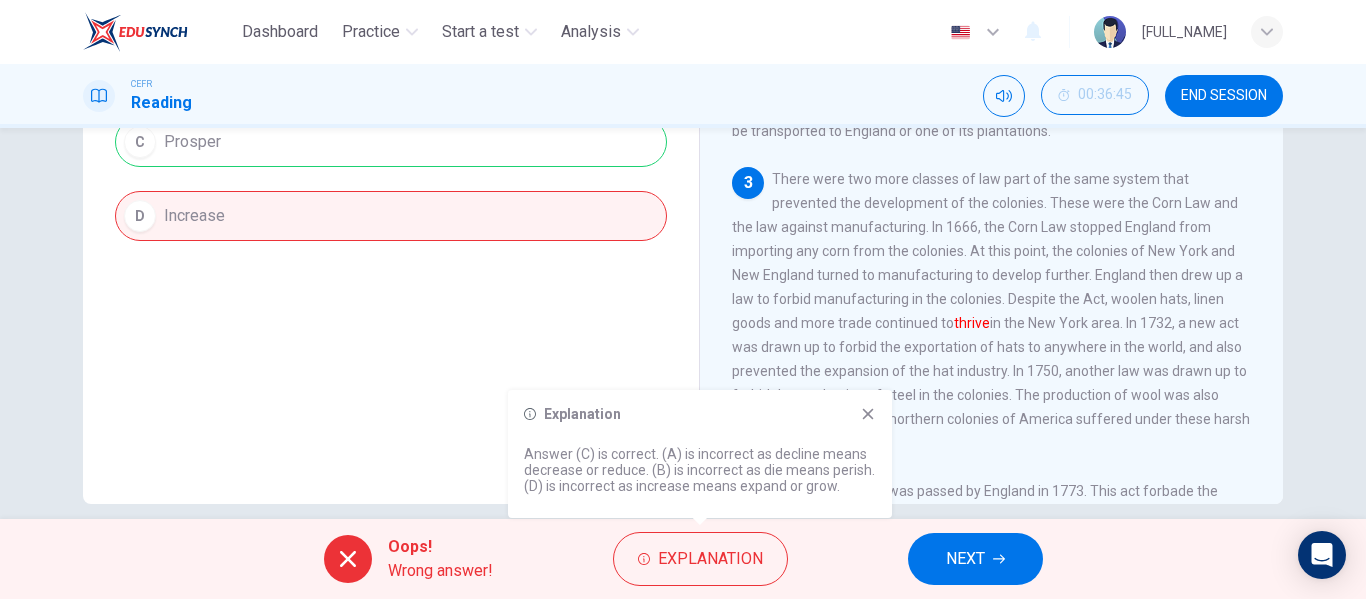 scroll, scrollTop: 219, scrollLeft: 0, axis: vertical 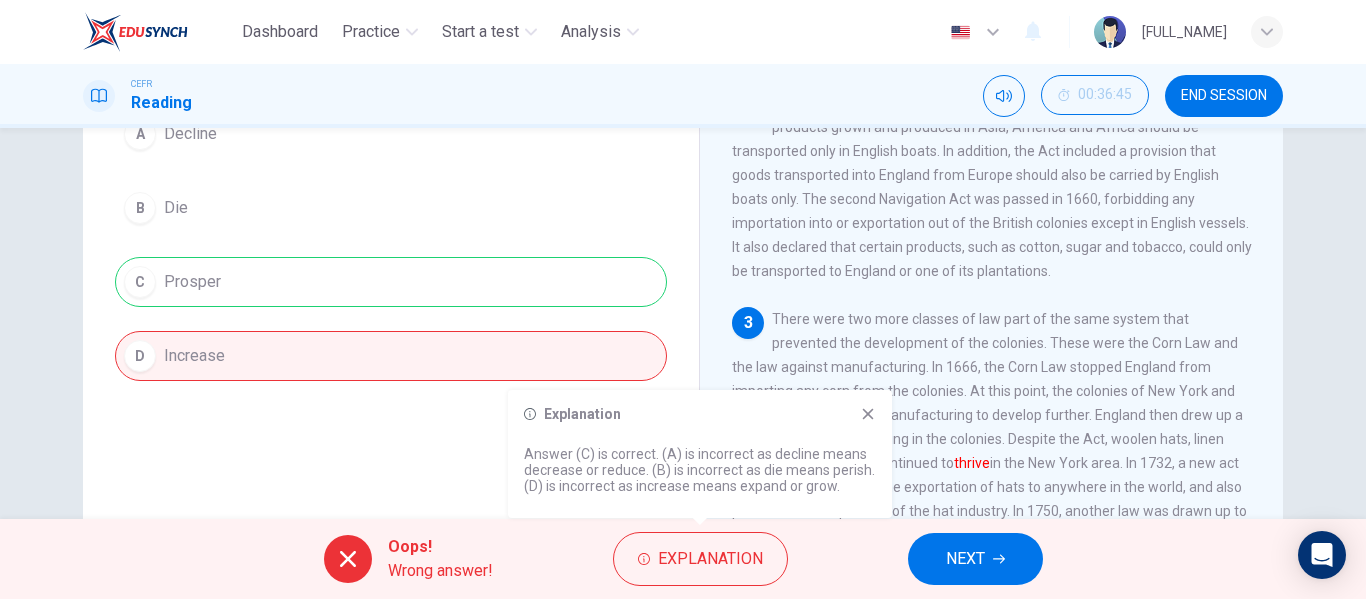 click on "A Decline B Die C Prosper D Increase" at bounding box center [391, 245] 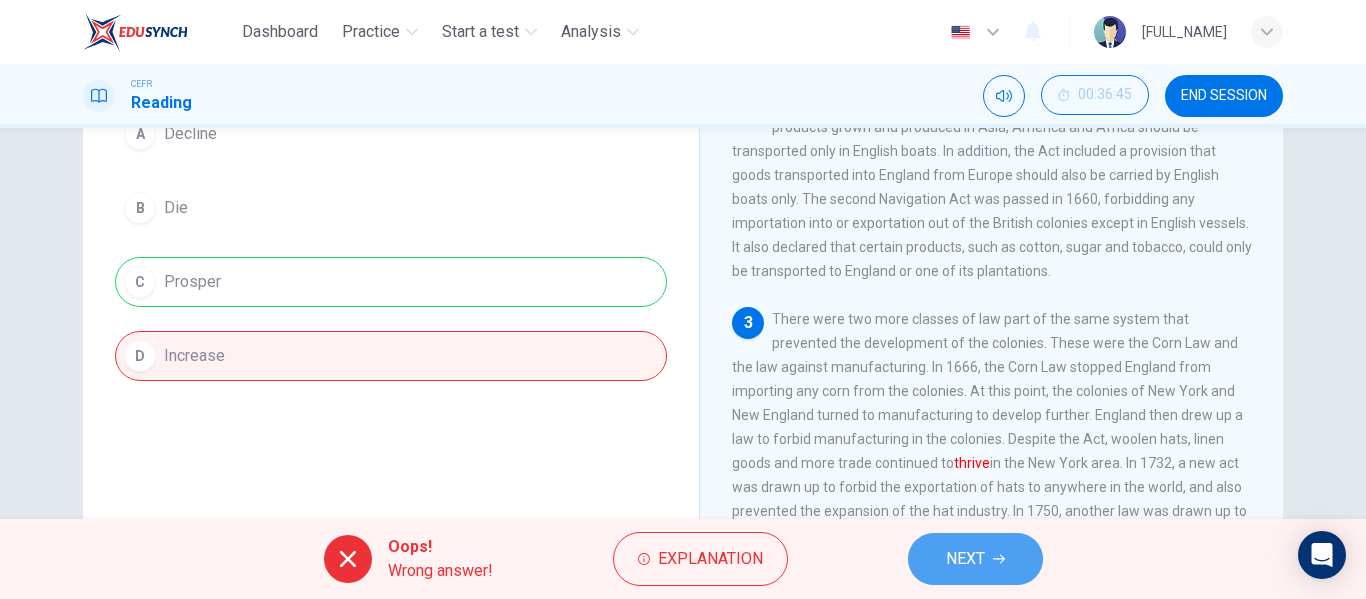 click on "NEXT" at bounding box center (965, 559) 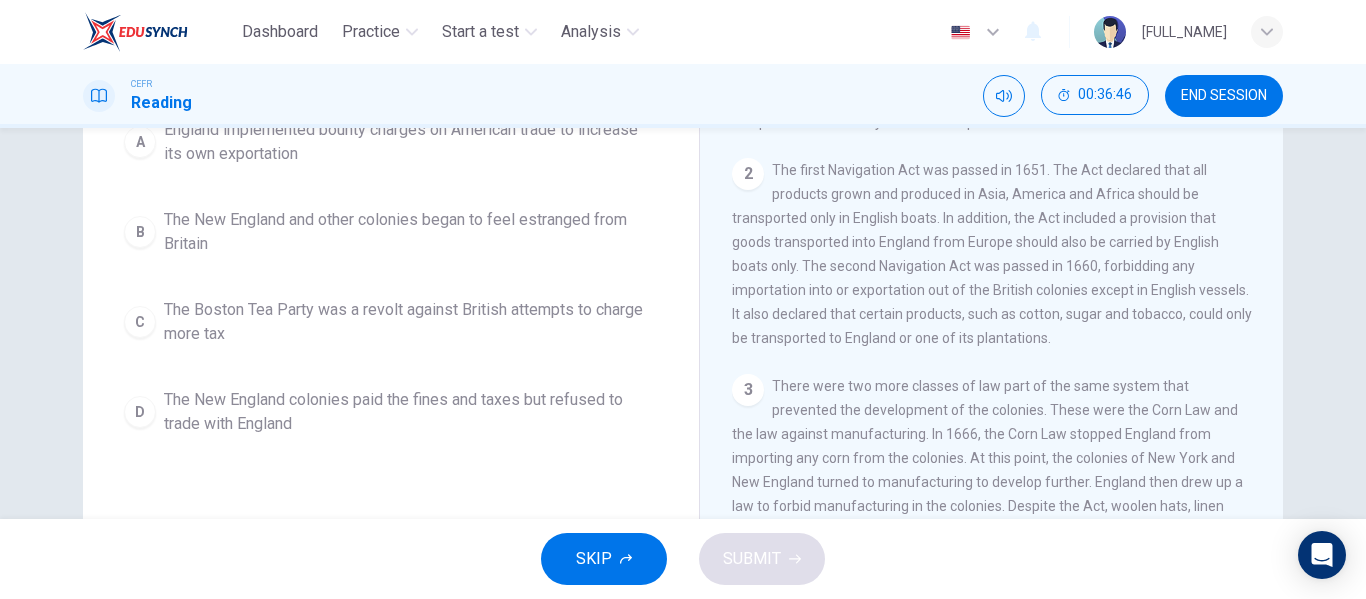 scroll, scrollTop: 46, scrollLeft: 0, axis: vertical 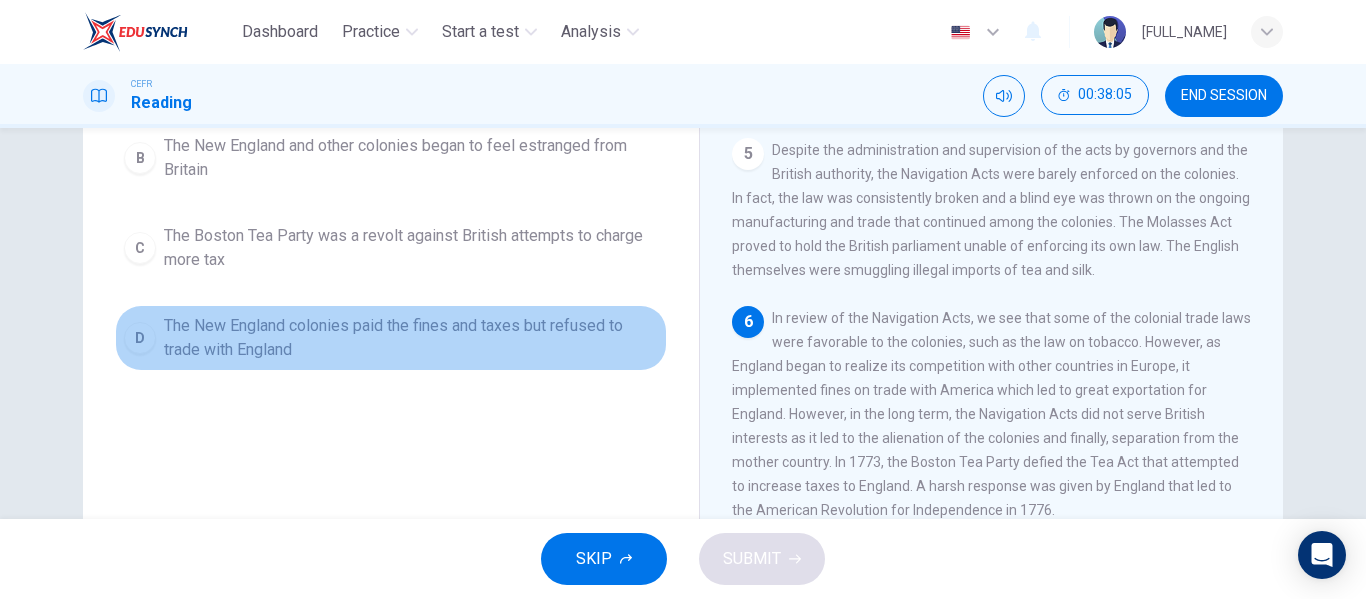 click on "The New England colonies paid the fines and taxes but refused to trade with England" at bounding box center (411, 68) 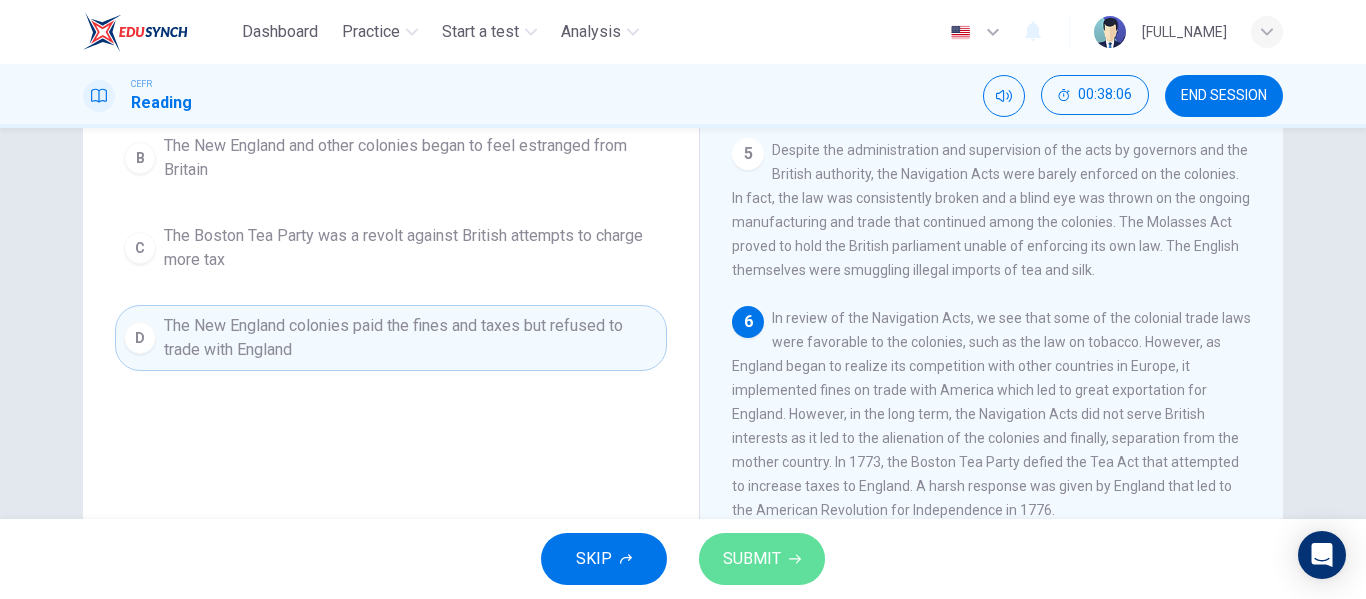 click on "SUBMIT" at bounding box center [752, 559] 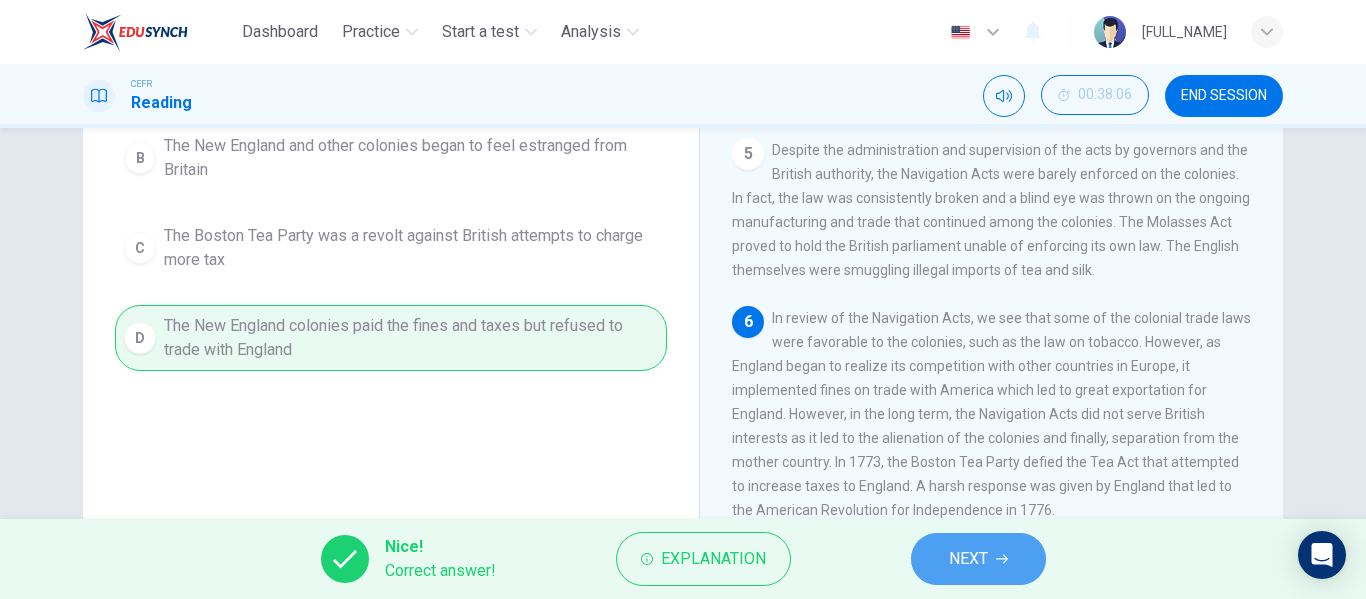 click on "NEXT" at bounding box center (968, 559) 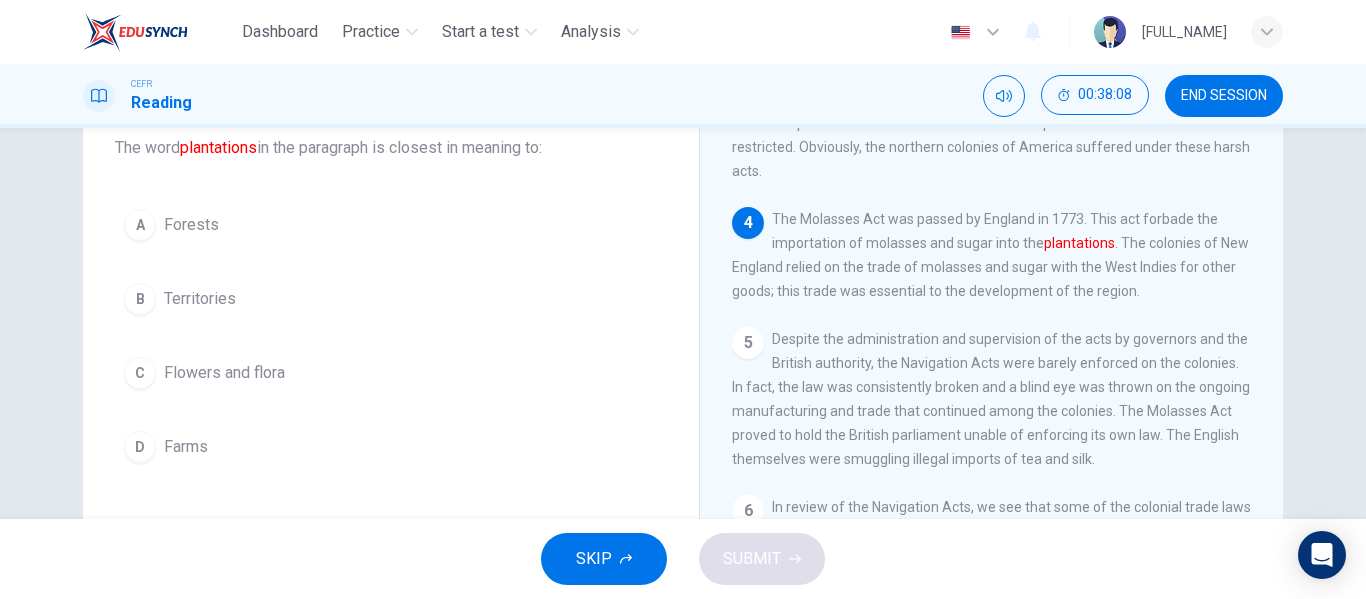 scroll, scrollTop: 129, scrollLeft: 0, axis: vertical 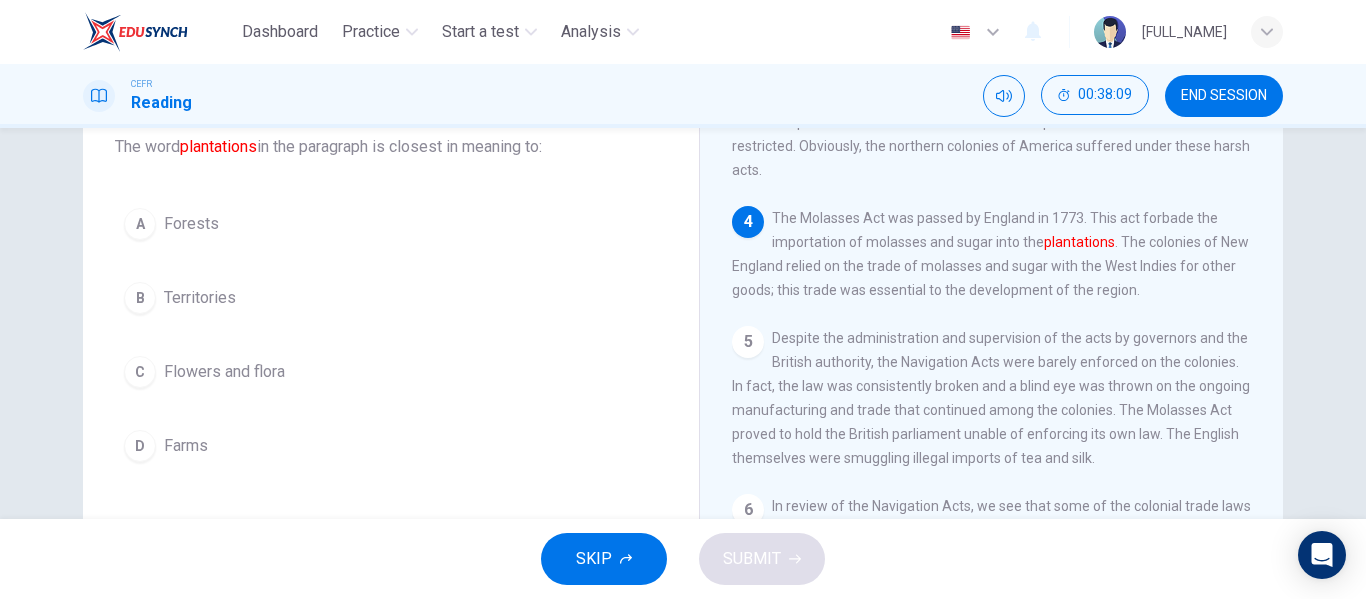 click on "D Farms" at bounding box center [391, 446] 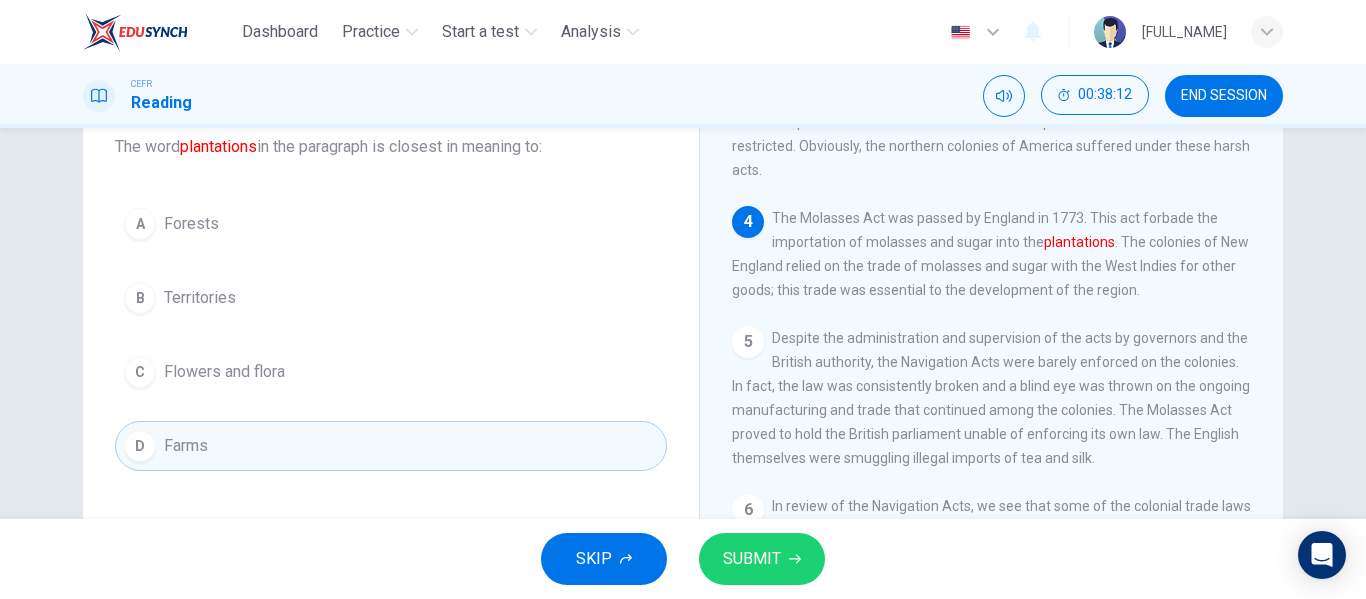 click on "SUBMIT" at bounding box center (762, 559) 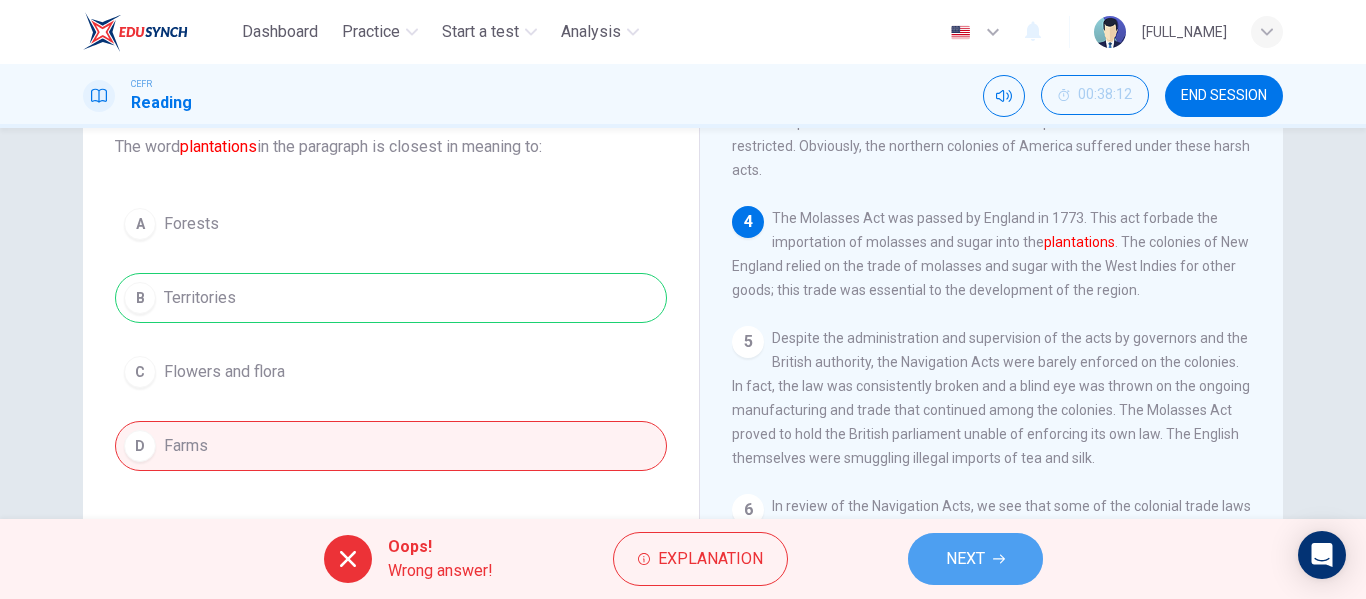 click on "NEXT" at bounding box center [975, 559] 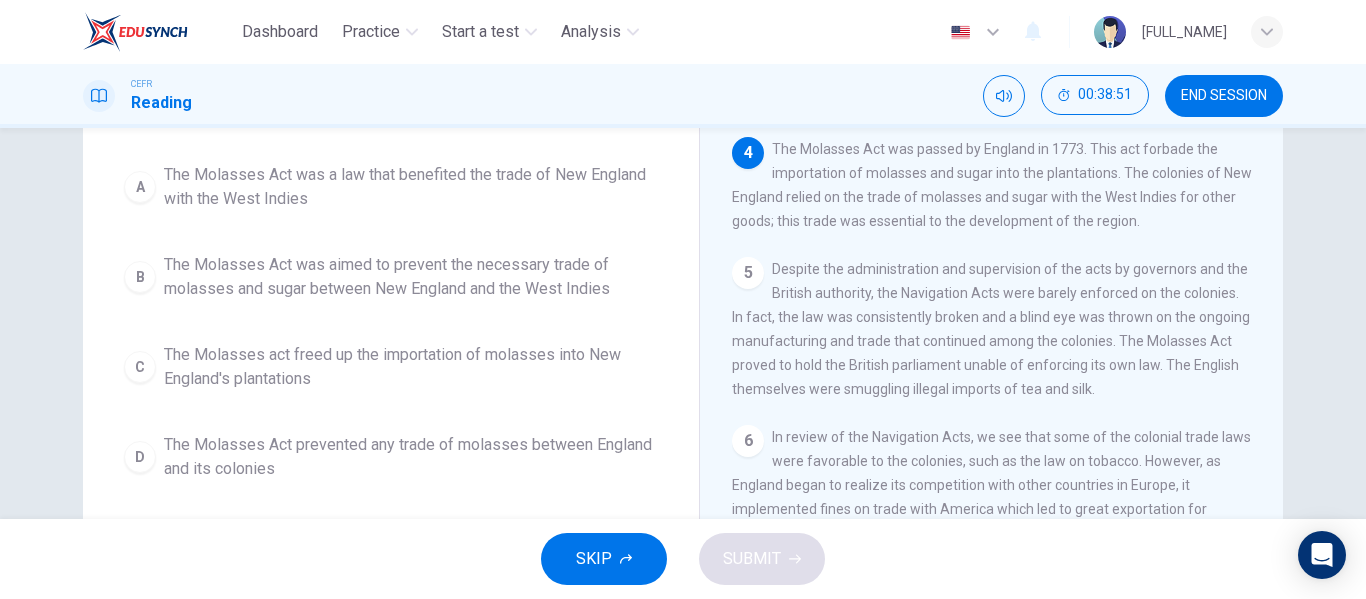 scroll, scrollTop: 114, scrollLeft: 0, axis: vertical 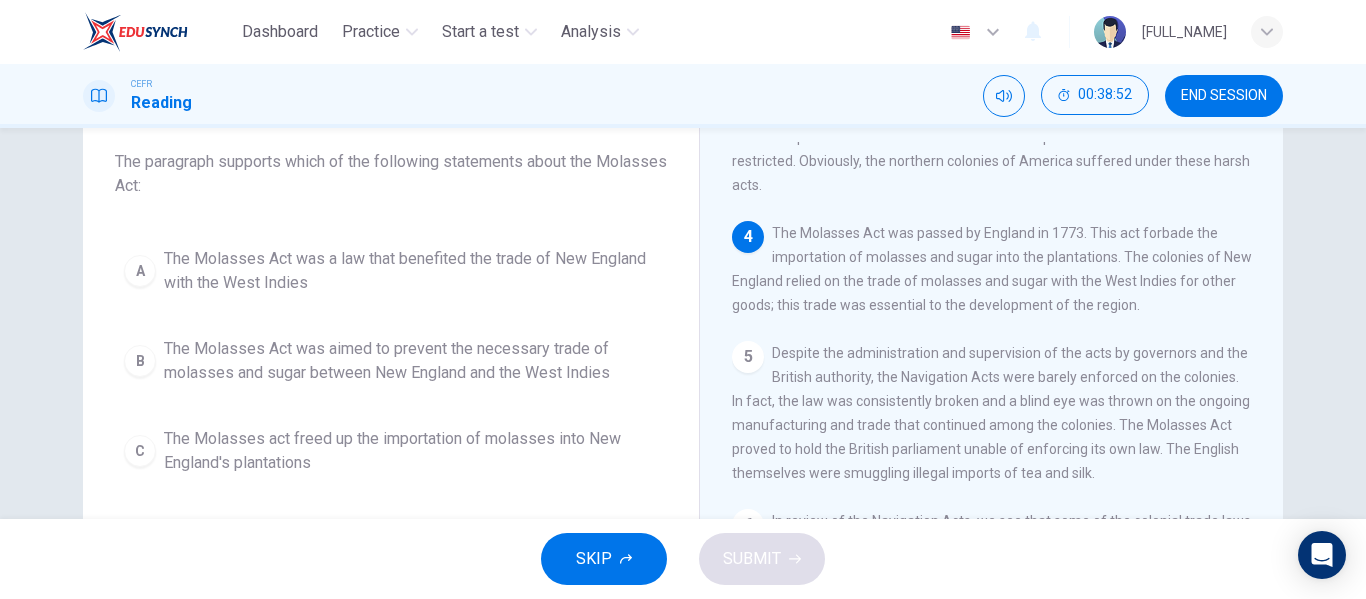 click on "The Molasses Act was a law that benefited the trade of New England with the West Indies" at bounding box center [411, 271] 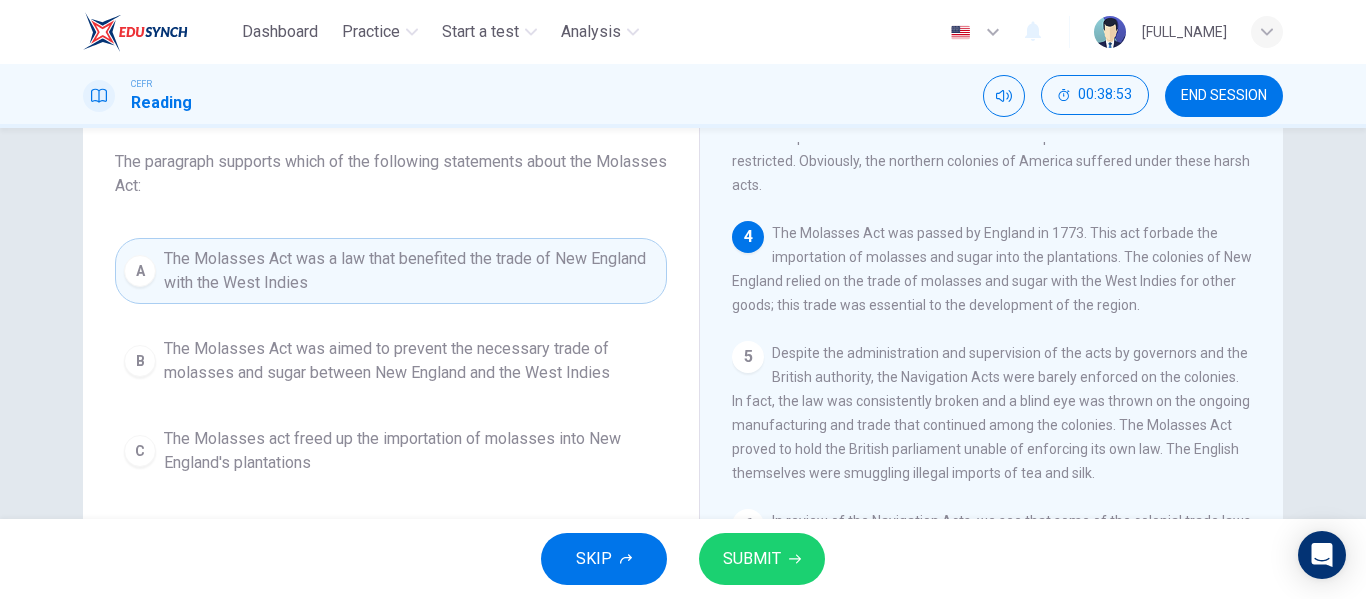 click on "SUBMIT" at bounding box center [762, 559] 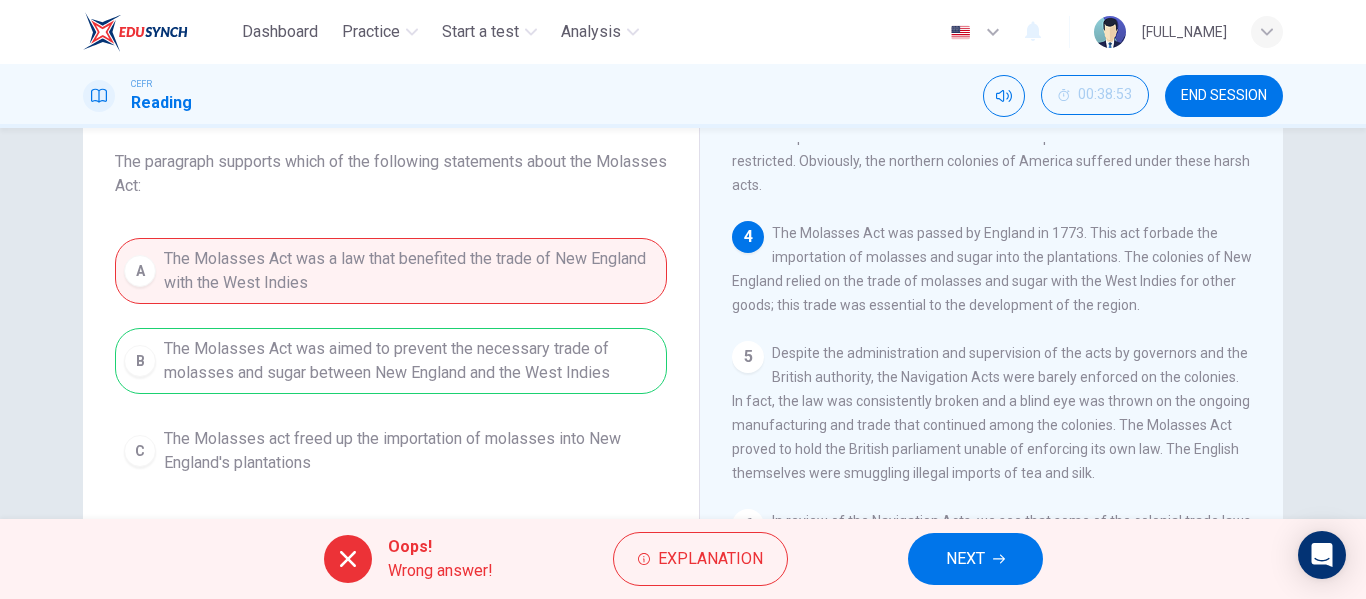 click on "NEXT" at bounding box center (965, 559) 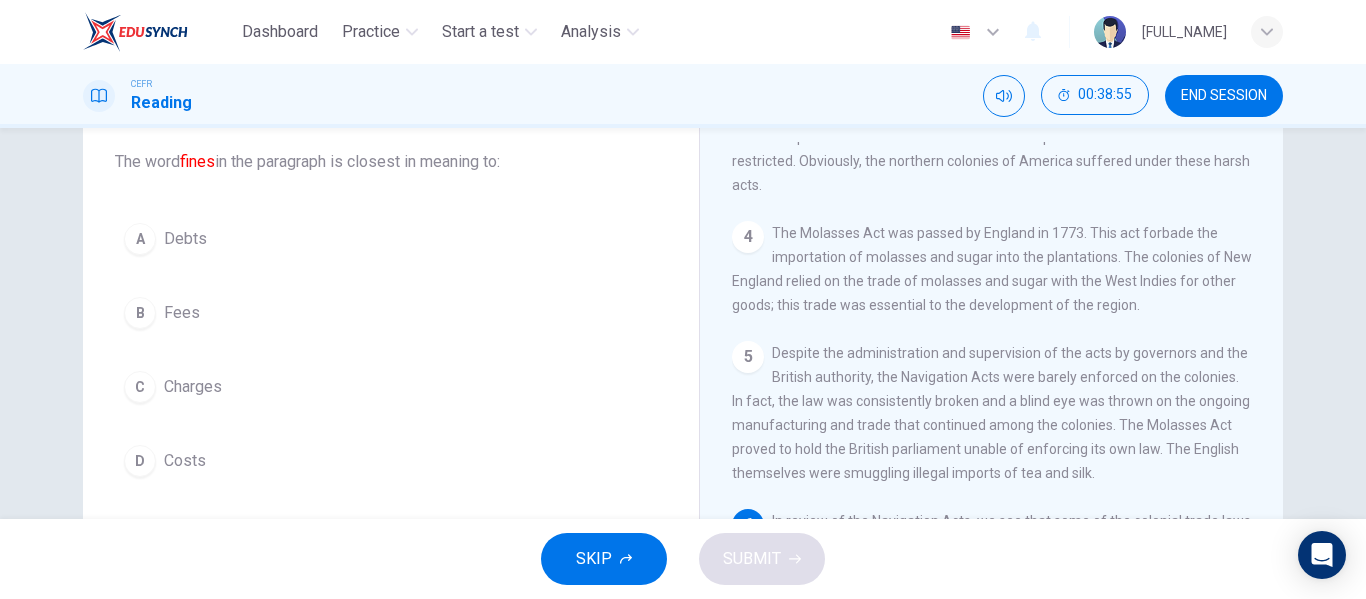 click on "B Fees" at bounding box center [391, 313] 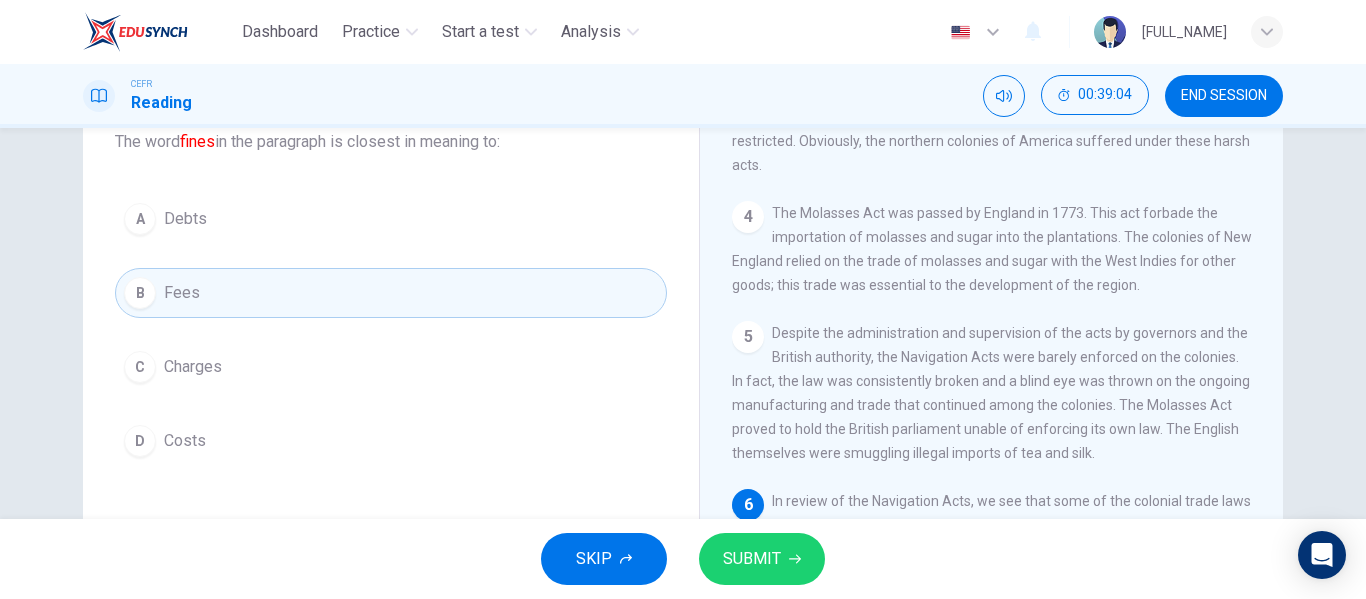 scroll, scrollTop: 133, scrollLeft: 0, axis: vertical 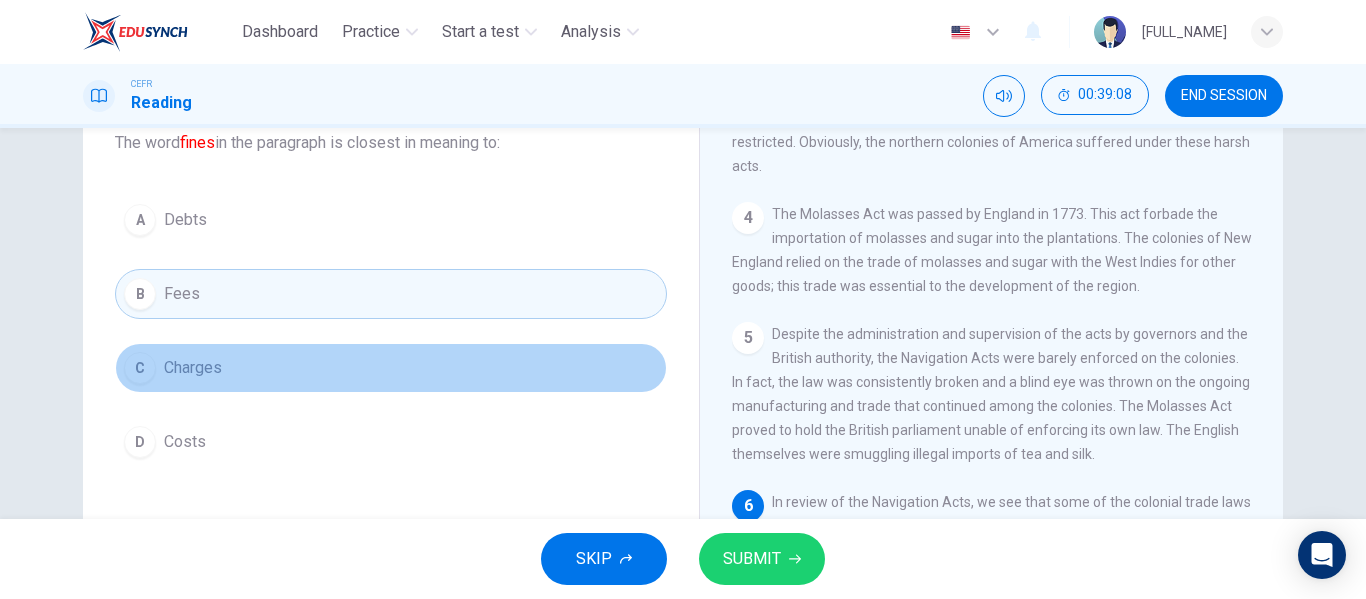 click on "C Charges" at bounding box center [391, 368] 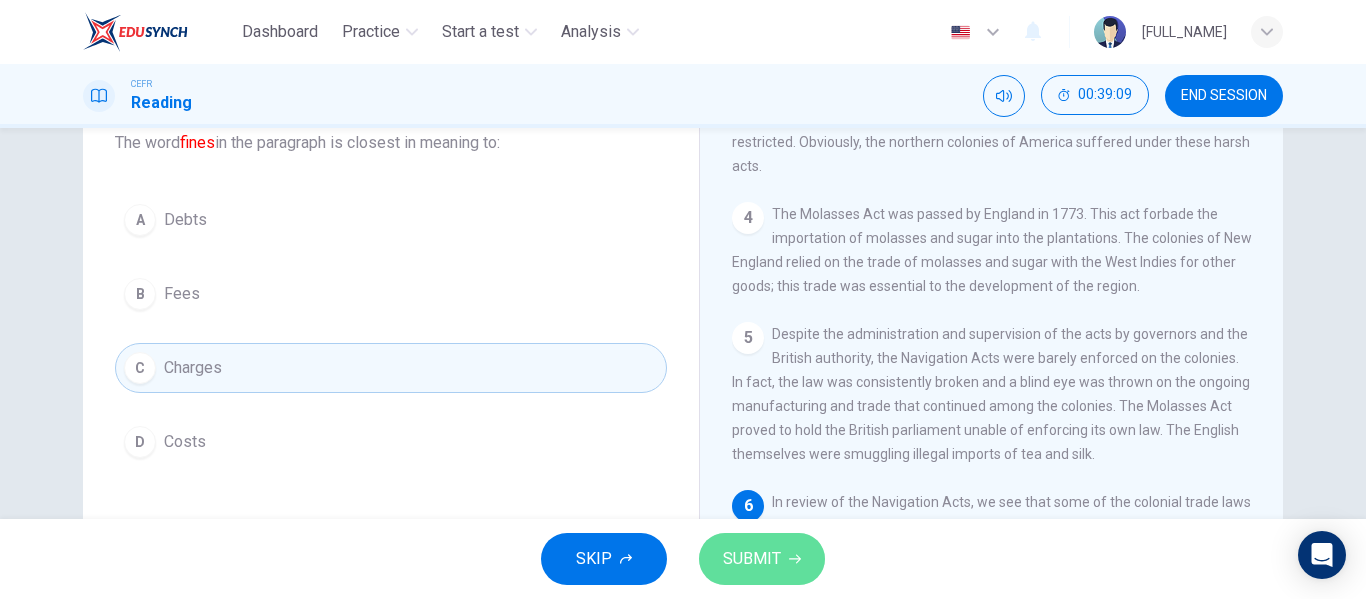 click on "SUBMIT" at bounding box center (752, 559) 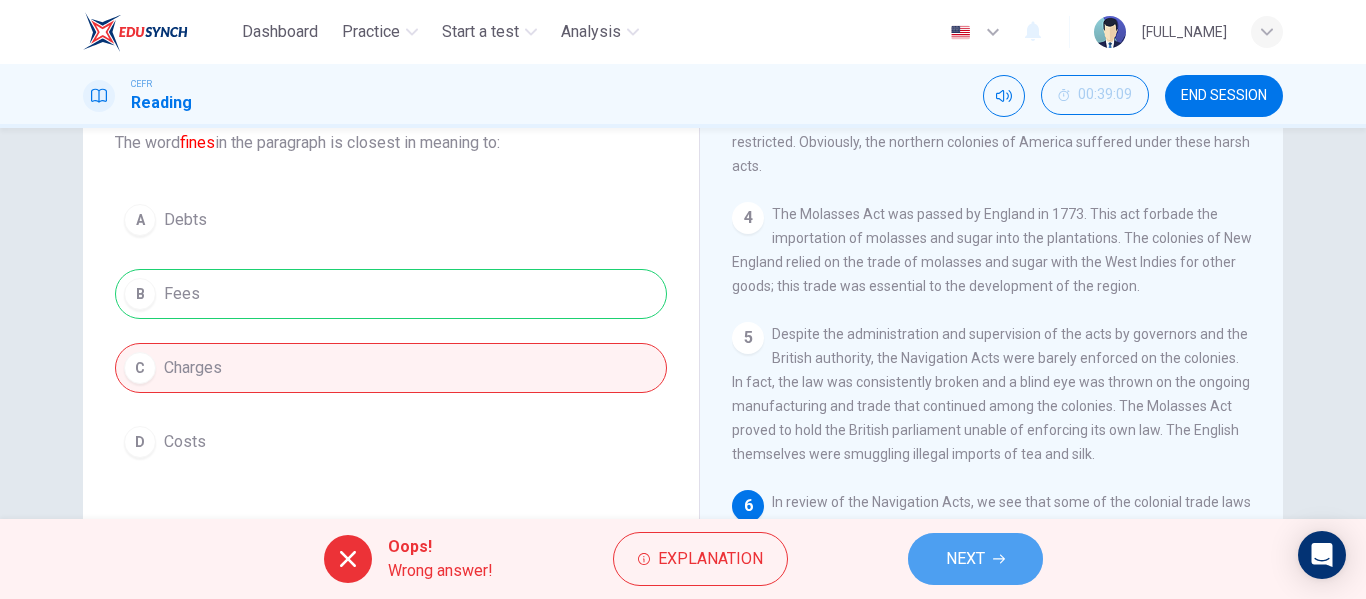 click on "NEXT" at bounding box center (975, 559) 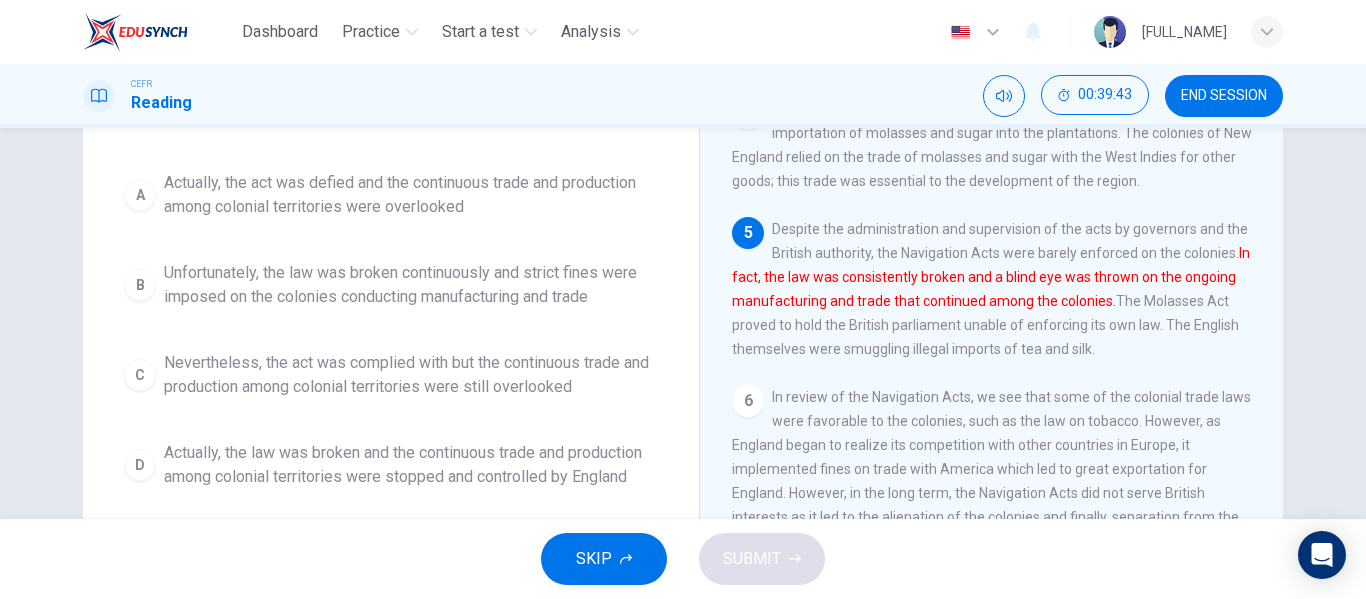 scroll, scrollTop: 225, scrollLeft: 0, axis: vertical 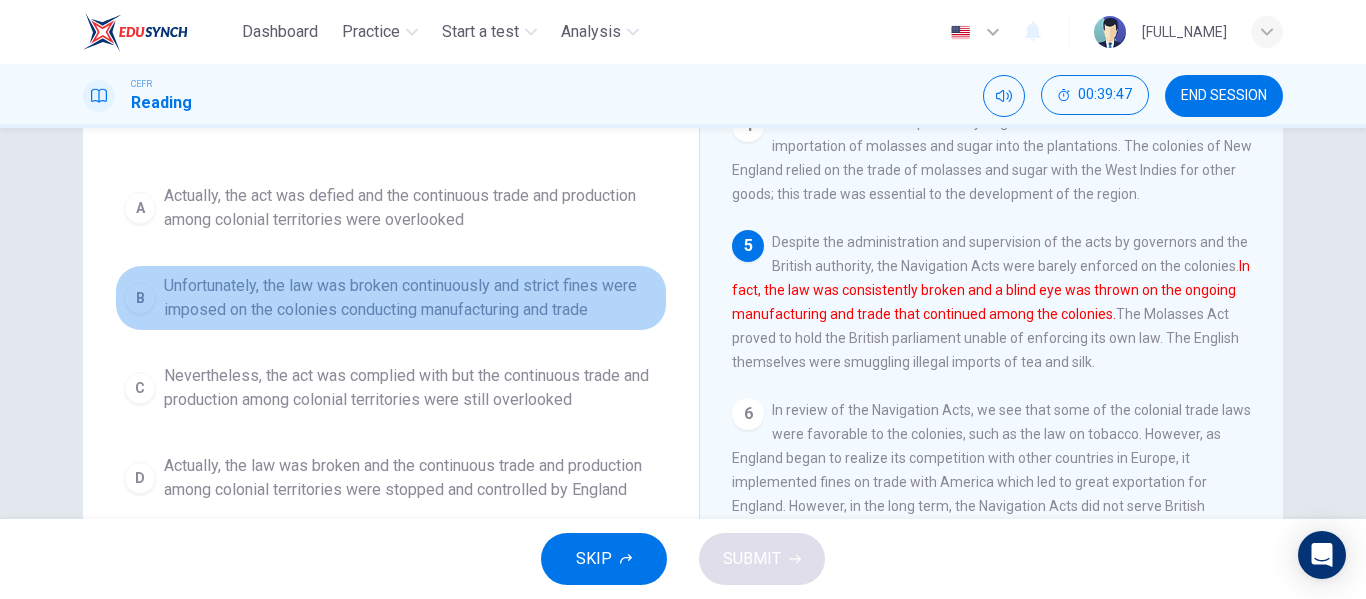 click on "B Unfortunately, the law was broken continuously and strict fines were imposed on the colonies conducting manufacturing and trade" at bounding box center (391, 298) 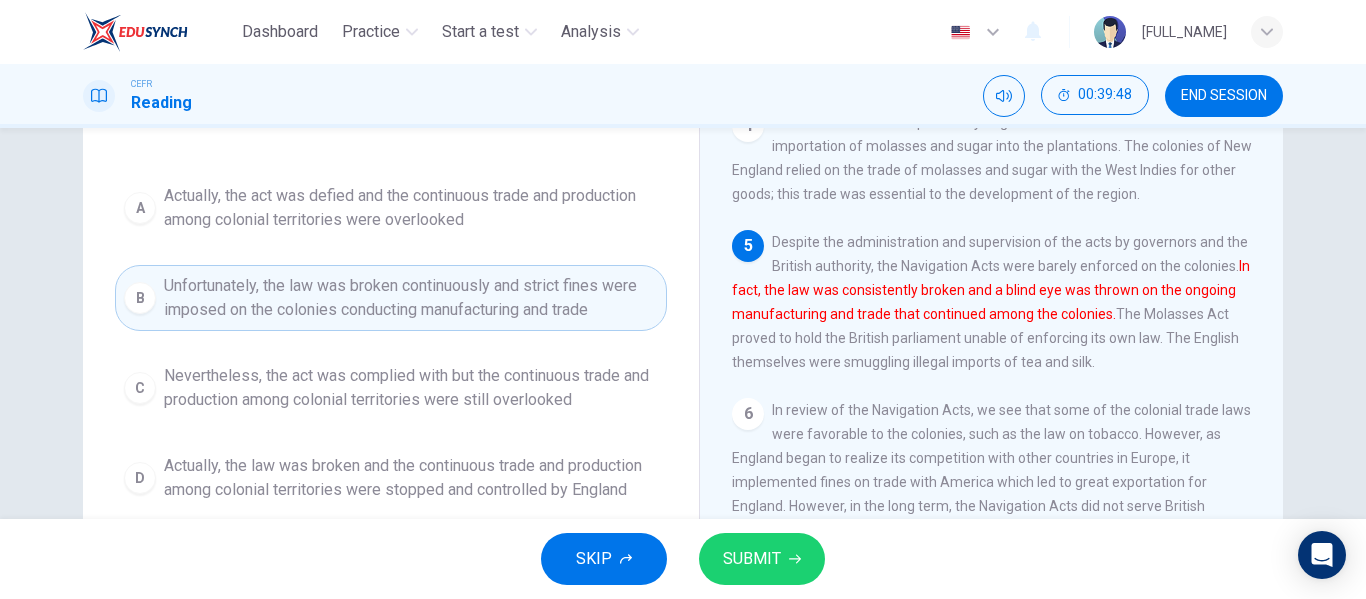 click on "SUBMIT" at bounding box center (762, 559) 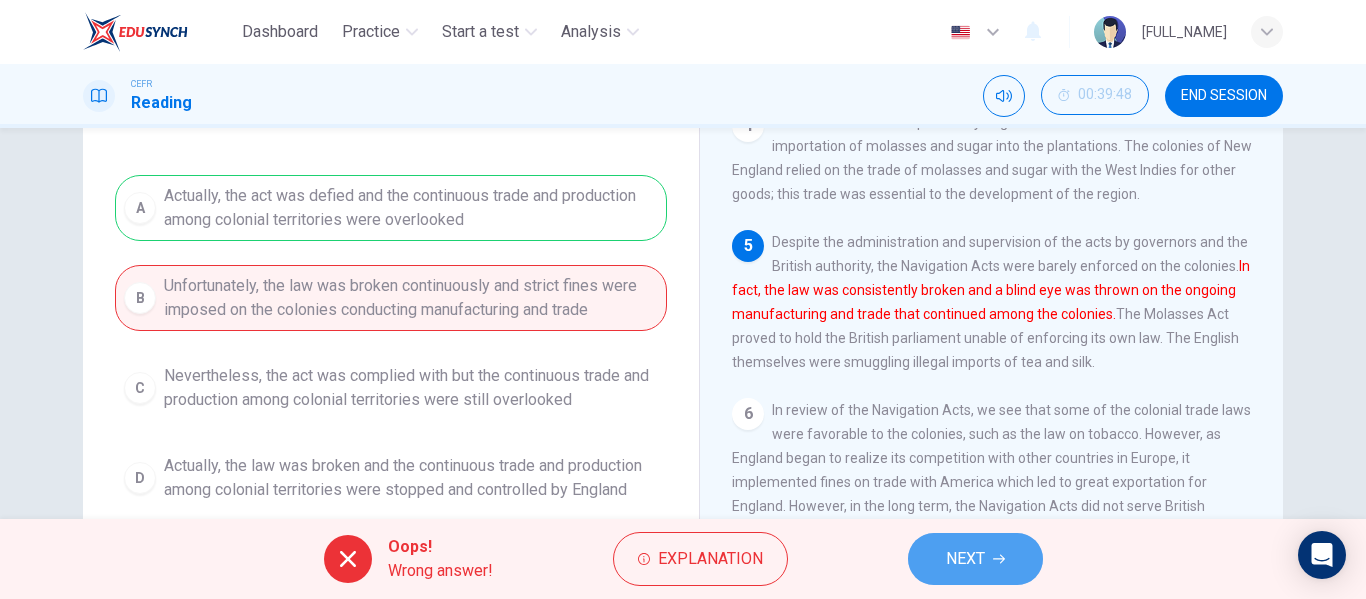 click on "NEXT" at bounding box center (965, 559) 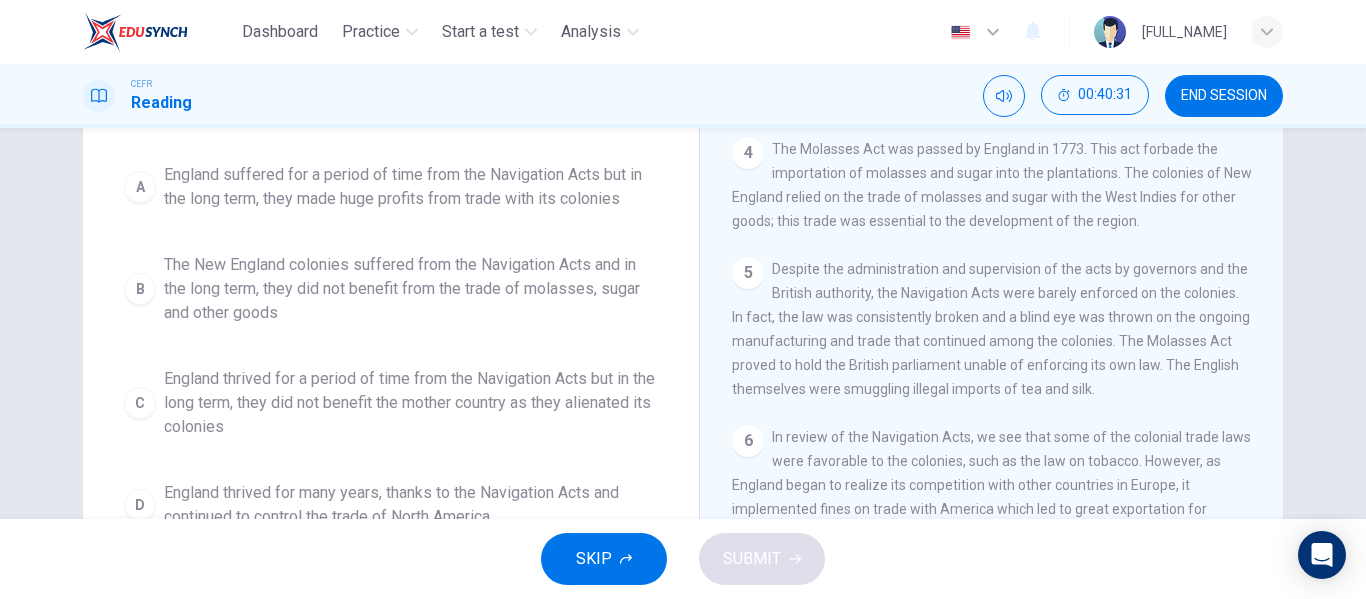 scroll, scrollTop: 197, scrollLeft: 0, axis: vertical 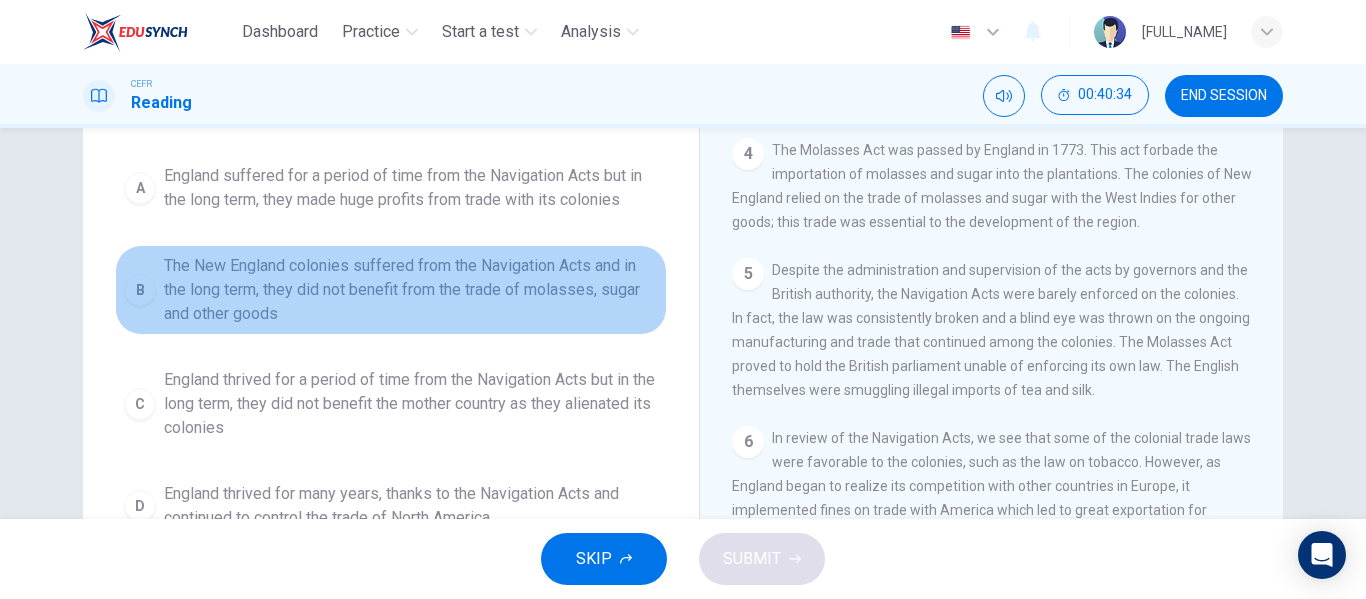 click on "B The New England colonies suffered from the Navigation Acts and in the long term, they did not benefit from the trade of molasses, sugar and other goods" at bounding box center [391, 290] 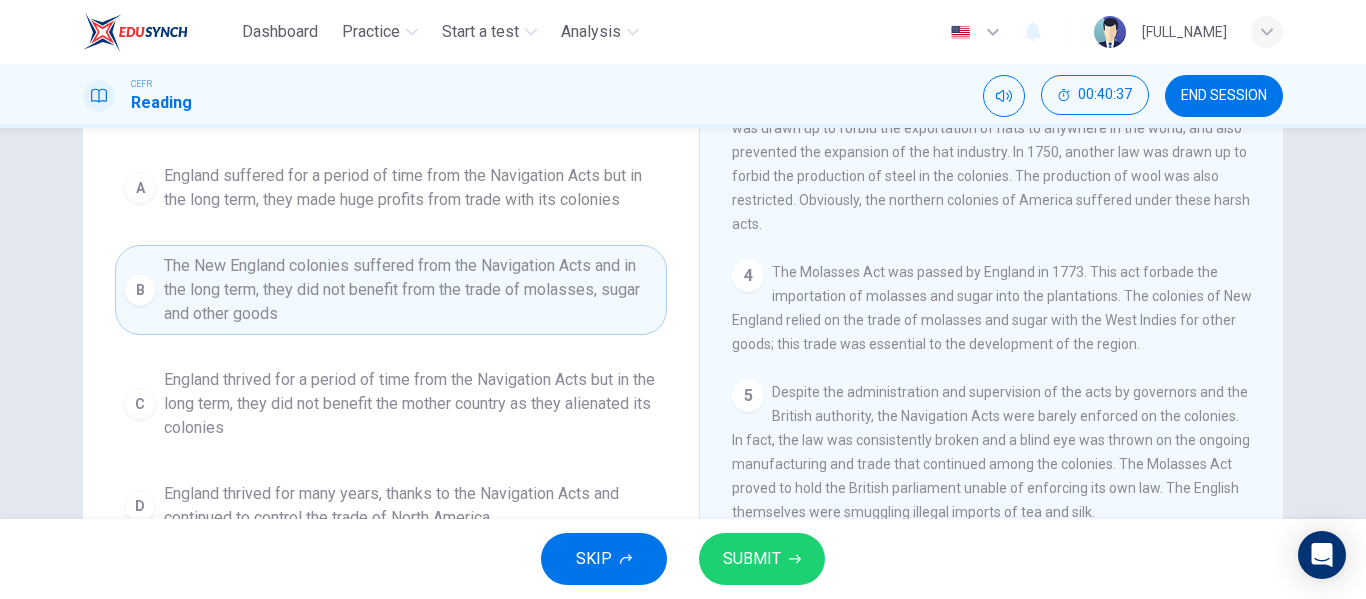 scroll, scrollTop: 517, scrollLeft: 0, axis: vertical 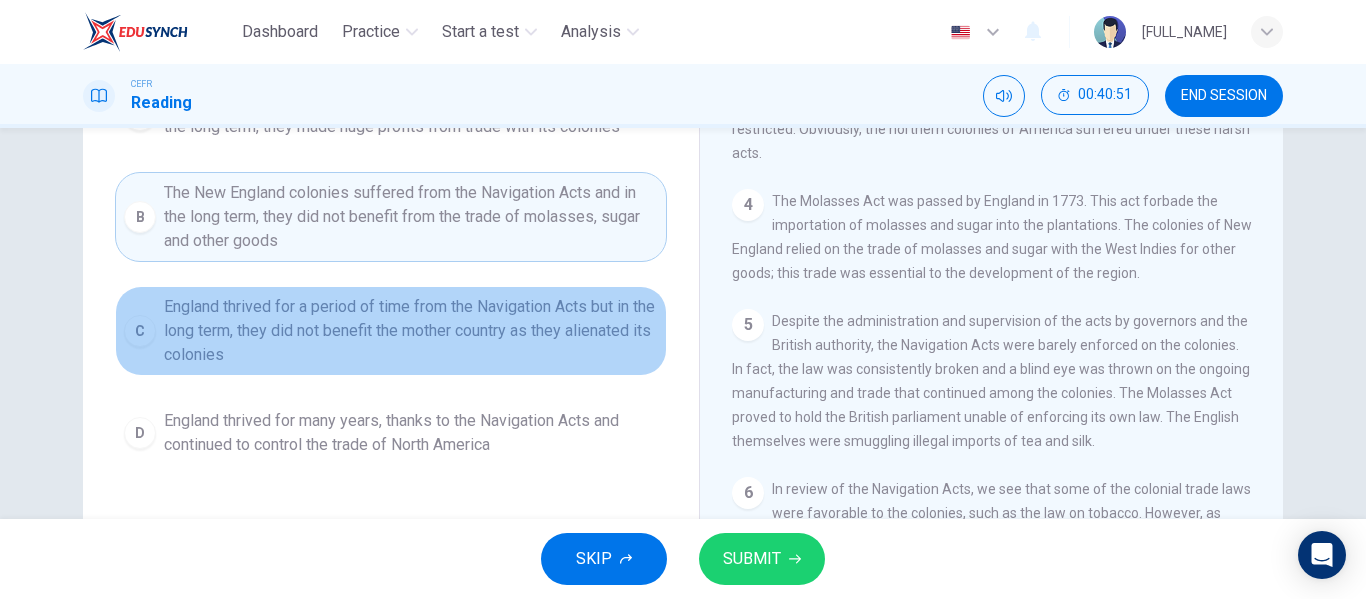 click on "England thrived for a period of time from the Navigation Acts but in the long term, they did not benefit the mother country as they alienated its colonies" at bounding box center [411, 115] 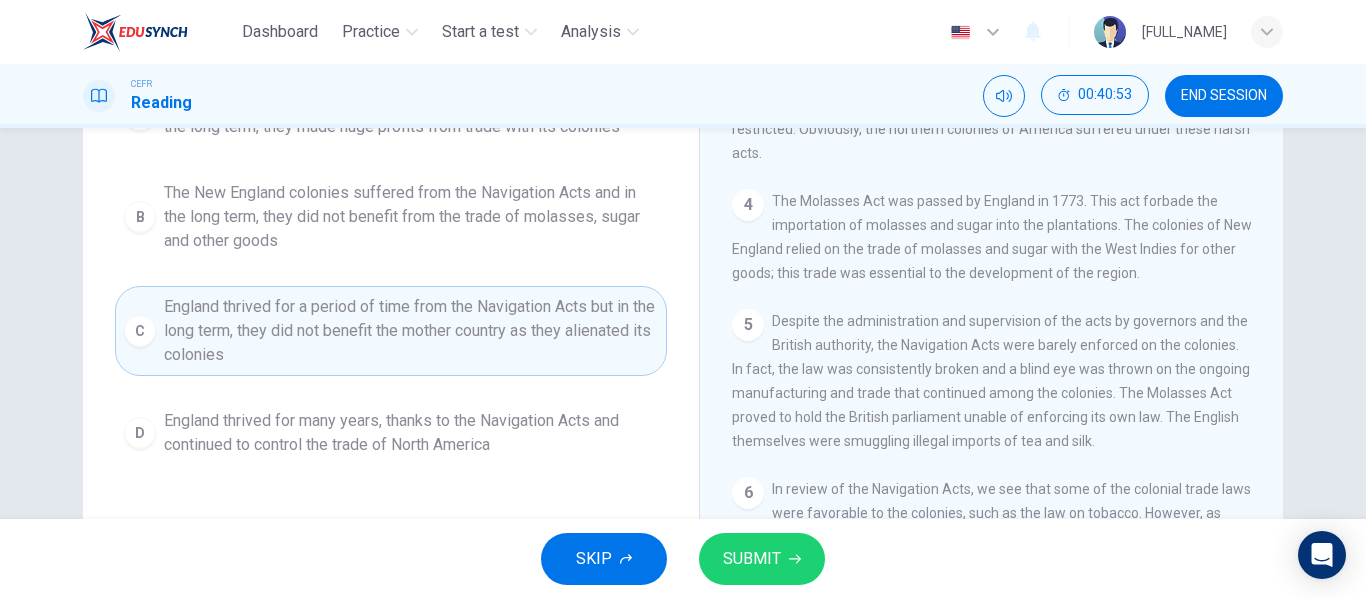 click on "SUBMIT" at bounding box center (752, 559) 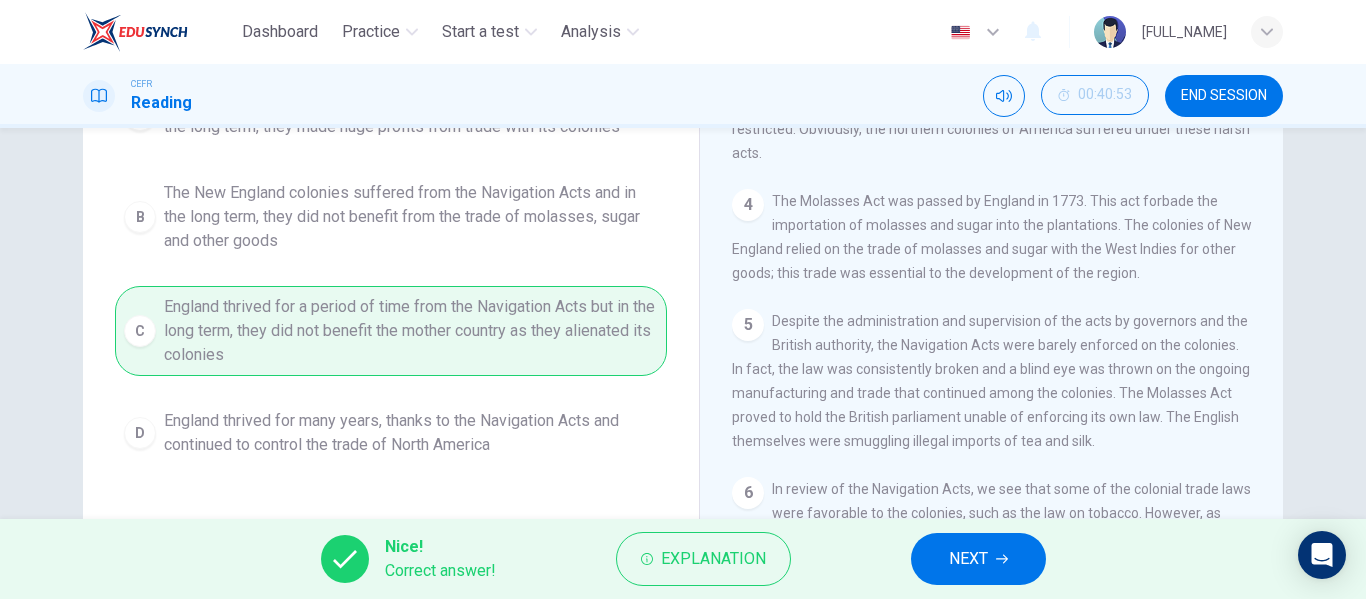 click on "NEXT" at bounding box center [978, 559] 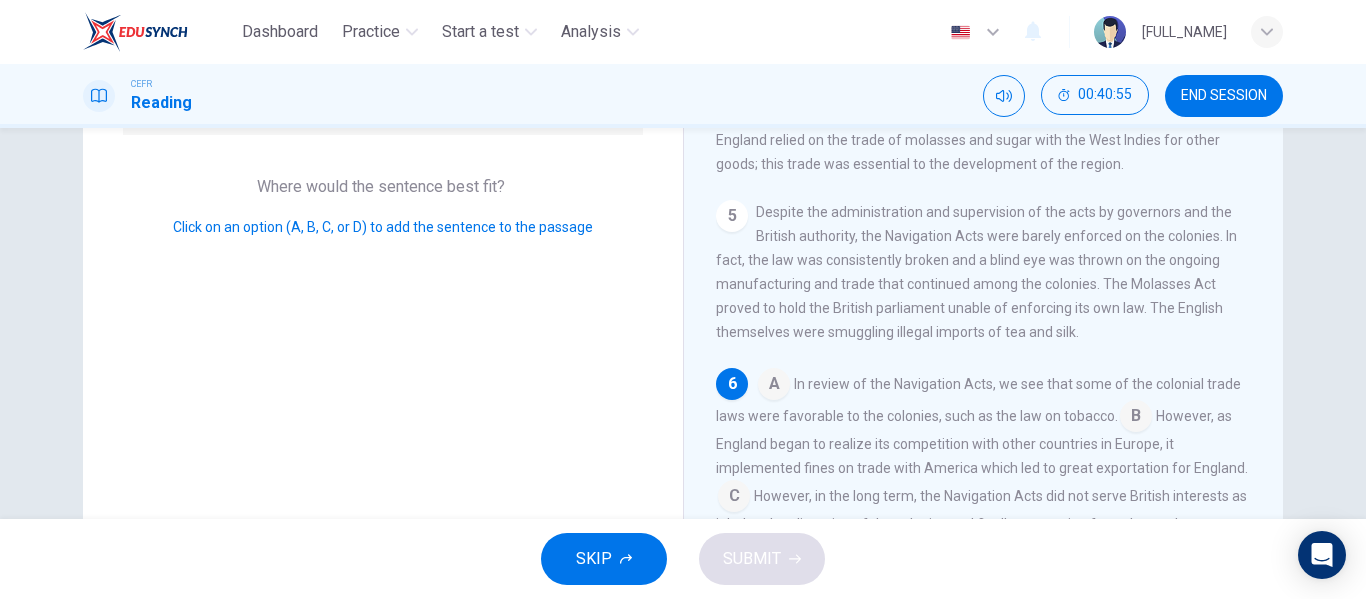 scroll, scrollTop: 600, scrollLeft: 0, axis: vertical 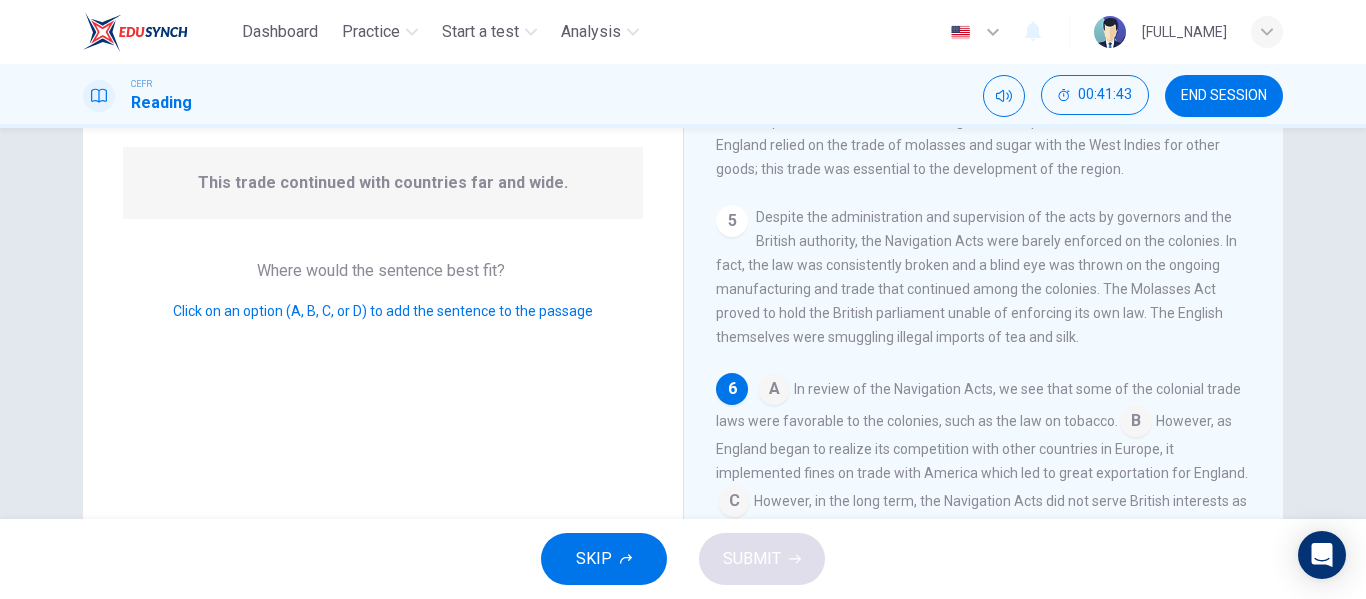 click at bounding box center (774, 391) 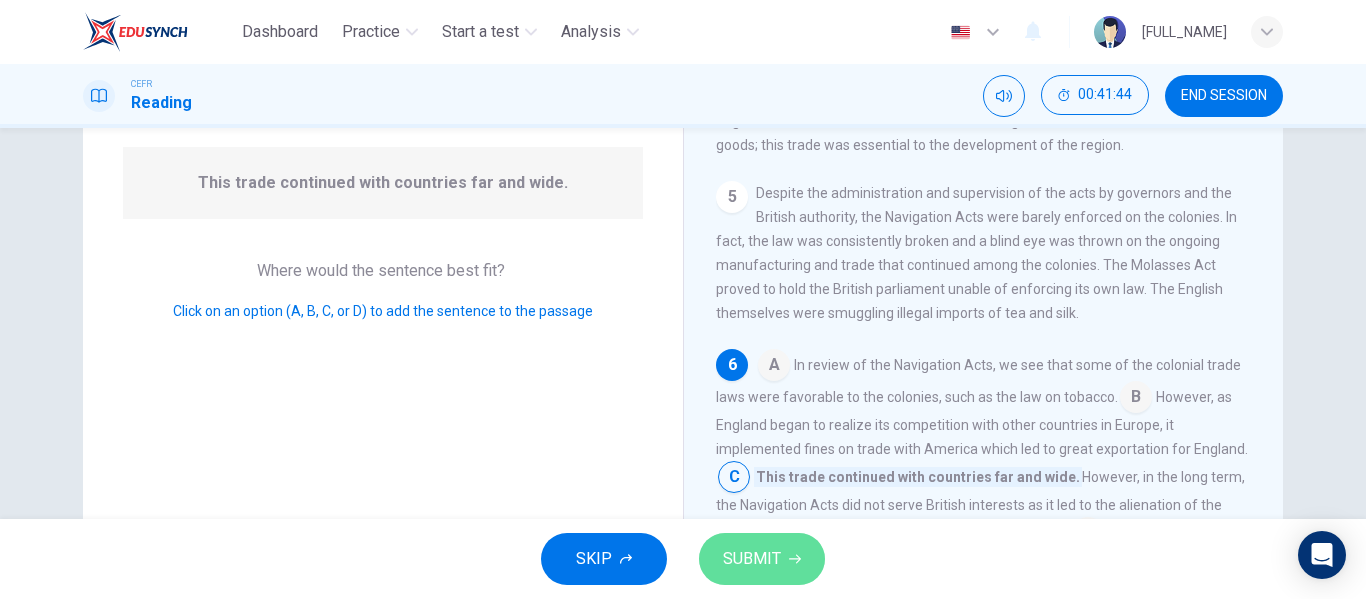 click on "SUBMIT" at bounding box center [752, 559] 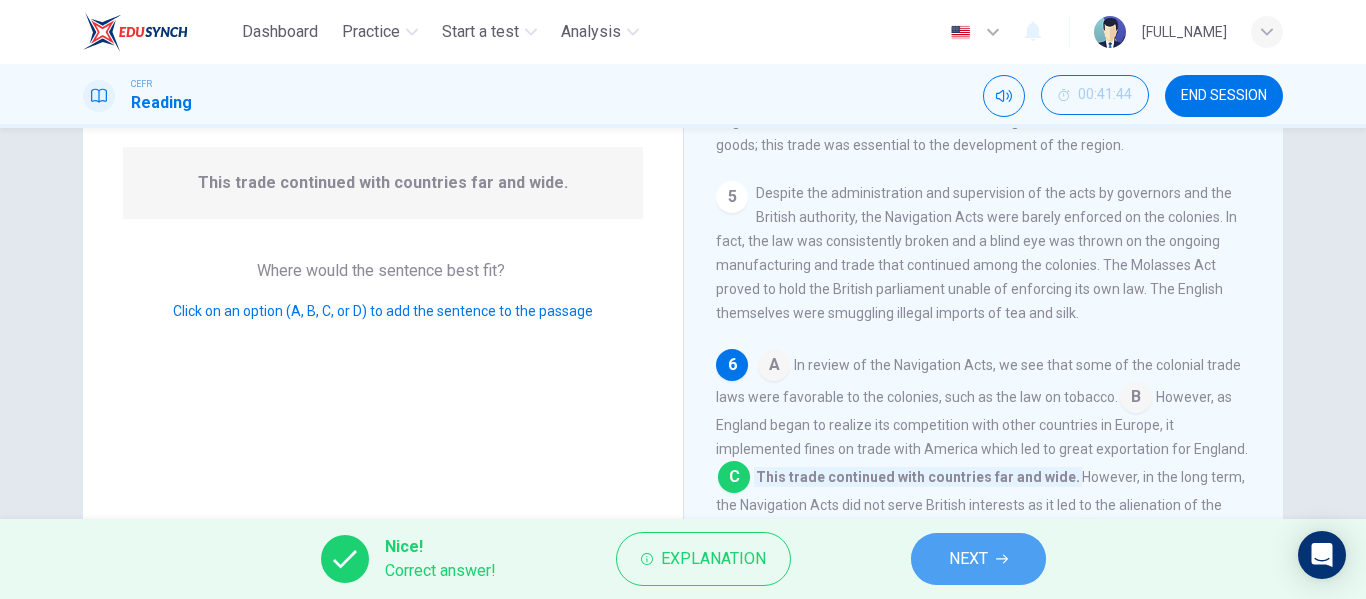 click on "NEXT" at bounding box center (978, 559) 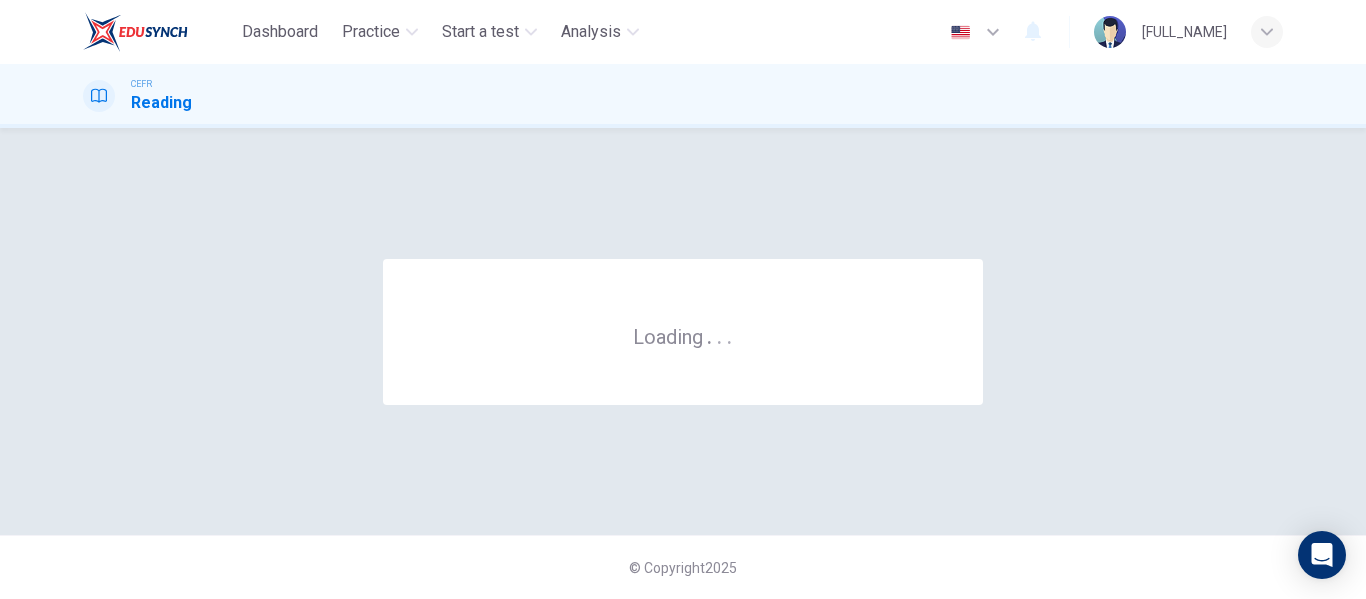 scroll, scrollTop: 0, scrollLeft: 0, axis: both 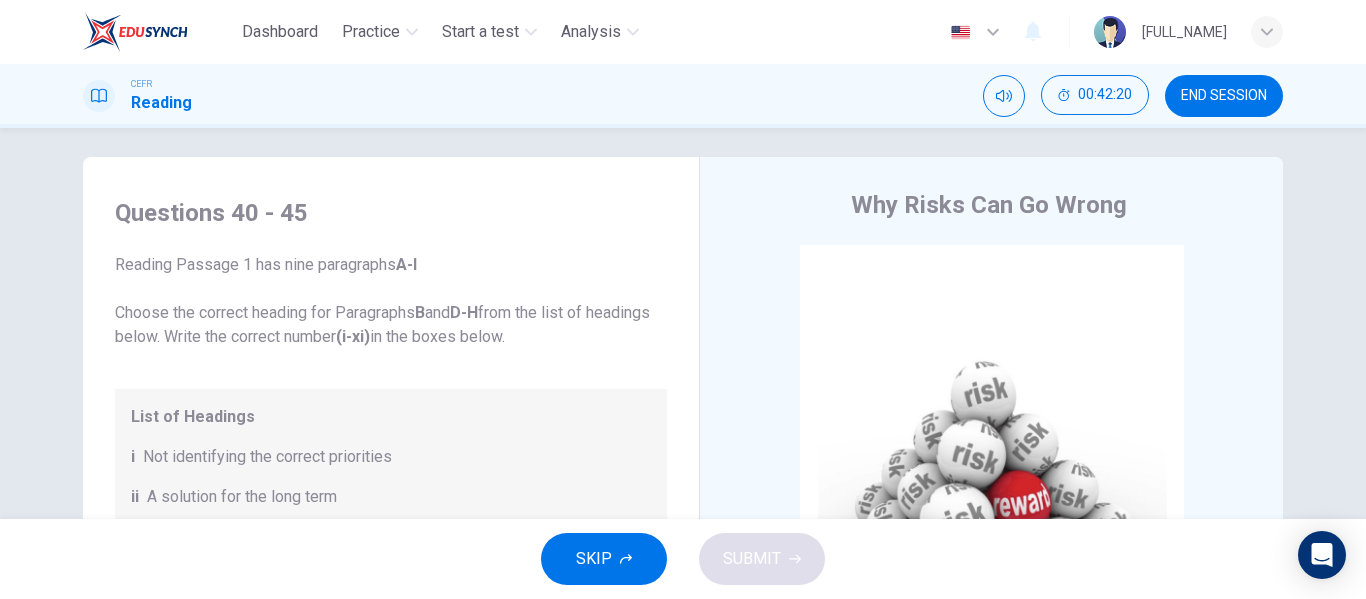 click on "END SESSION" at bounding box center [1224, 96] 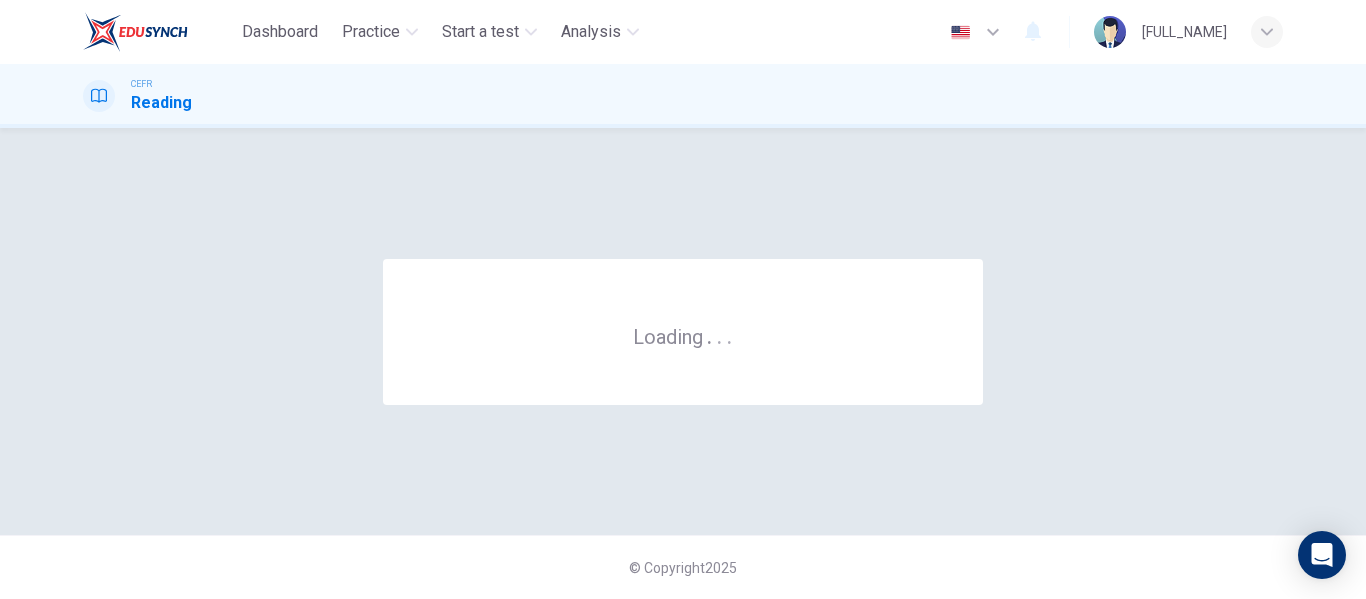 scroll, scrollTop: 0, scrollLeft: 0, axis: both 